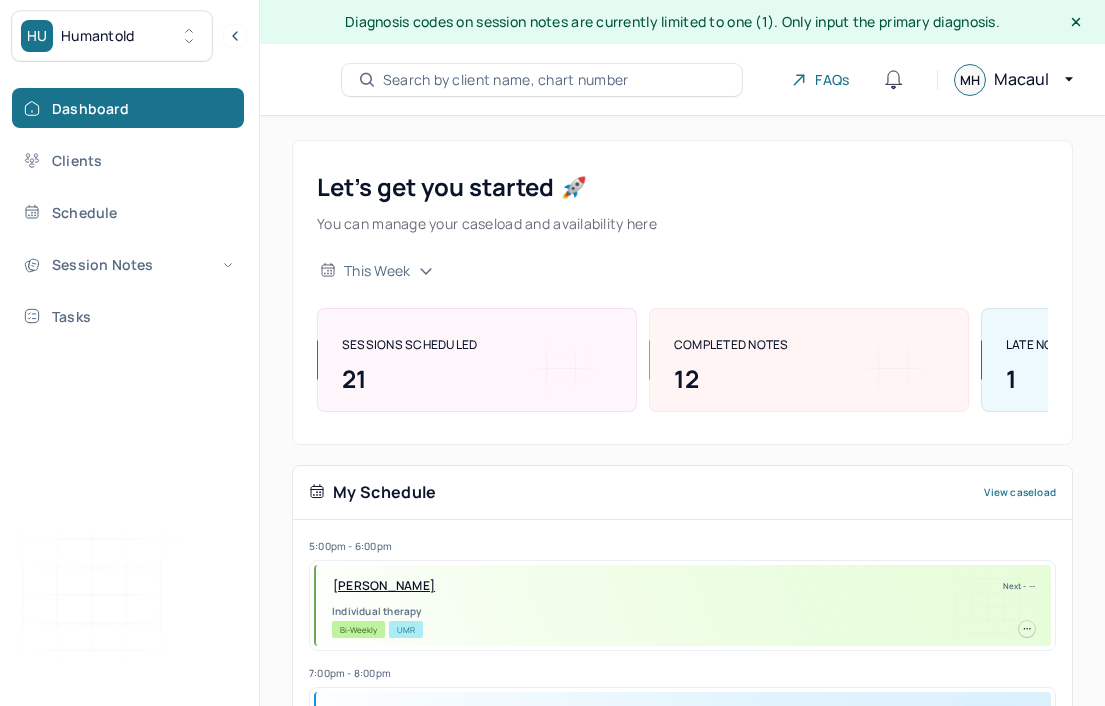 scroll, scrollTop: 0, scrollLeft: 0, axis: both 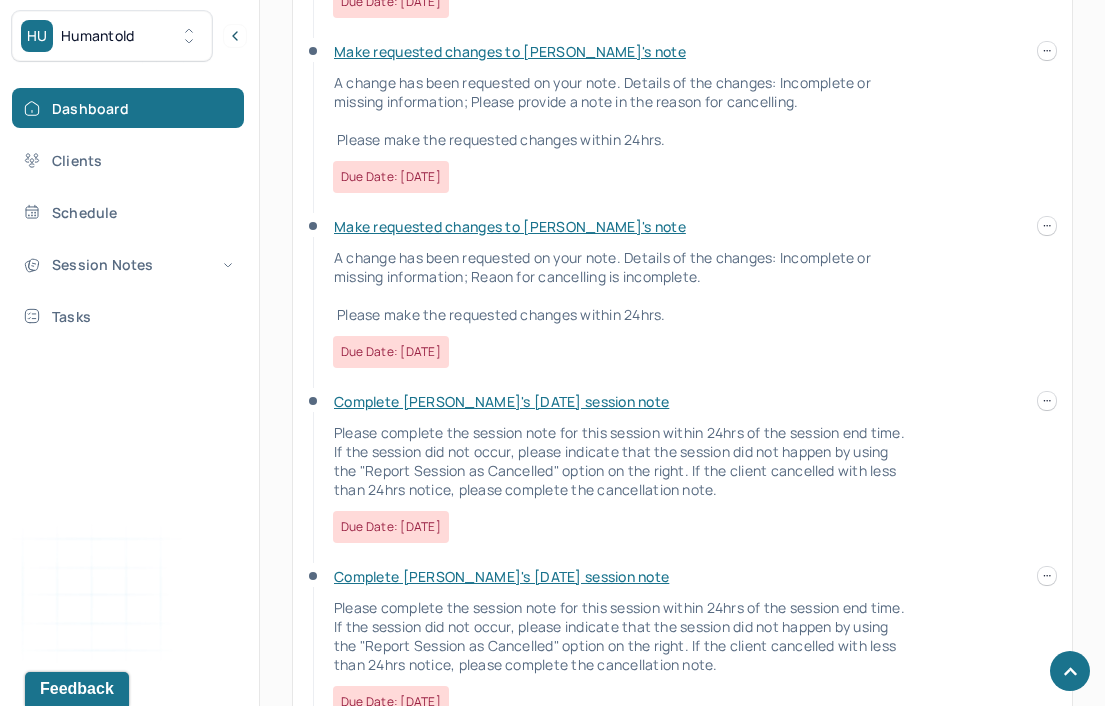 click on "Make requested changes to [PERSON_NAME]'s note" at bounding box center (510, 226) 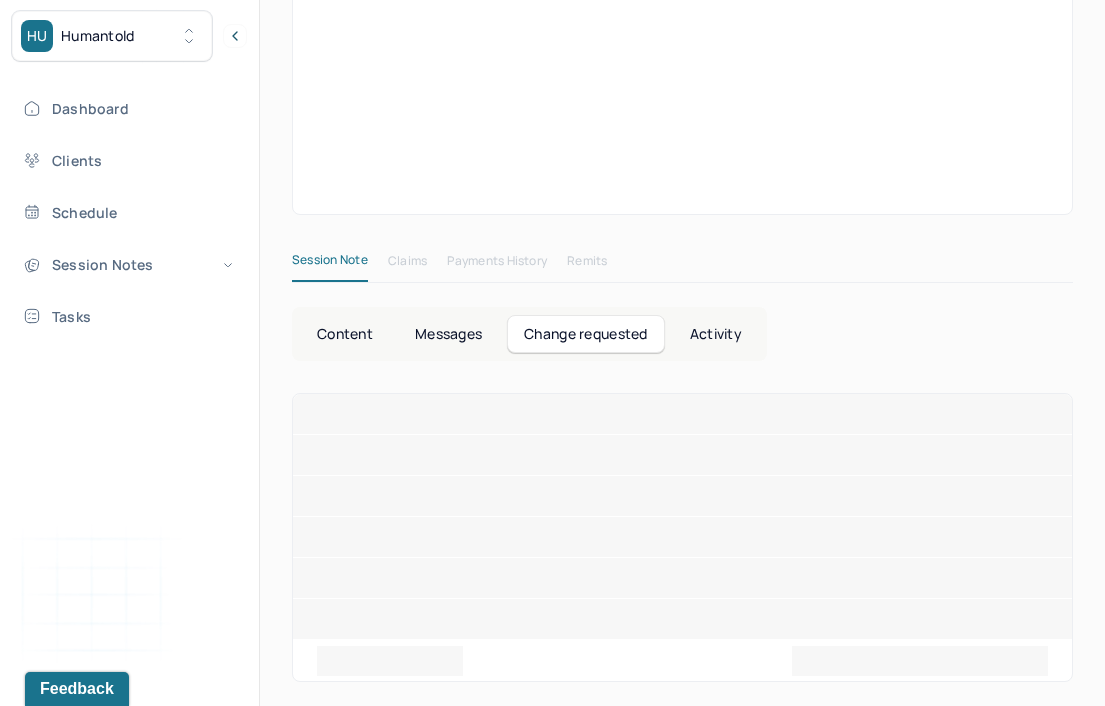 scroll, scrollTop: 50, scrollLeft: 0, axis: vertical 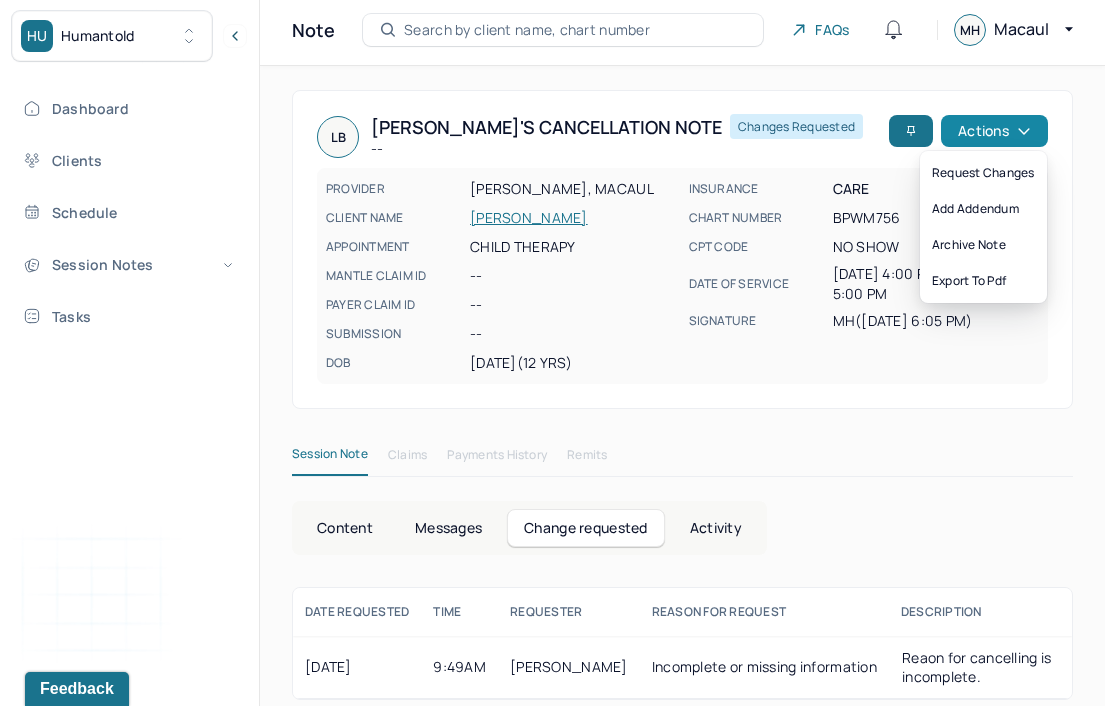 click 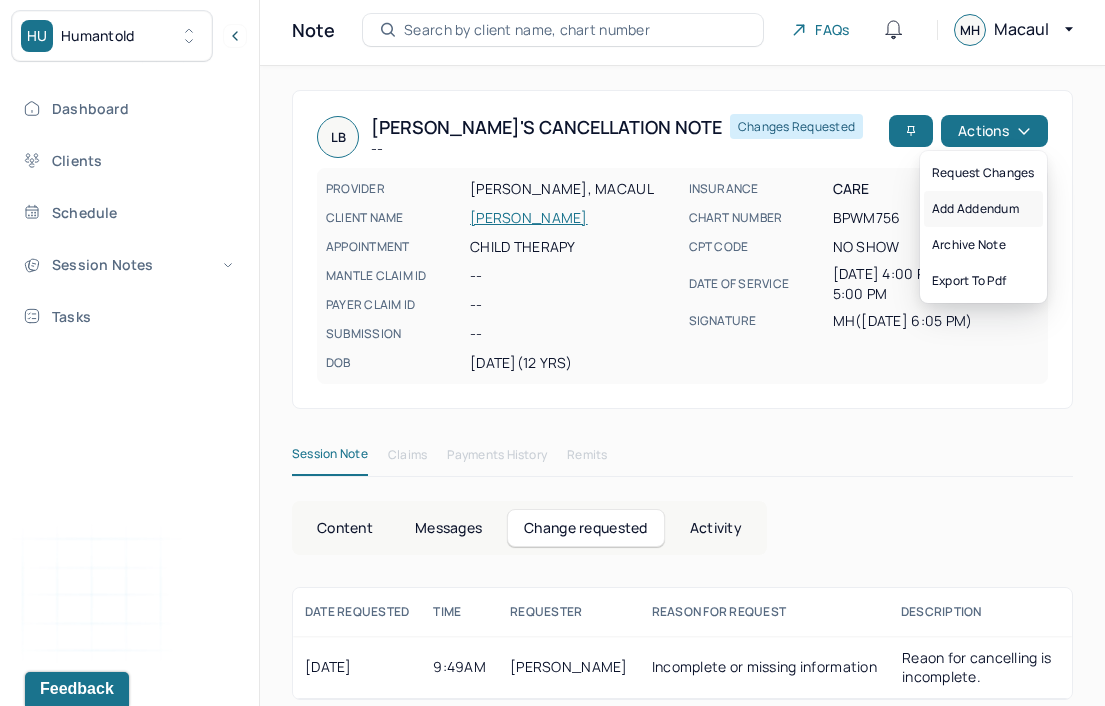 click on "Add addendum" at bounding box center [983, 209] 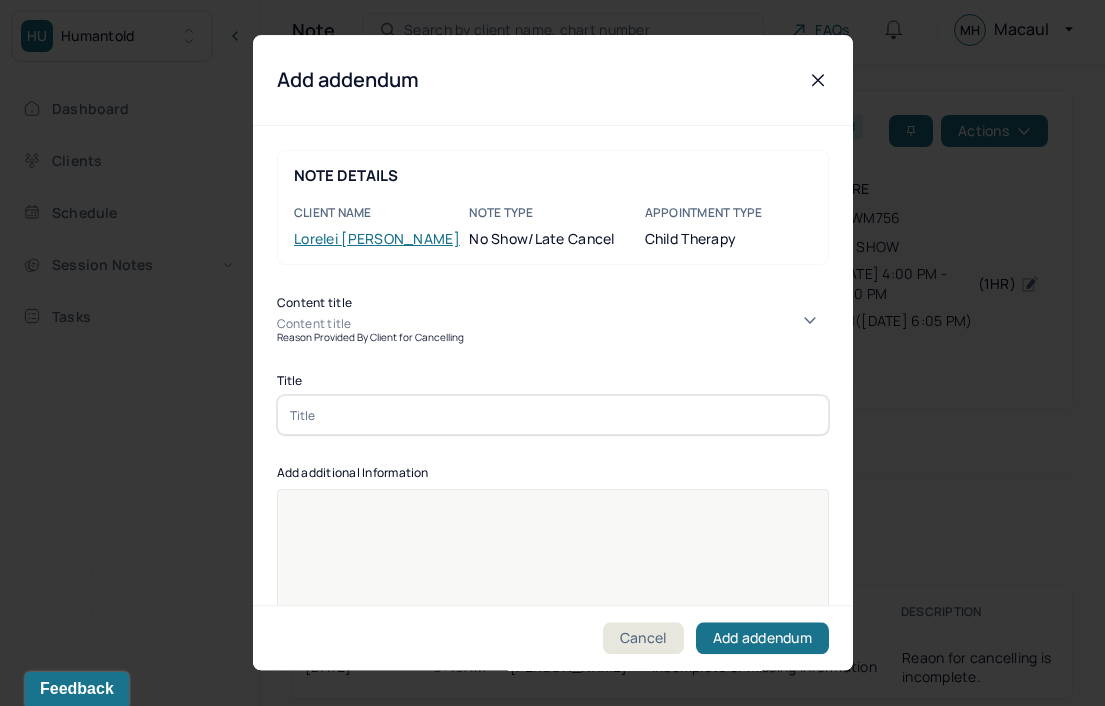 click on "Content title" at bounding box center (553, 324) 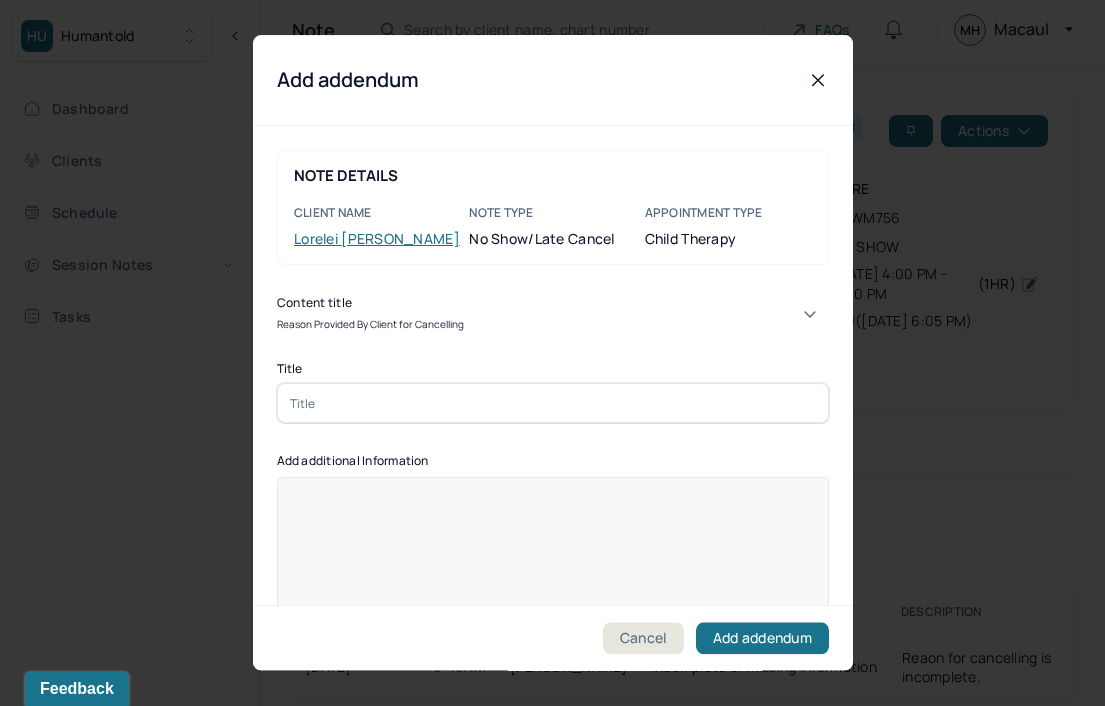 click at bounding box center [553, 403] 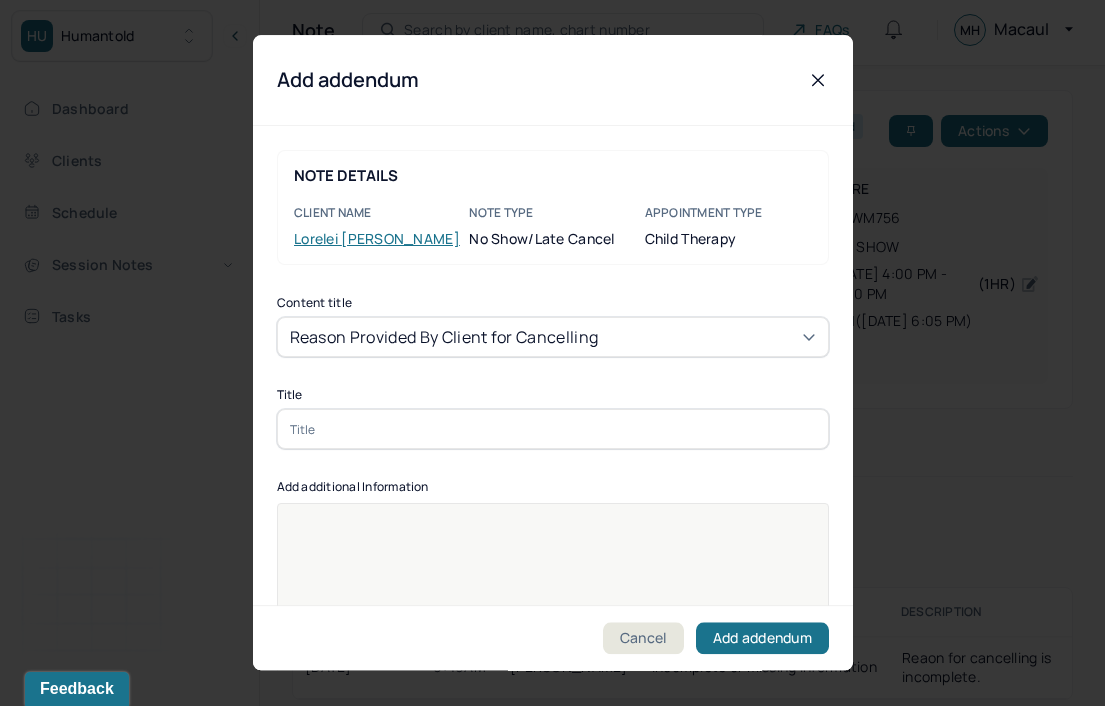 click at bounding box center [553, 429] 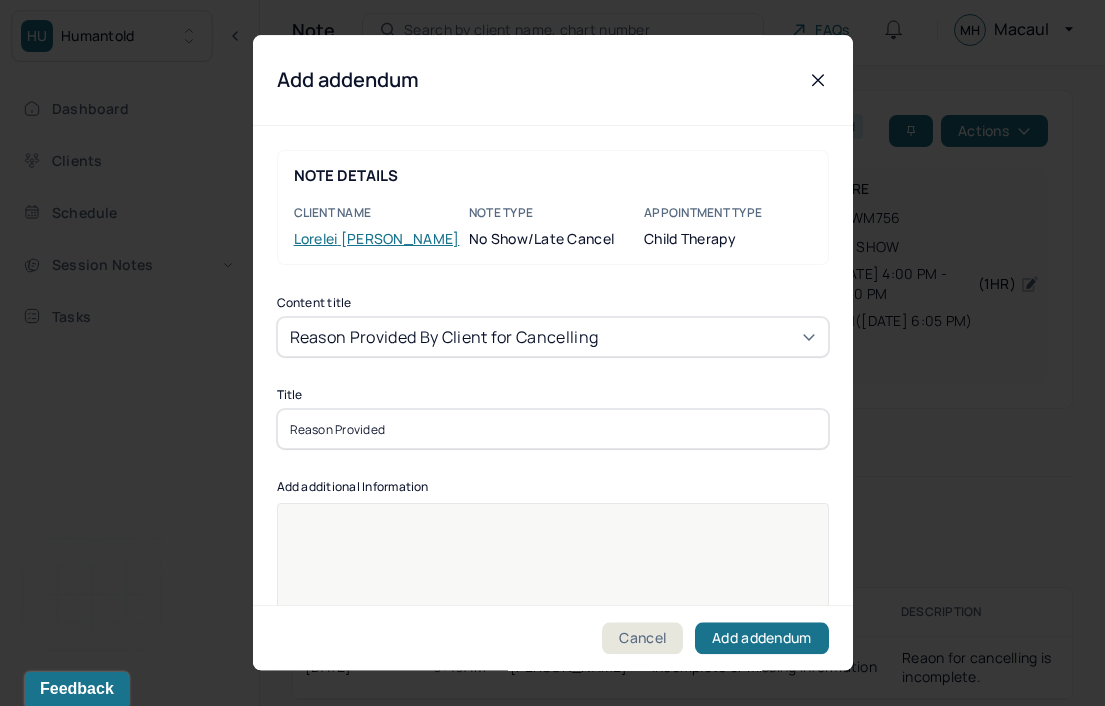 type on "Reason Provided" 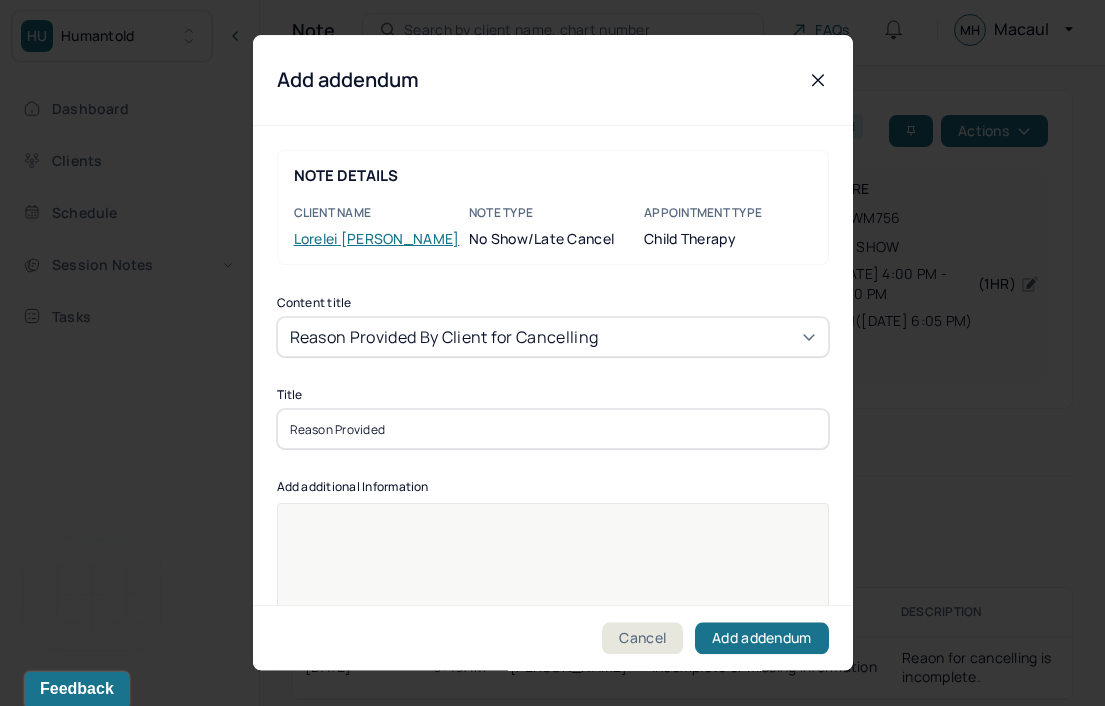 click at bounding box center [553, 616] 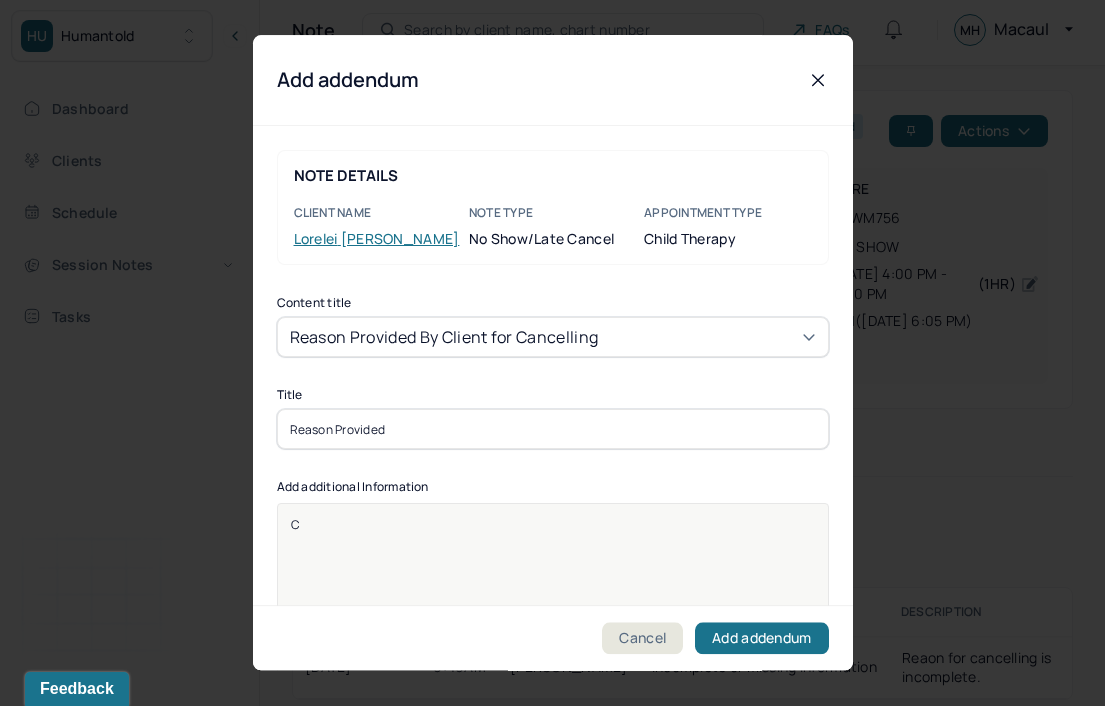 type 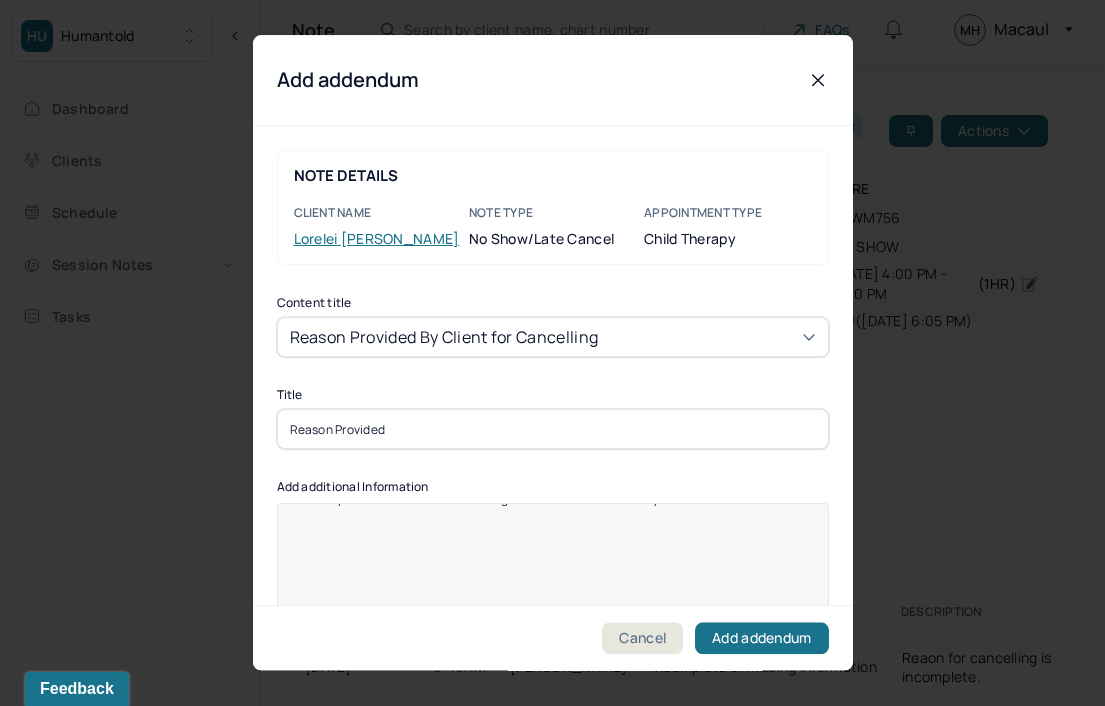 scroll, scrollTop: 25, scrollLeft: 0, axis: vertical 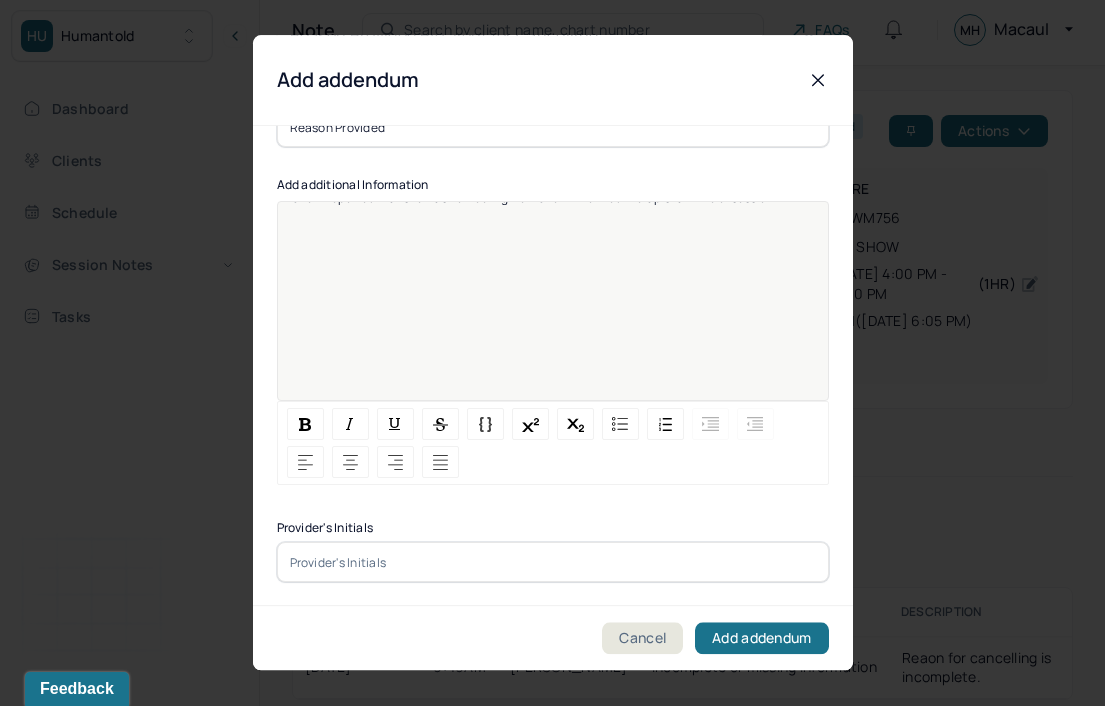 click at bounding box center [553, 562] 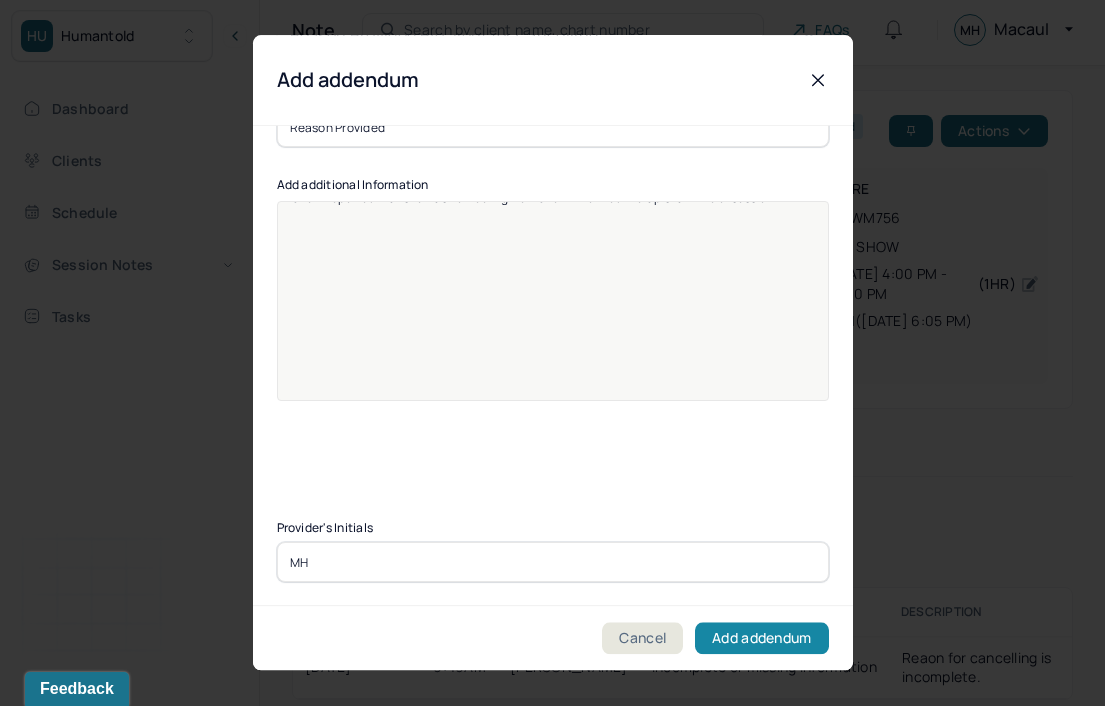 type on "MH" 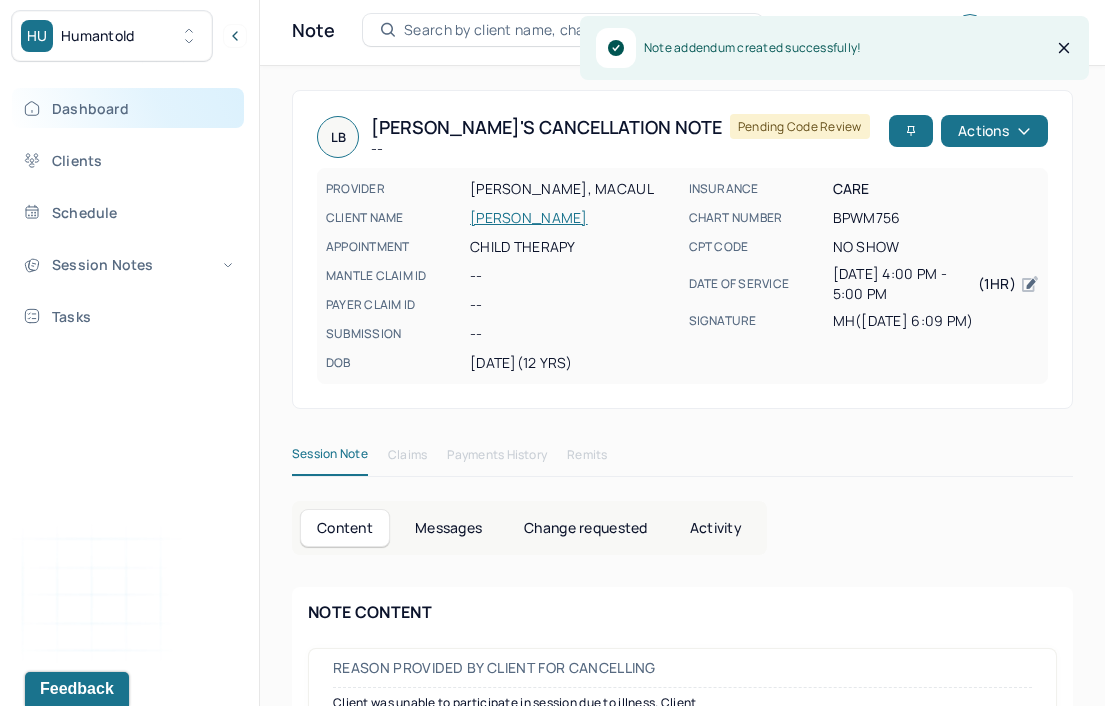 click on "Dashboard" at bounding box center [128, 108] 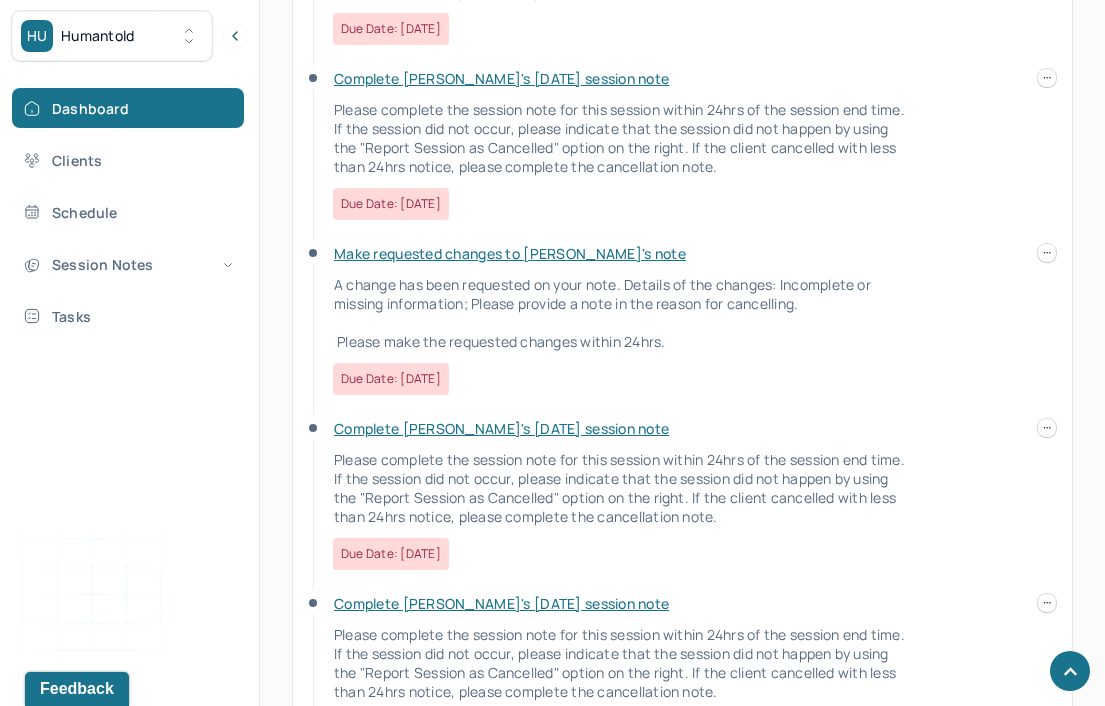 click on "Make requested changes to [PERSON_NAME]'s note" at bounding box center (510, 253) 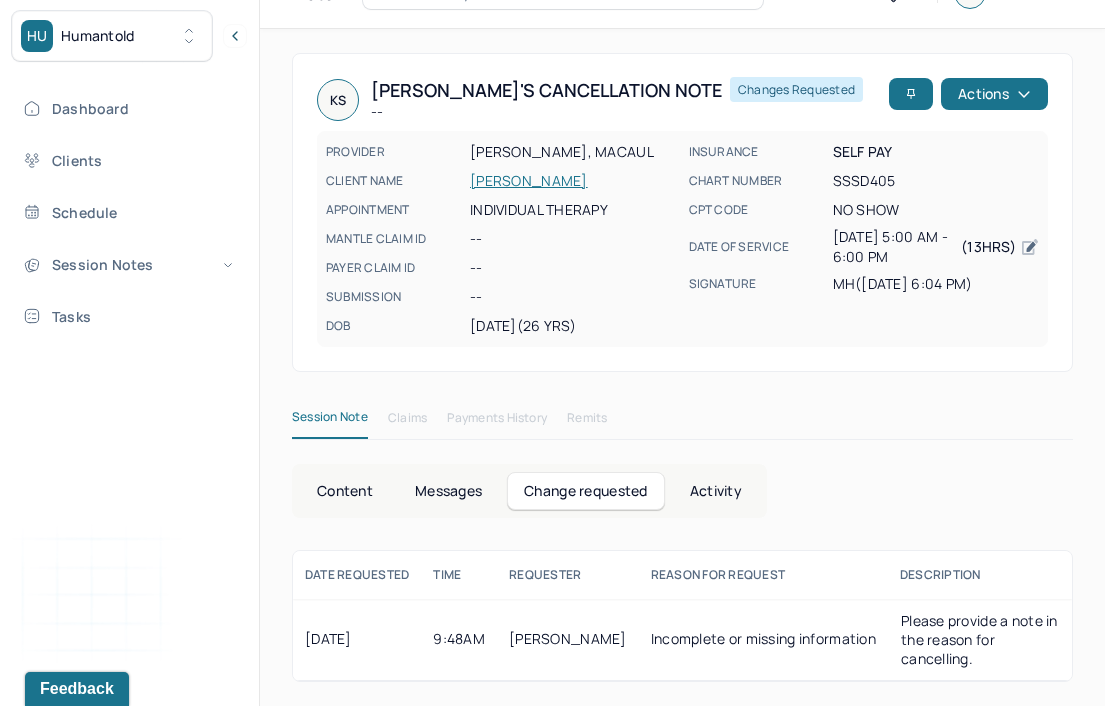 scroll, scrollTop: 88, scrollLeft: 0, axis: vertical 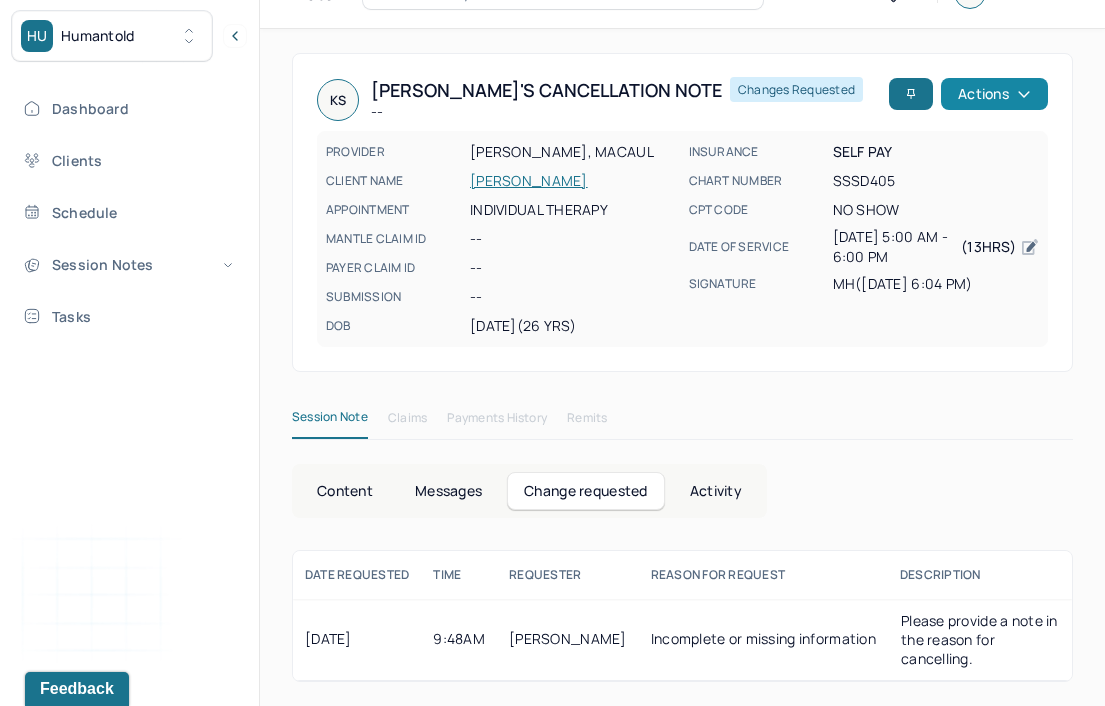 click on "Actions" at bounding box center (994, 94) 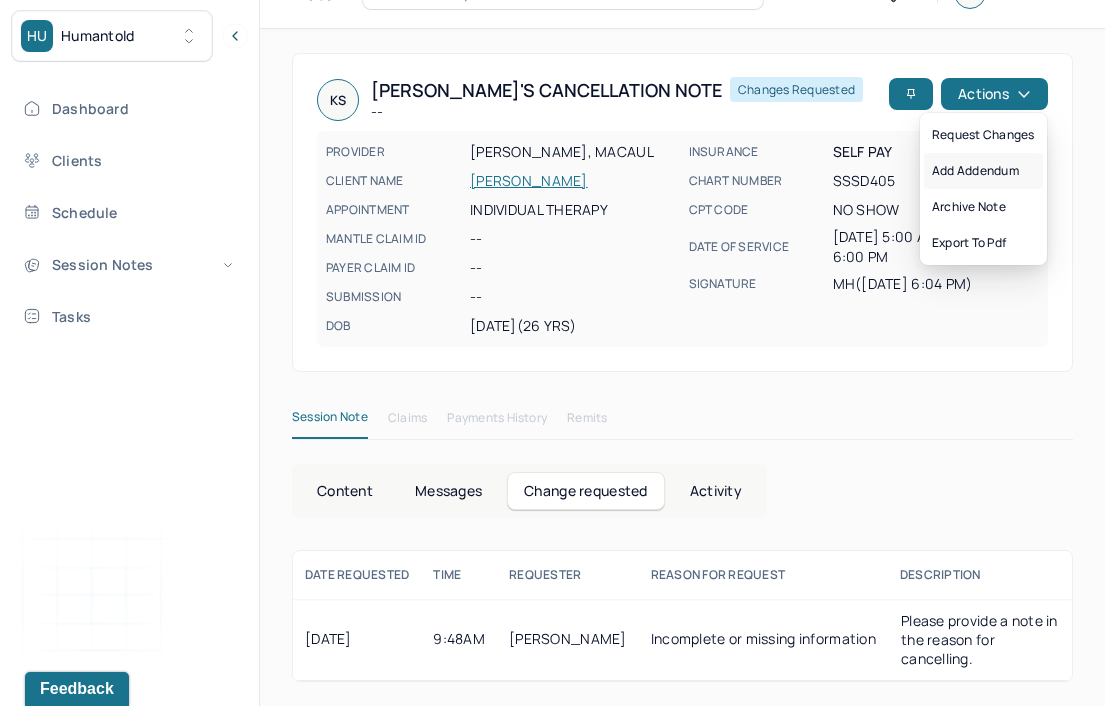 click on "Add addendum" at bounding box center [983, 171] 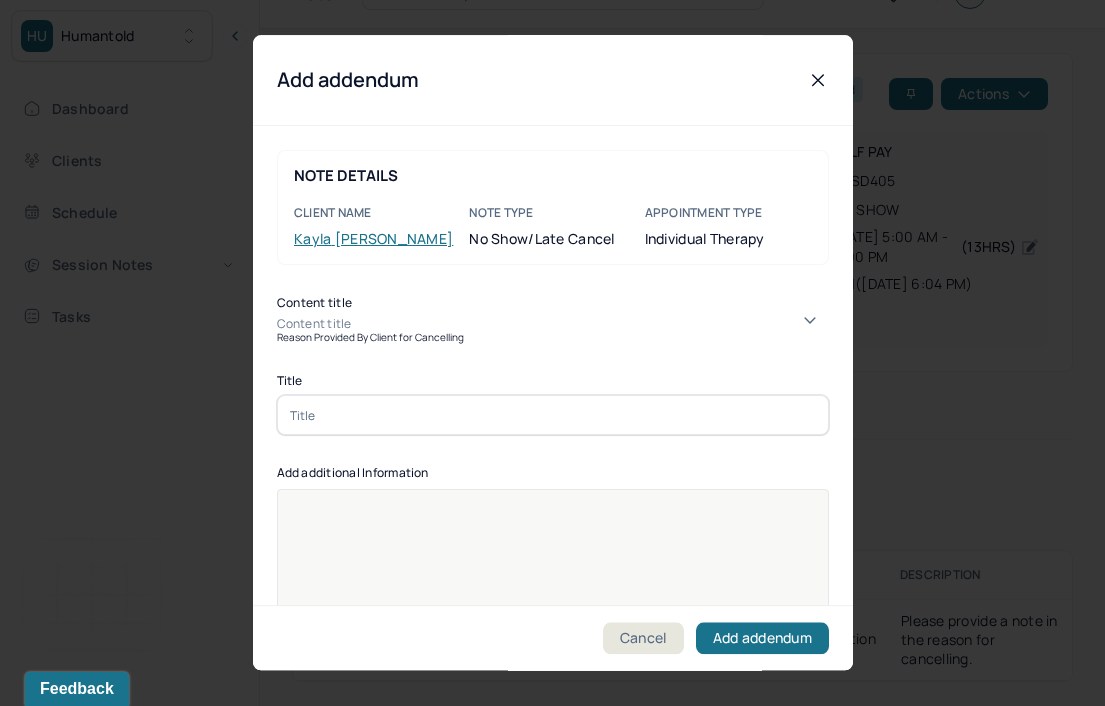click on "Content title" at bounding box center [553, 324] 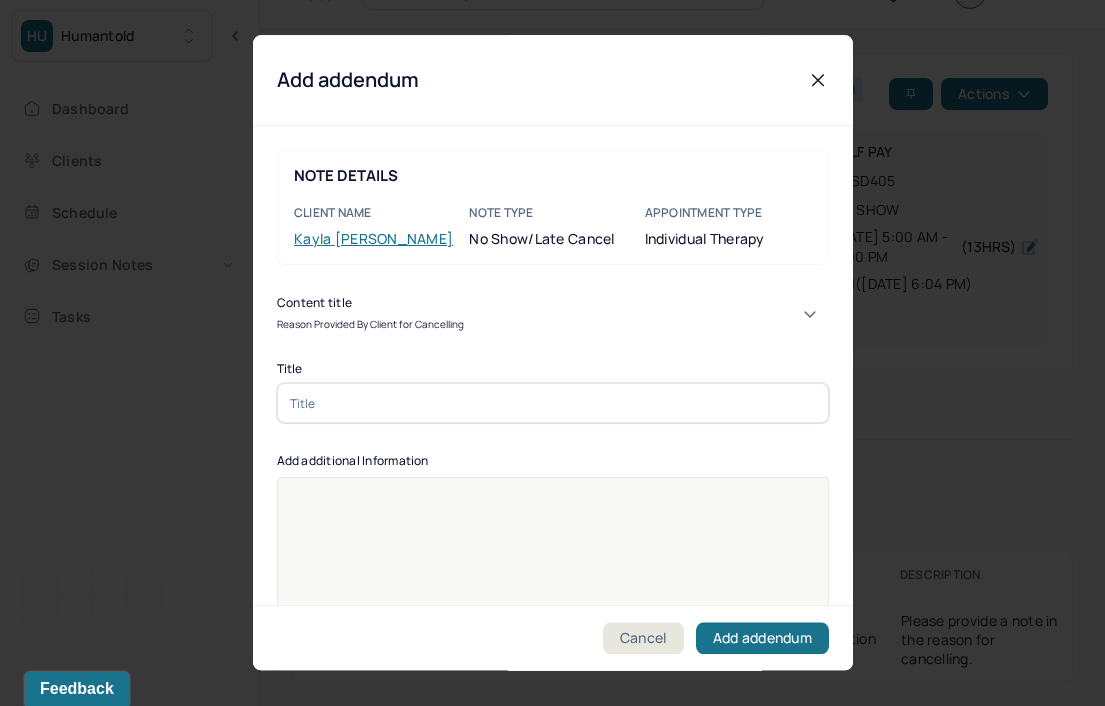 click at bounding box center [553, 403] 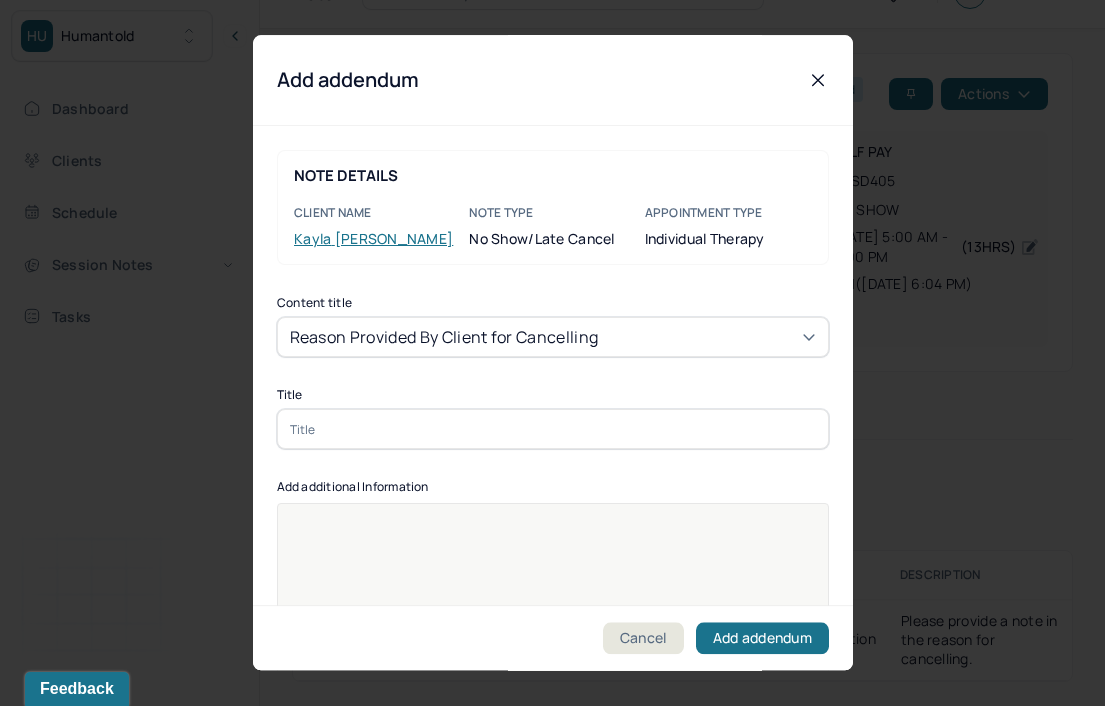 click at bounding box center [553, 429] 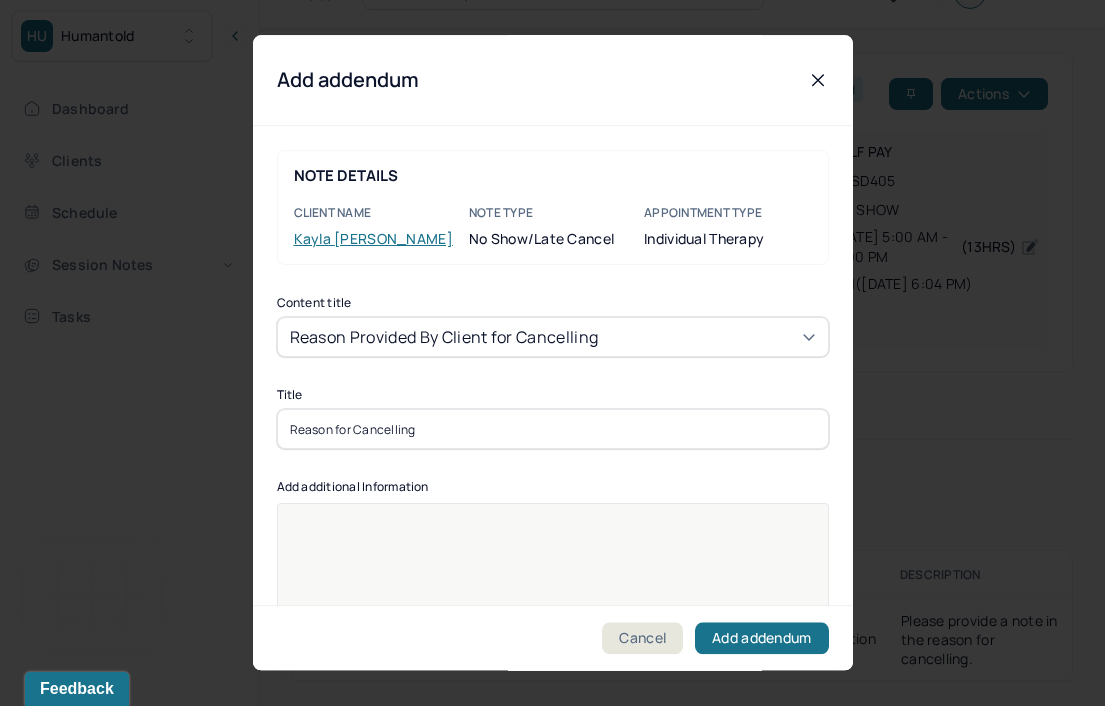 type on "Reason for Cancelling" 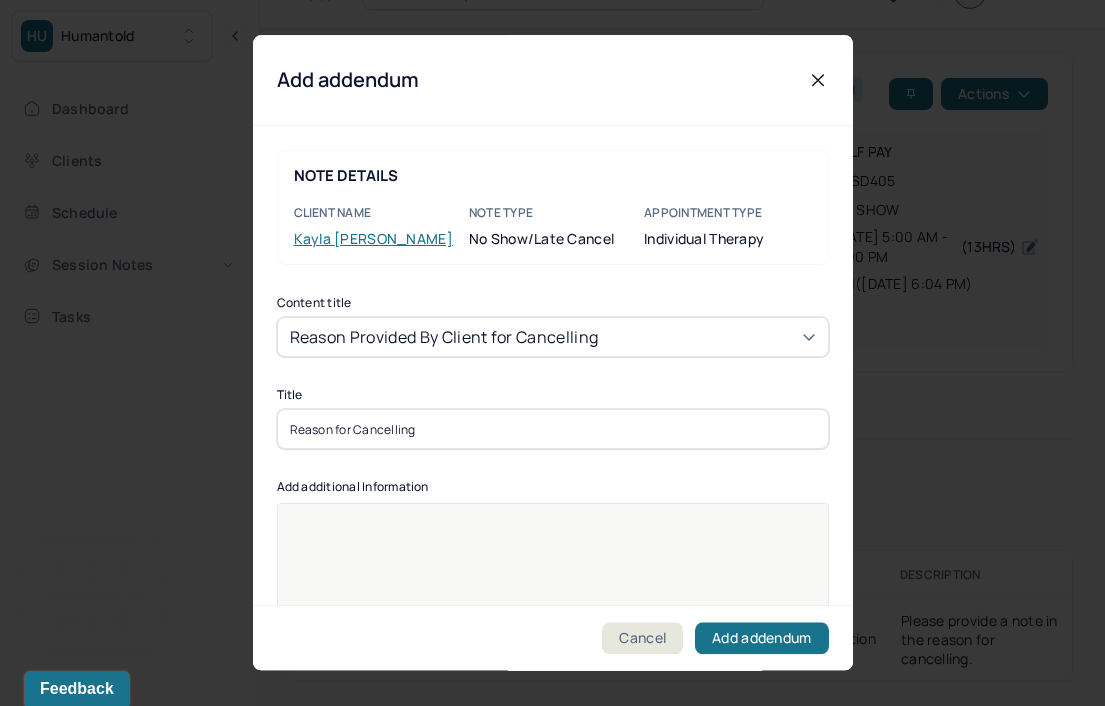 type 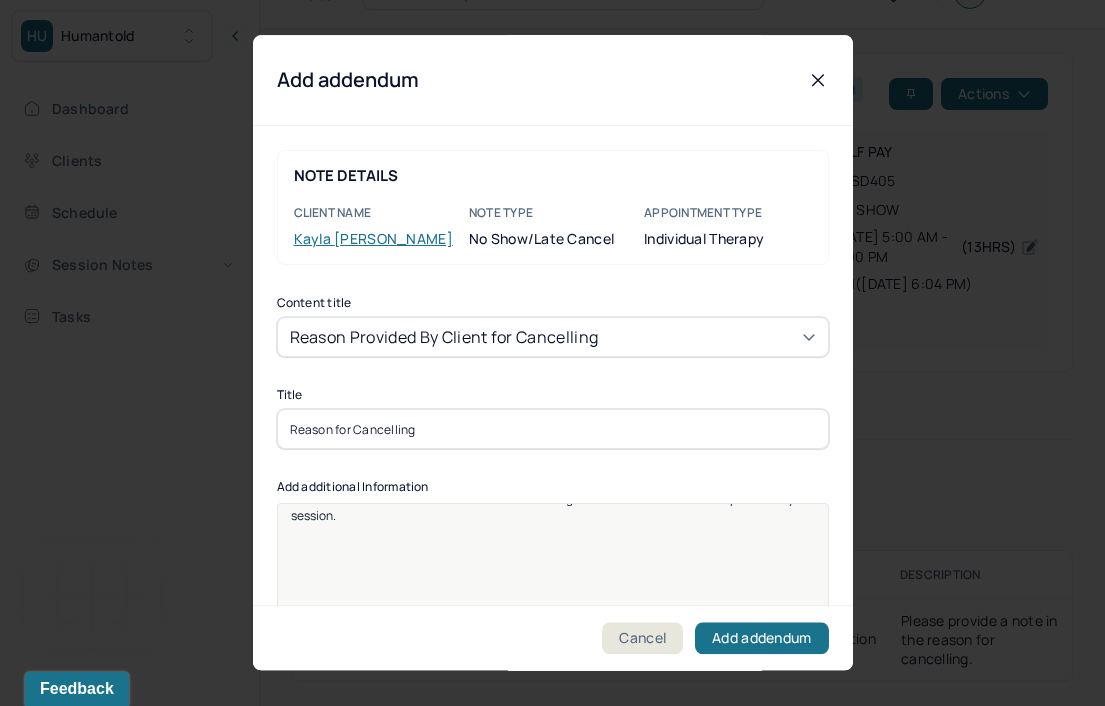 scroll, scrollTop: 25, scrollLeft: 0, axis: vertical 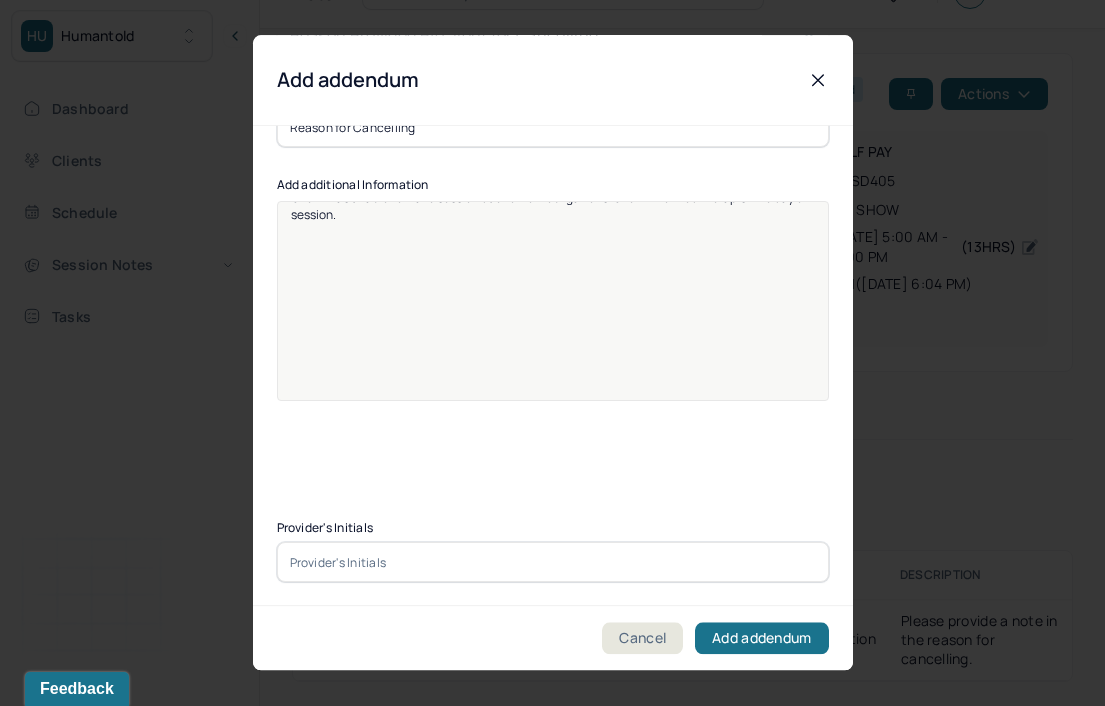 click at bounding box center [553, 562] 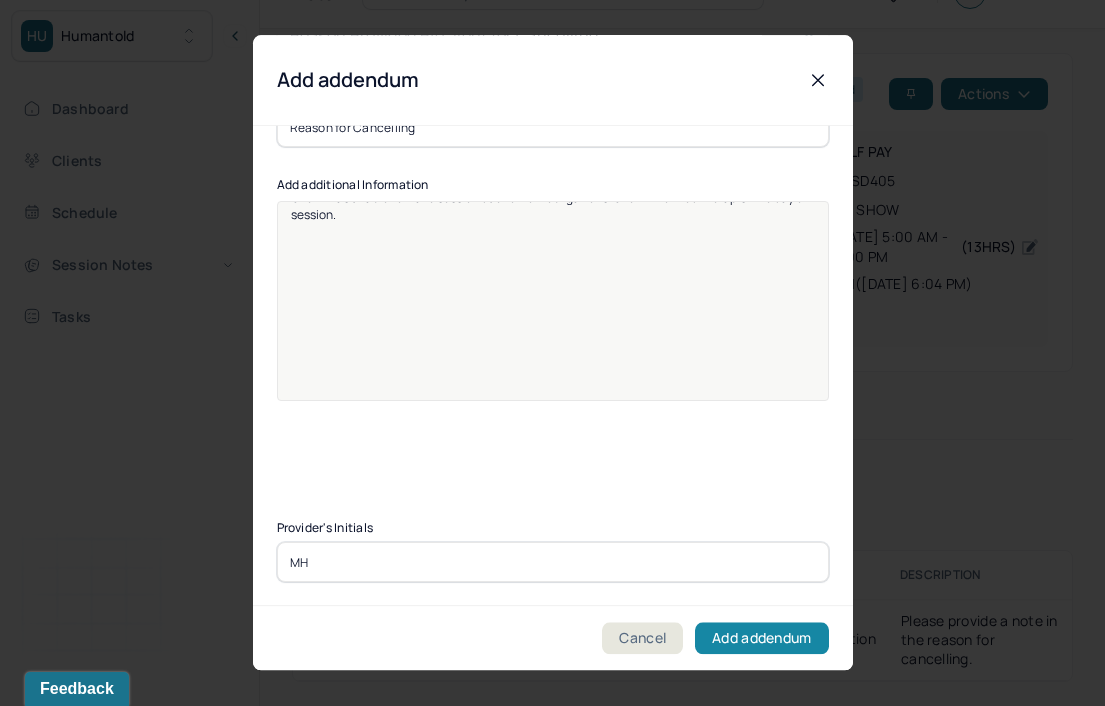 type on "MH" 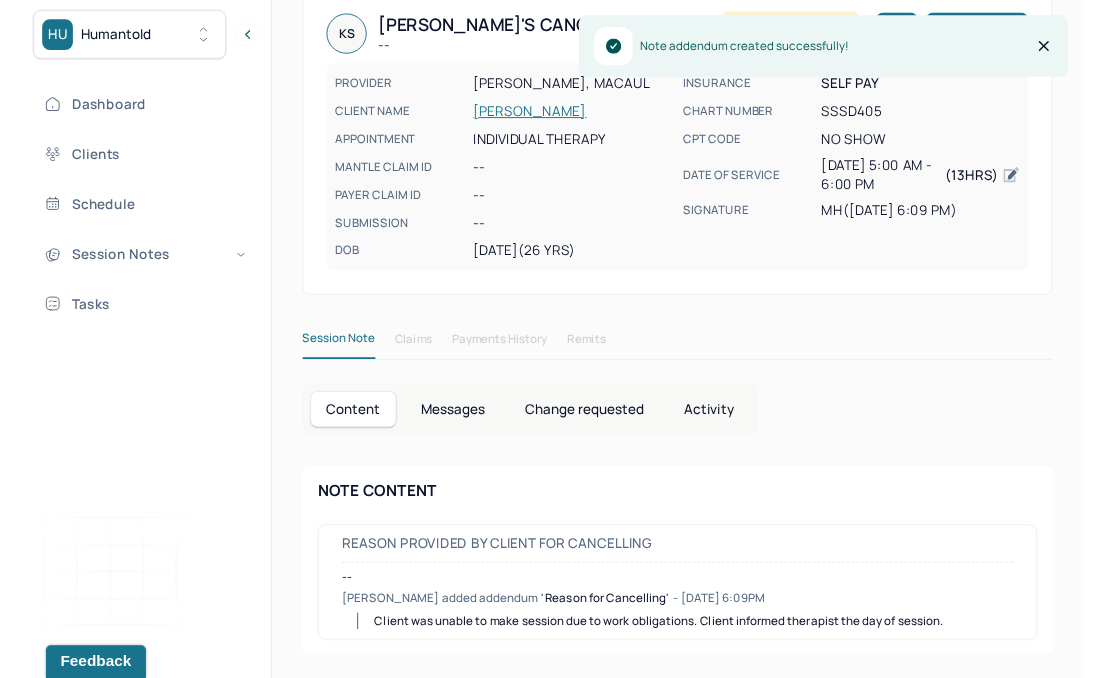 scroll, scrollTop: 153, scrollLeft: 0, axis: vertical 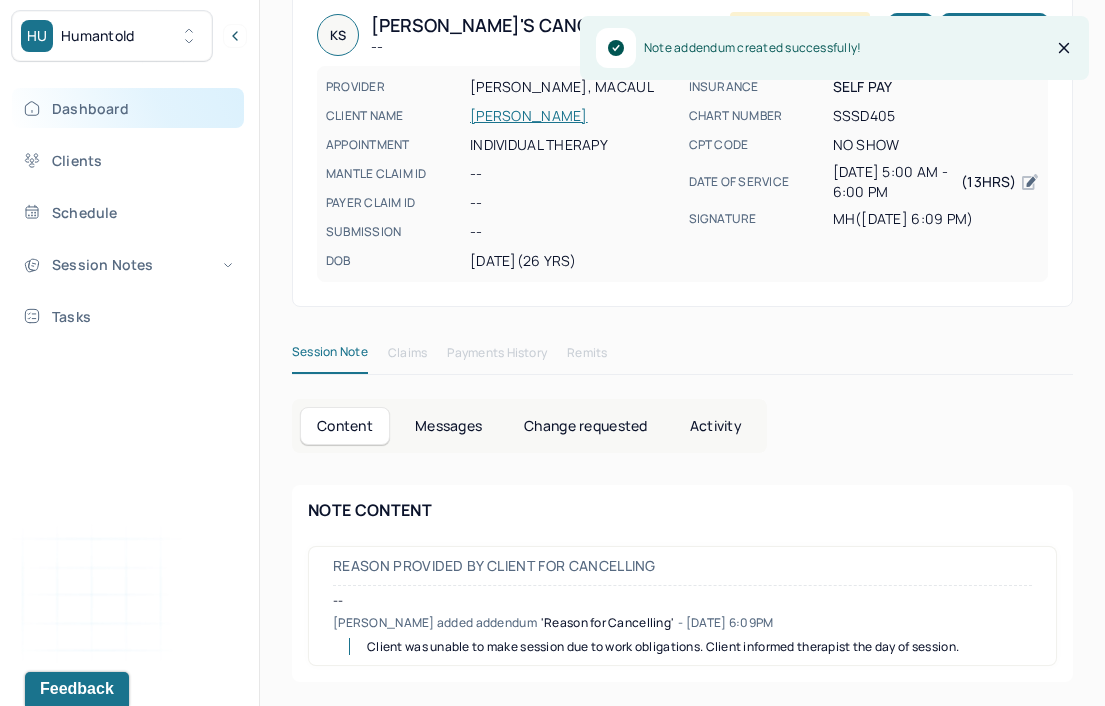 click on "Dashboard" at bounding box center (128, 108) 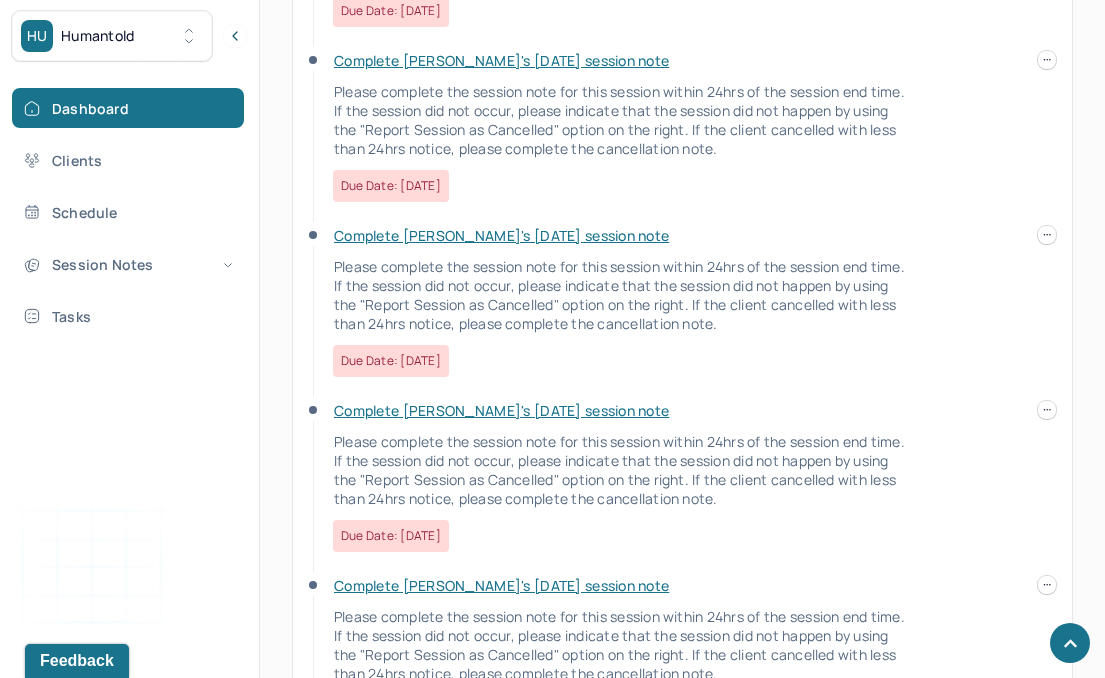scroll, scrollTop: 1472, scrollLeft: 0, axis: vertical 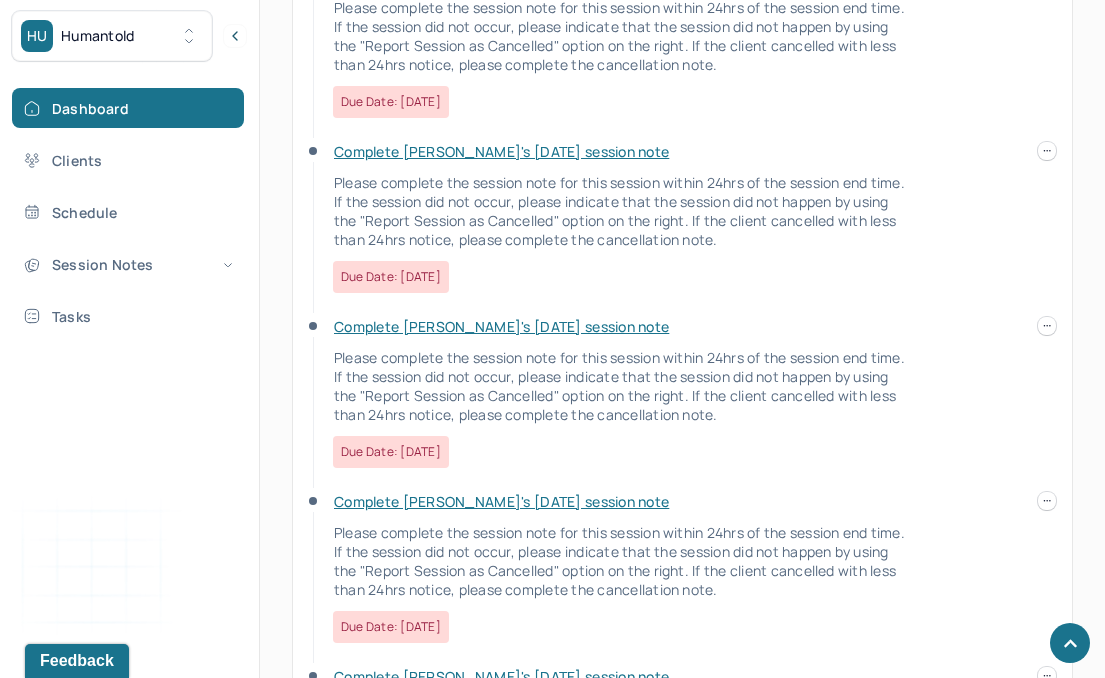 click on "Complete [PERSON_NAME]'s [DATE] session note" at bounding box center [501, 326] 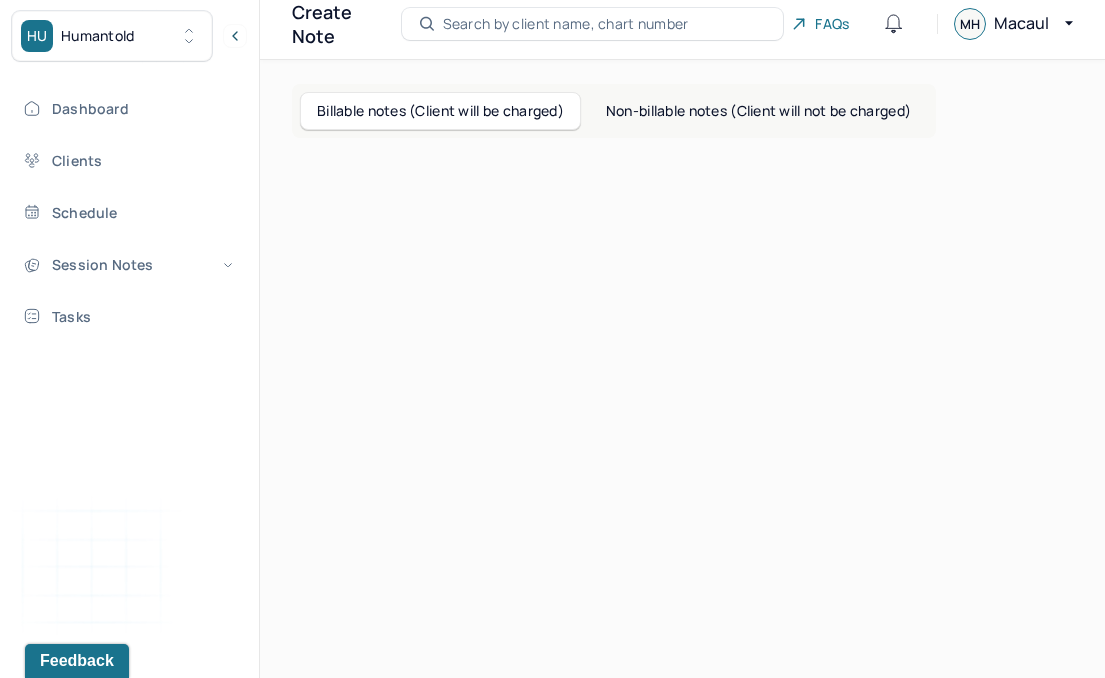 scroll, scrollTop: 57, scrollLeft: 0, axis: vertical 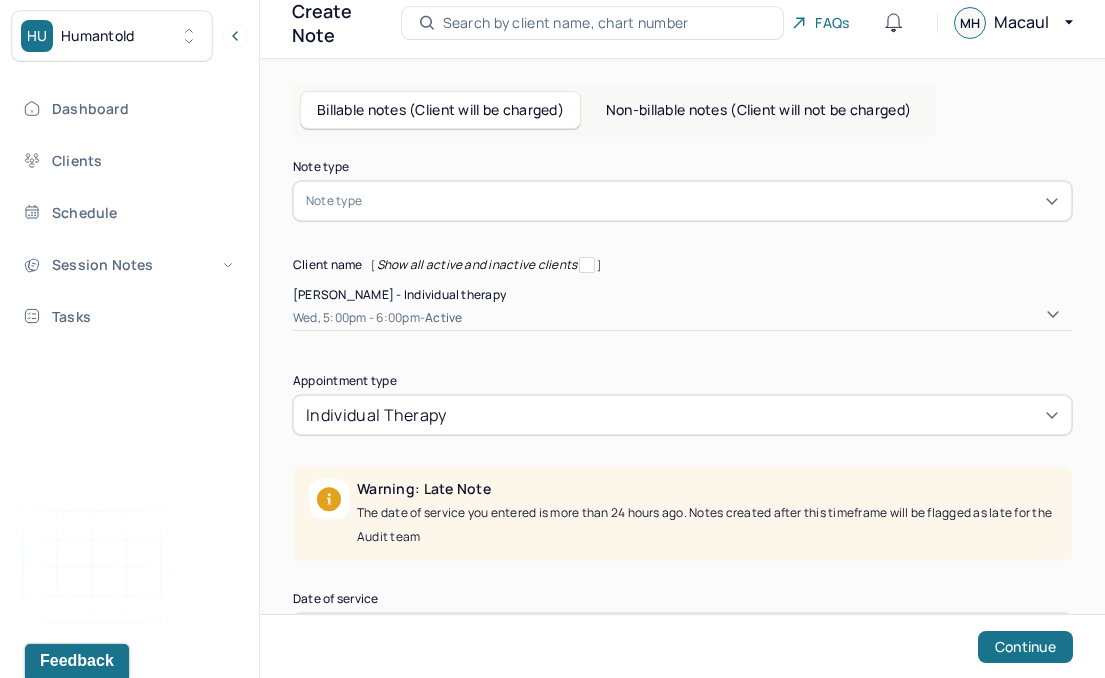 click at bounding box center (466, 201) 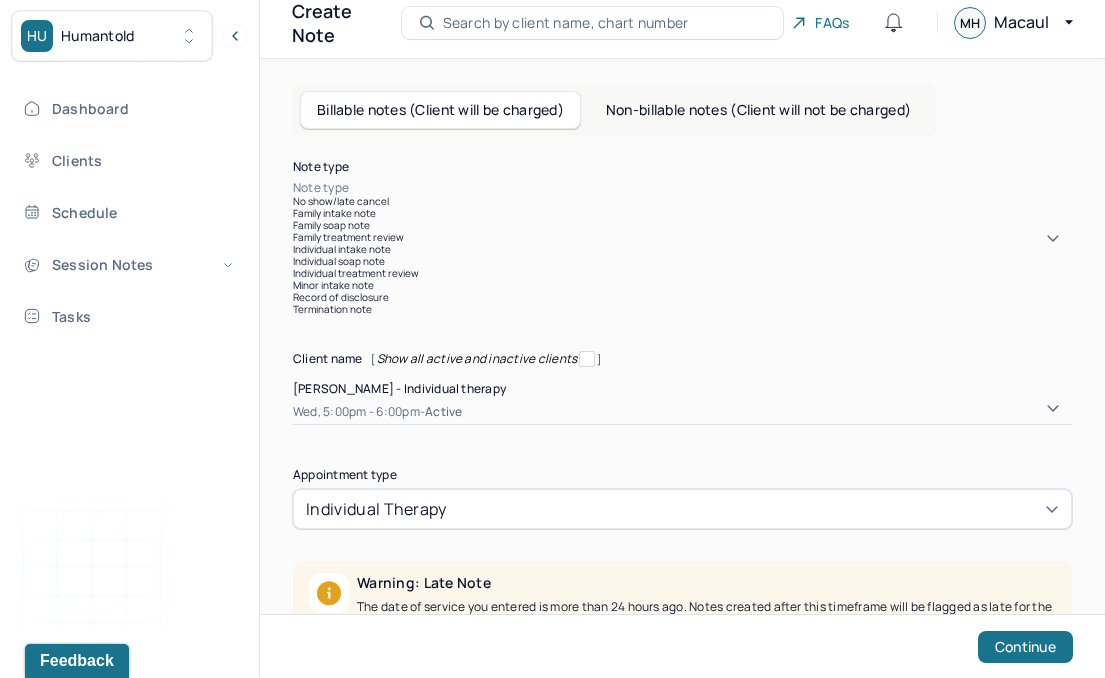 click on "Individual soap note" at bounding box center (682, 261) 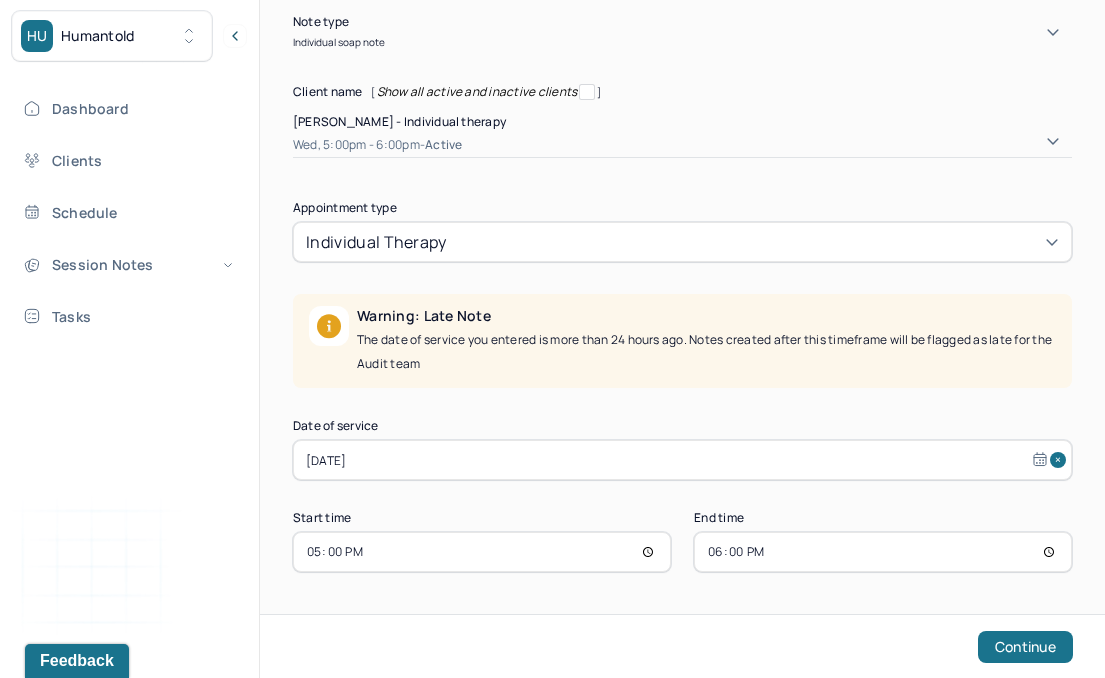 scroll, scrollTop: 220, scrollLeft: 0, axis: vertical 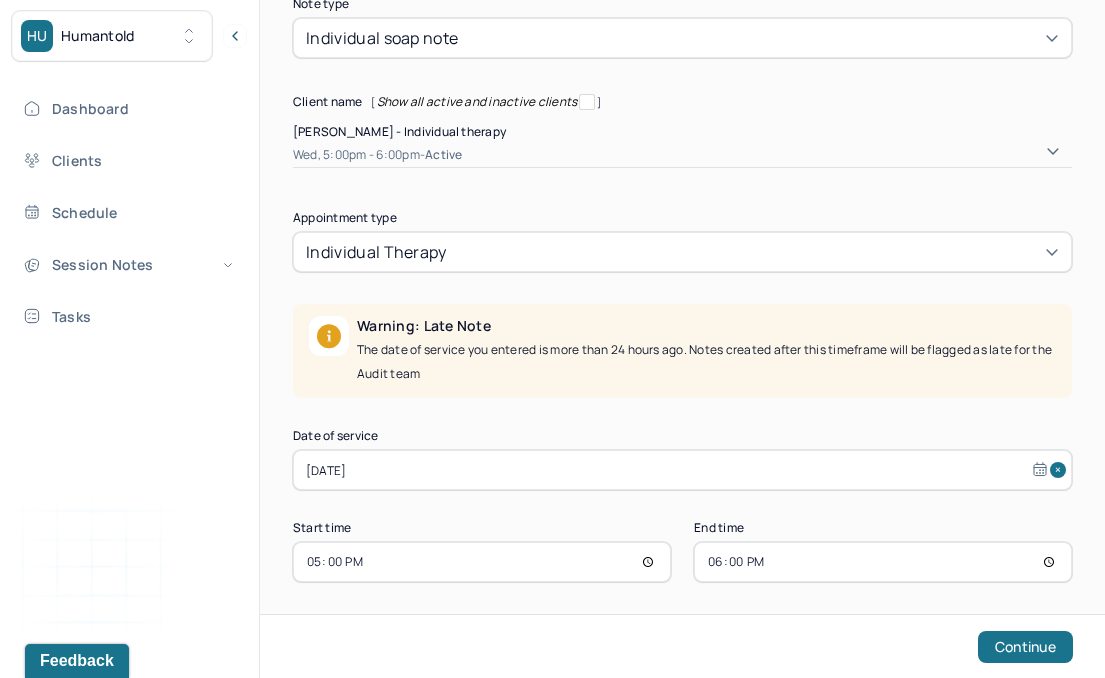 click on "17:00" at bounding box center (482, 562) 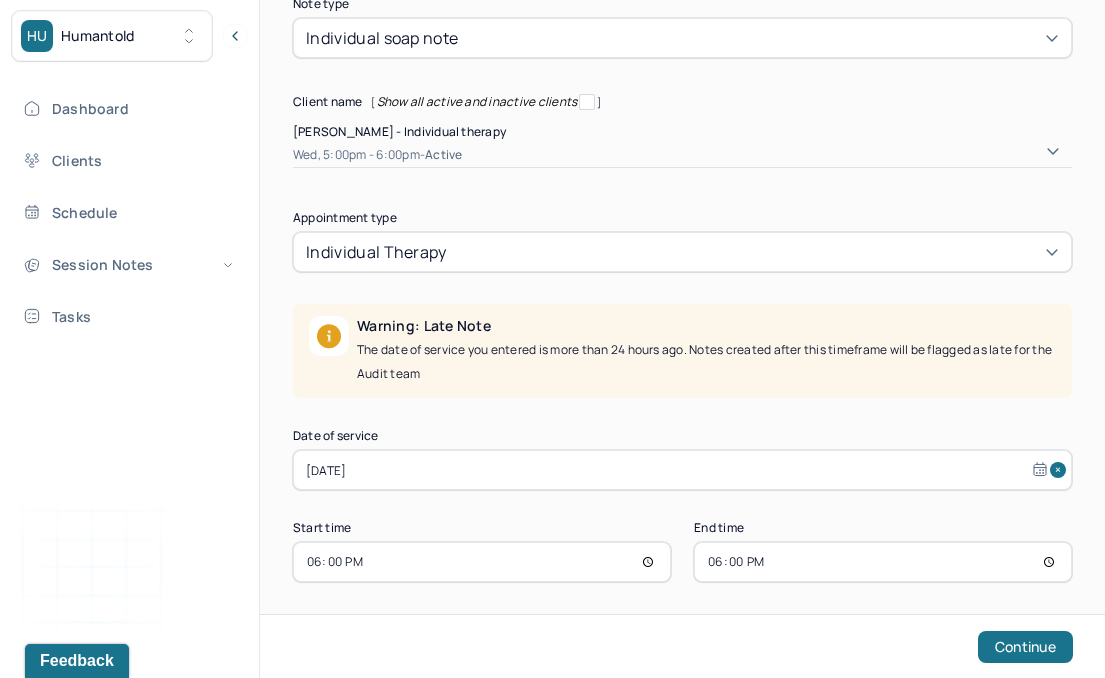 type on "18:00" 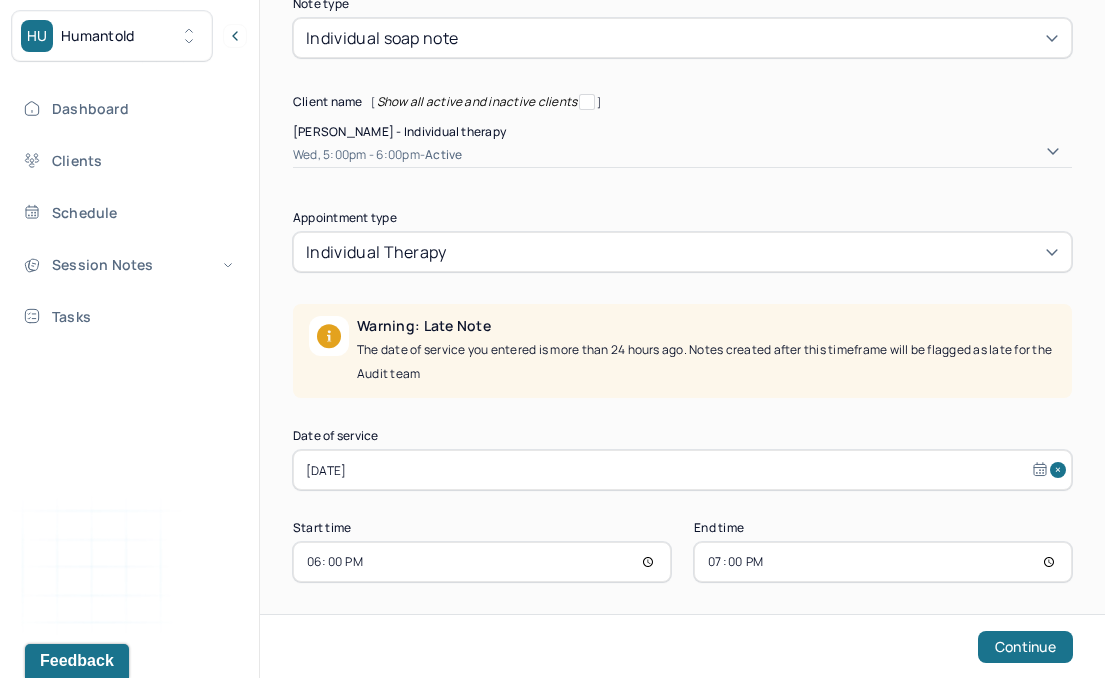 scroll, scrollTop: 94, scrollLeft: 0, axis: vertical 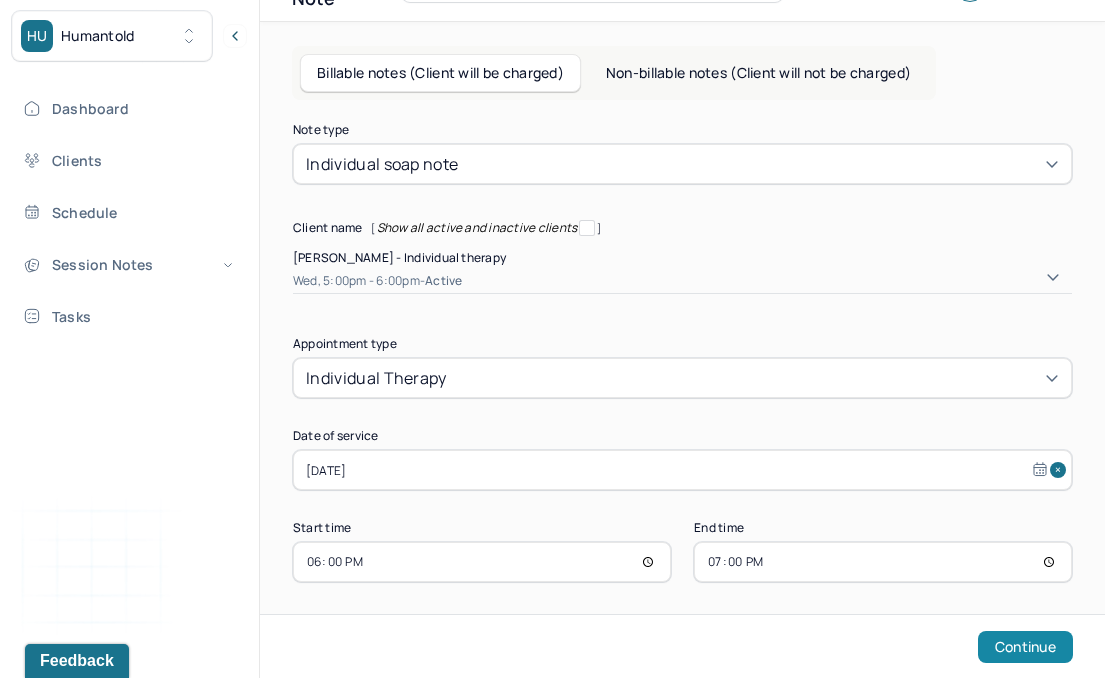 type on "19:00" 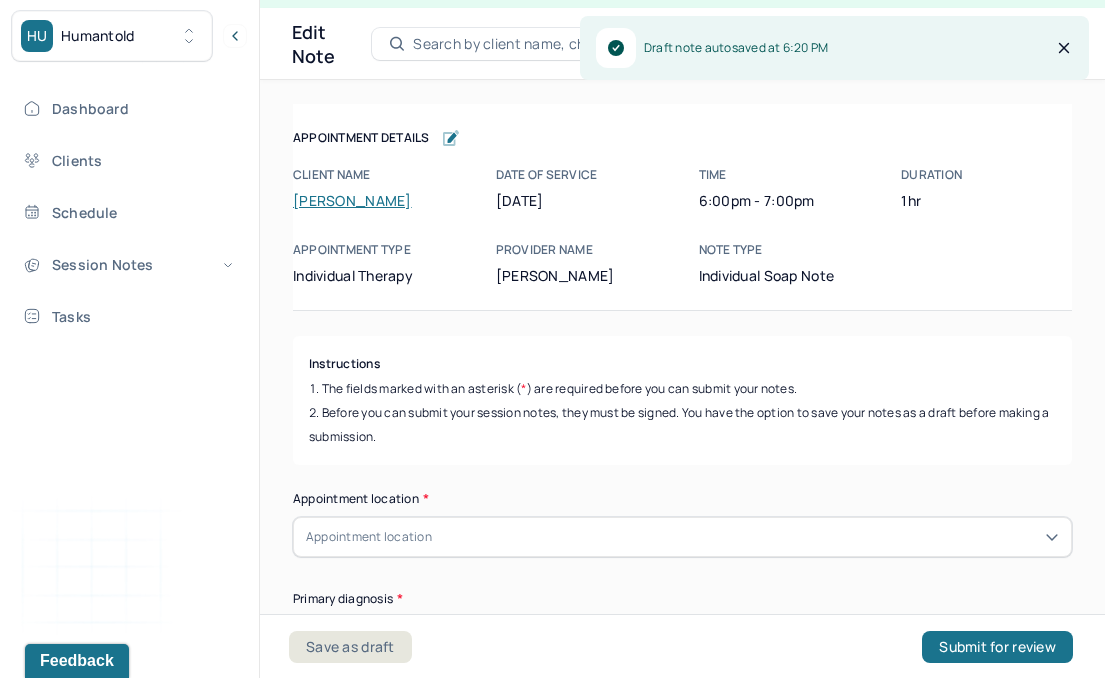 scroll, scrollTop: 36, scrollLeft: 0, axis: vertical 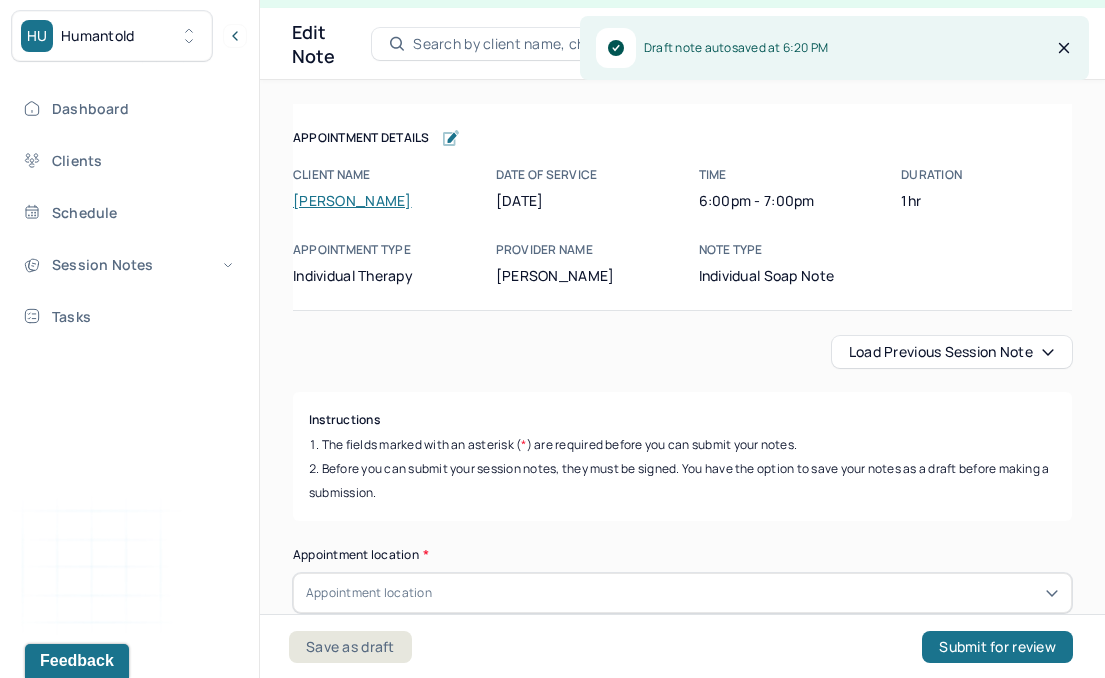 click on "Load previous session note" at bounding box center (952, 352) 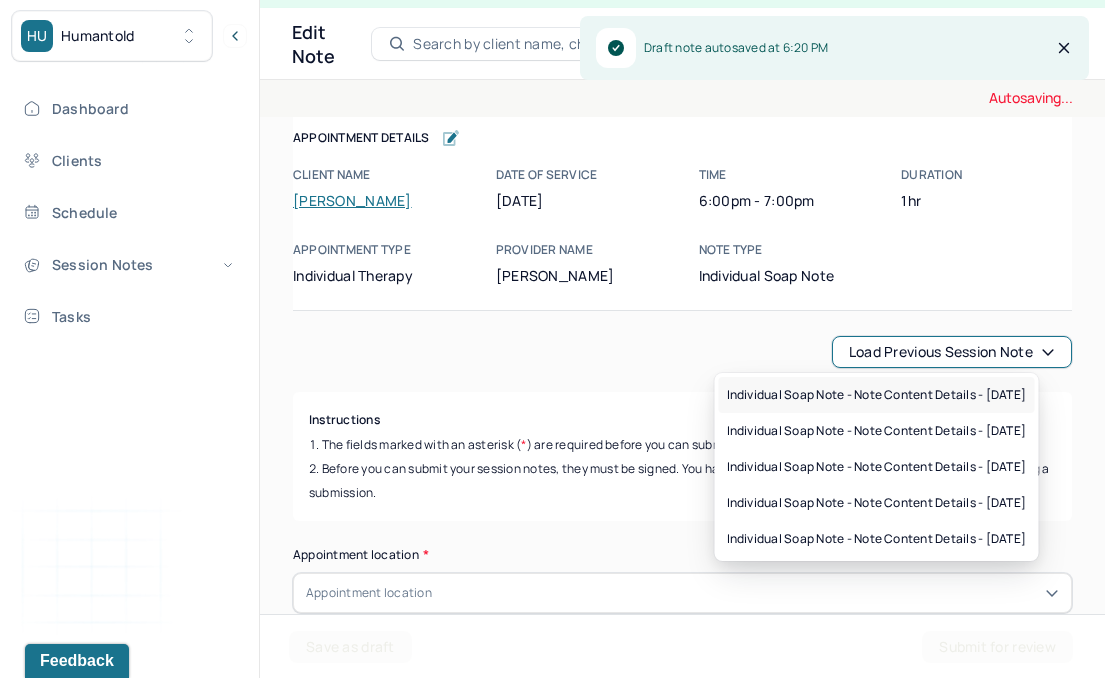 click on "Individual soap note   - Note content Details -   [DATE]" at bounding box center [877, 395] 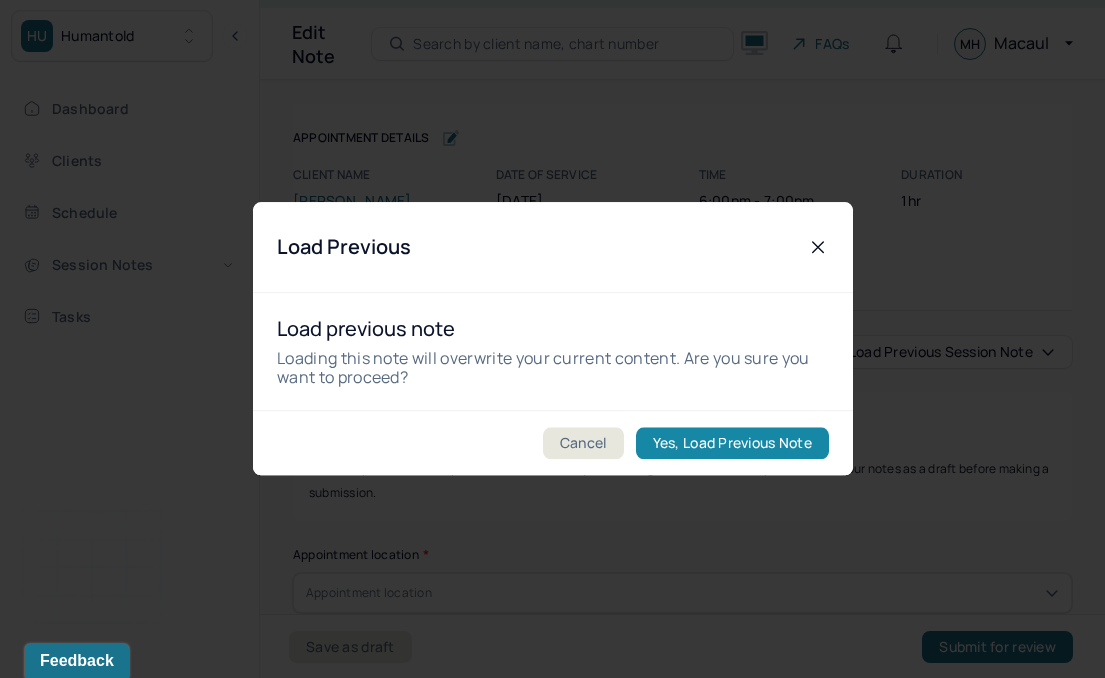 click on "Yes, Load Previous Note" at bounding box center [731, 444] 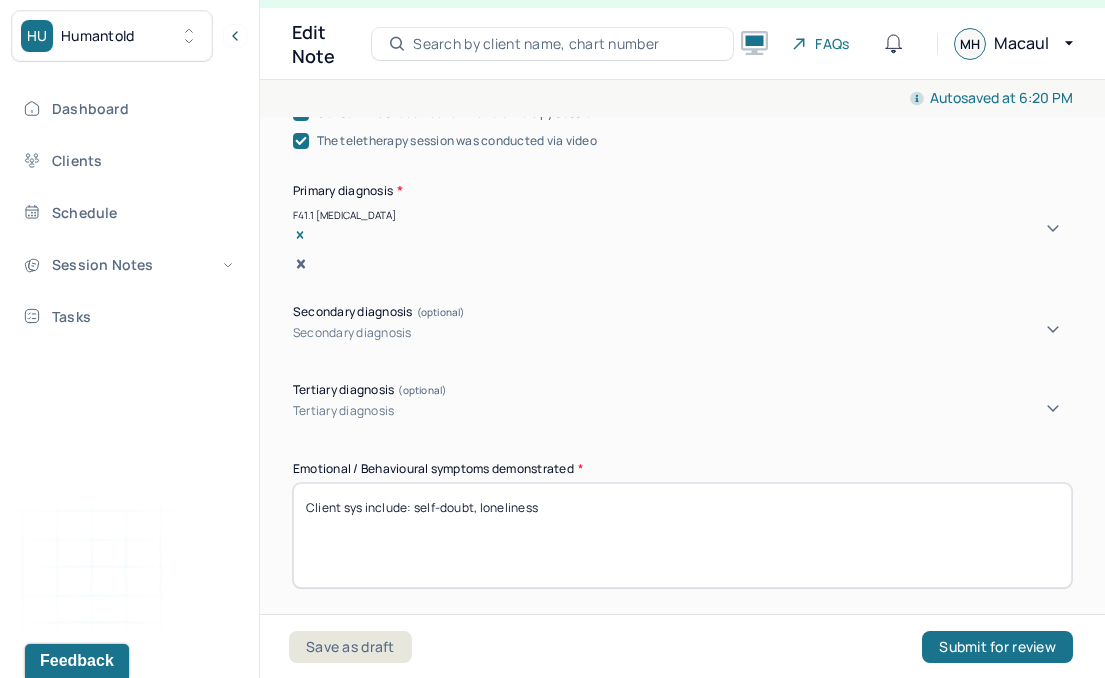 scroll, scrollTop: 718, scrollLeft: 0, axis: vertical 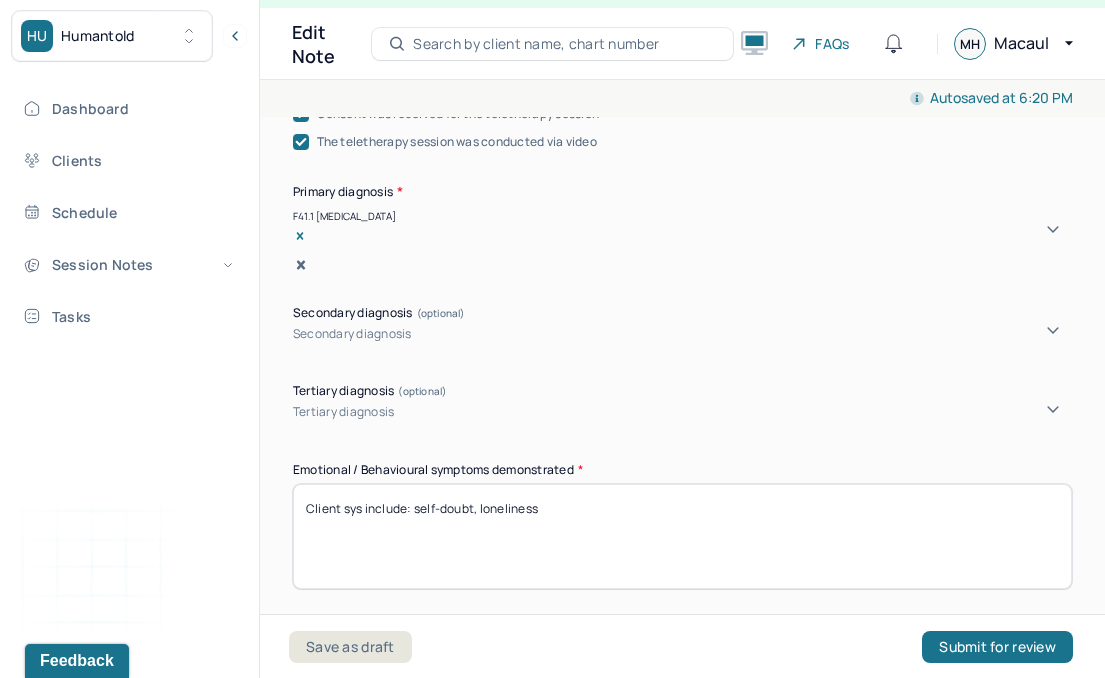 click on "Client sys include: self-doubt, loneliness" at bounding box center [682, 536] 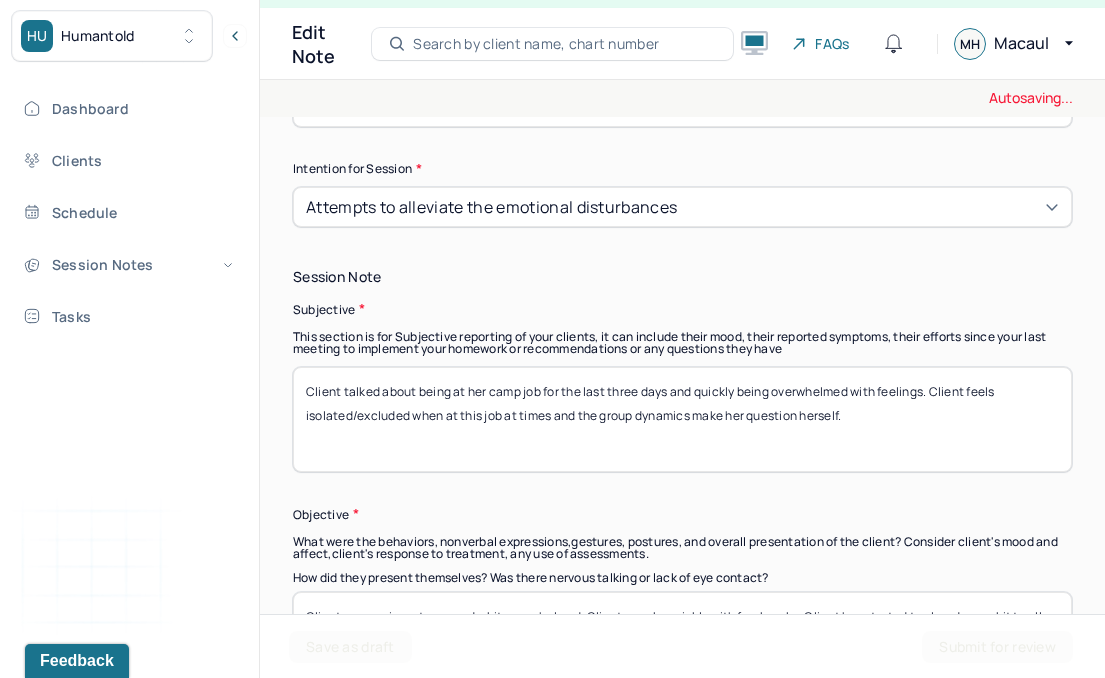 scroll, scrollTop: 1340, scrollLeft: 0, axis: vertical 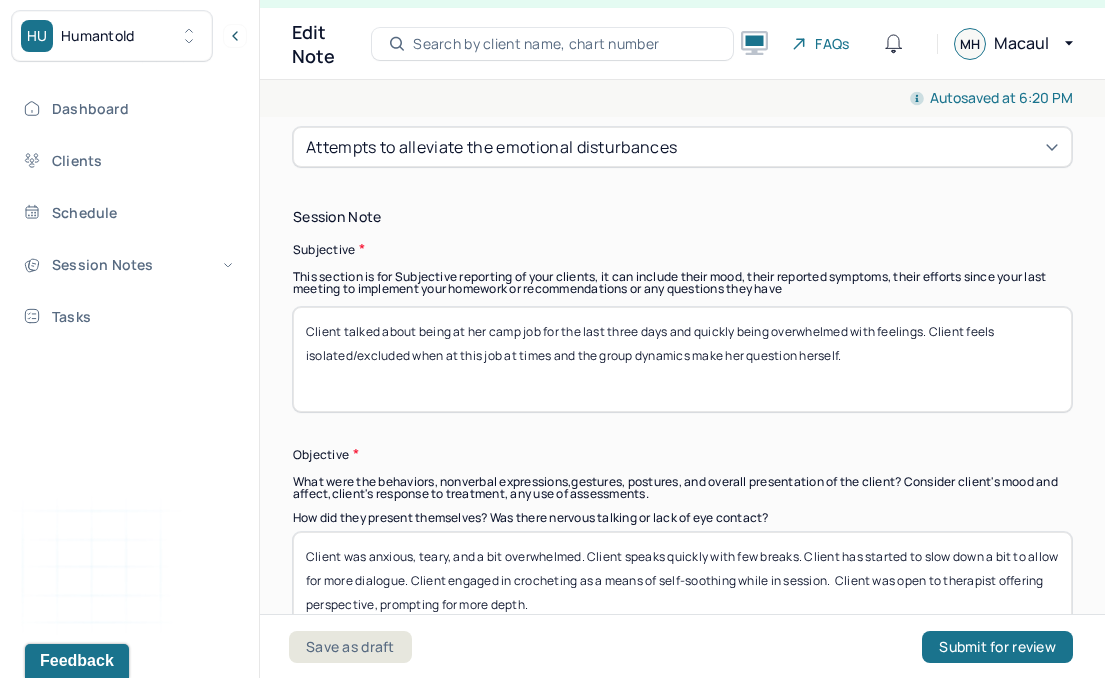 type on "Client sys include: self-doubt, loneliness, anger" 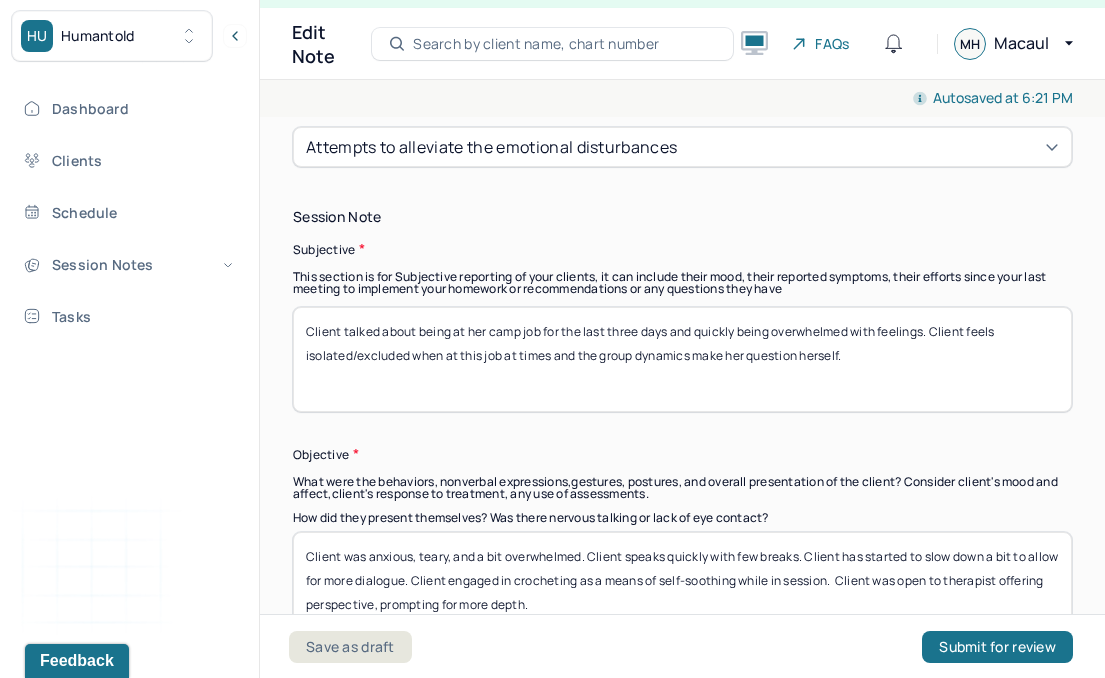 click on "Client talked about being at her camp job for the last three days and quickly being overwhelmed with feelings. Client feels isolated/excluded when at this job at times and the group dynamics make her question herself." at bounding box center (682, 359) 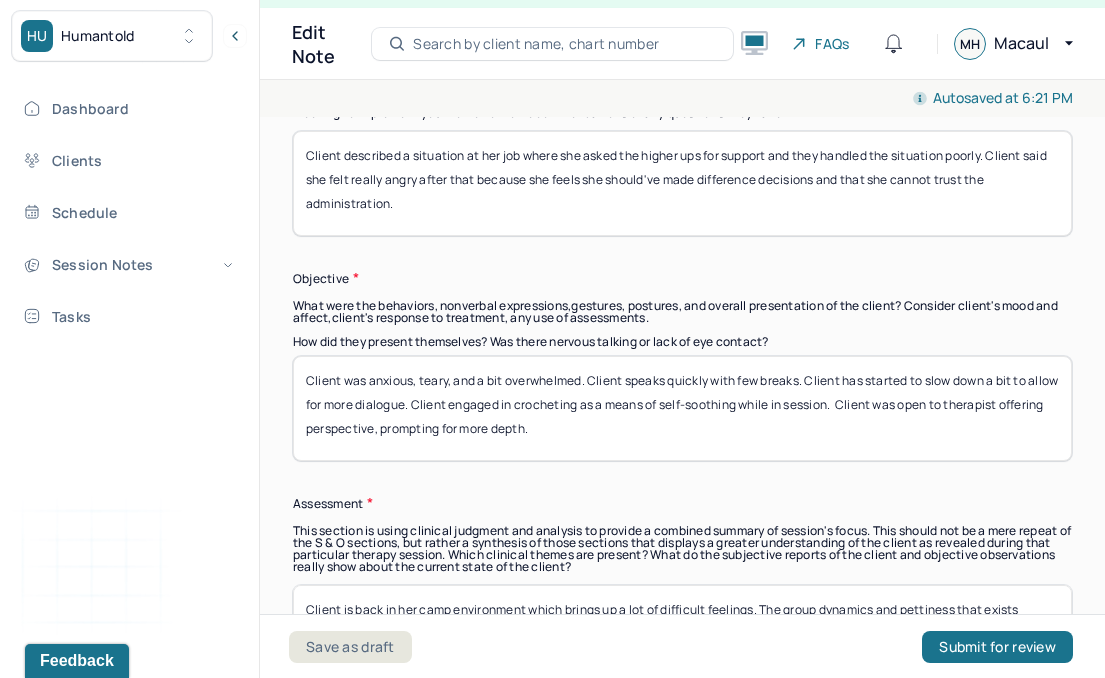 scroll, scrollTop: 1521, scrollLeft: 0, axis: vertical 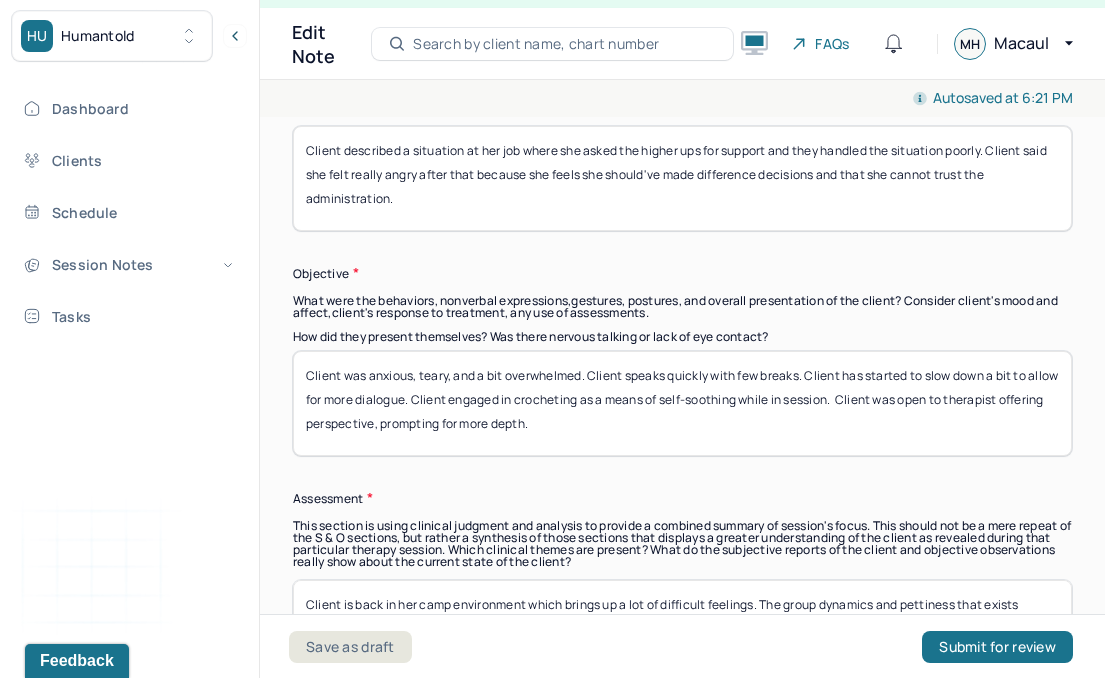 type on "Client described a situation at her job where she asked the higher ups for support and they handled the situation poorly. Client said she felt really angry after that because she feels she should've made difference decisions and that she cannot trust the administration." 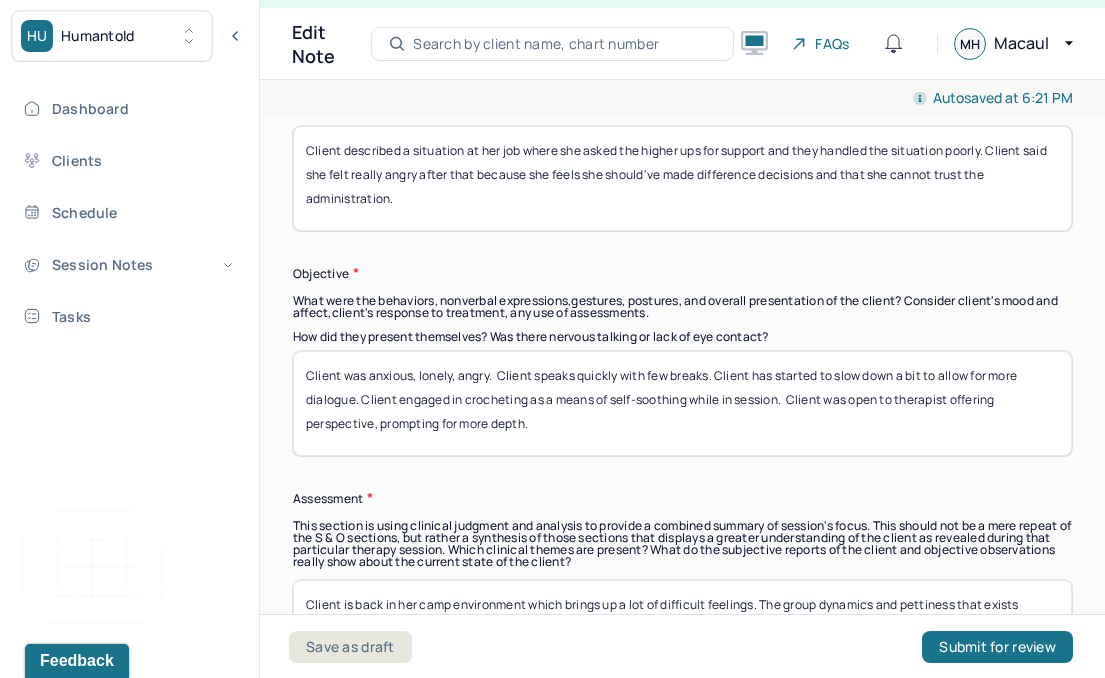 drag, startPoint x: 790, startPoint y: 405, endPoint x: 361, endPoint y: 402, distance: 429.0105 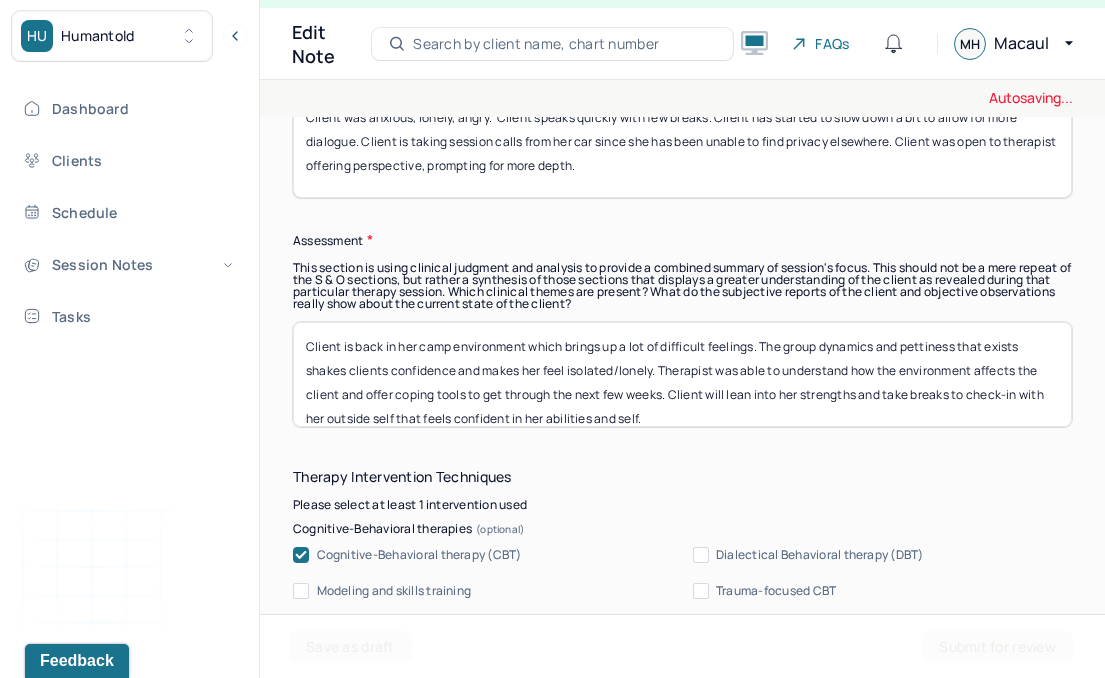 scroll, scrollTop: 1794, scrollLeft: 0, axis: vertical 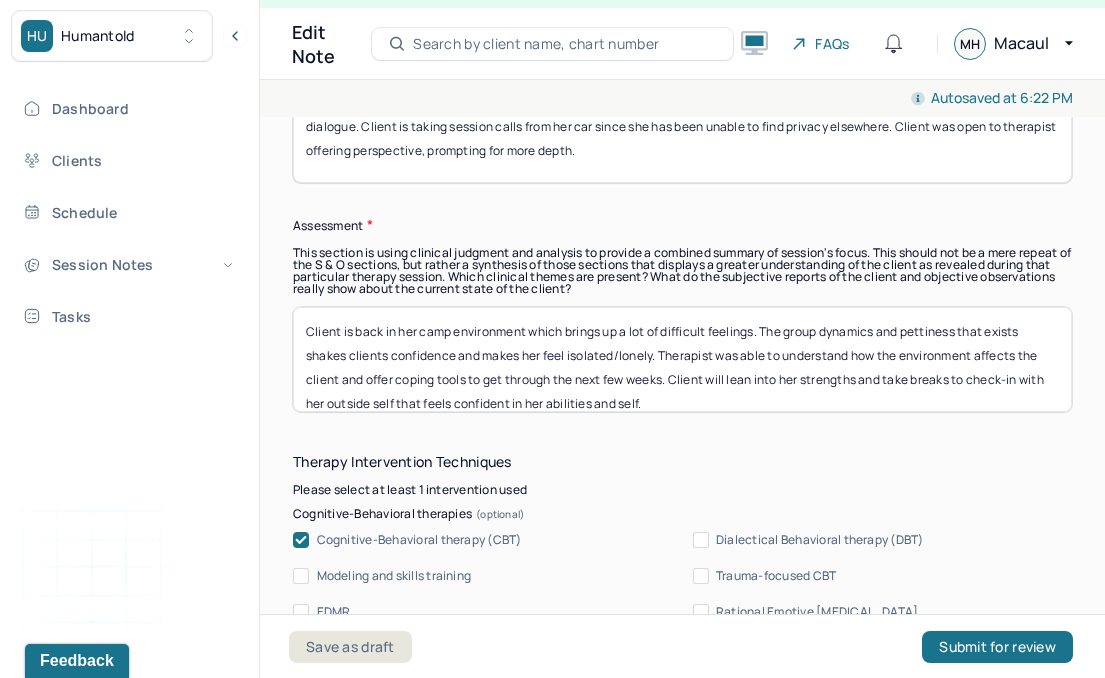 type on "Client was anxious, lonely, angry.  Client speaks quickly with few breaks. Client has started to slow down a bit to allow for more dialogue. Client is taking session calls from her car since she has been unable to find privacy elsewhere. Client was open to therapist offering perspective, prompting for more depth." 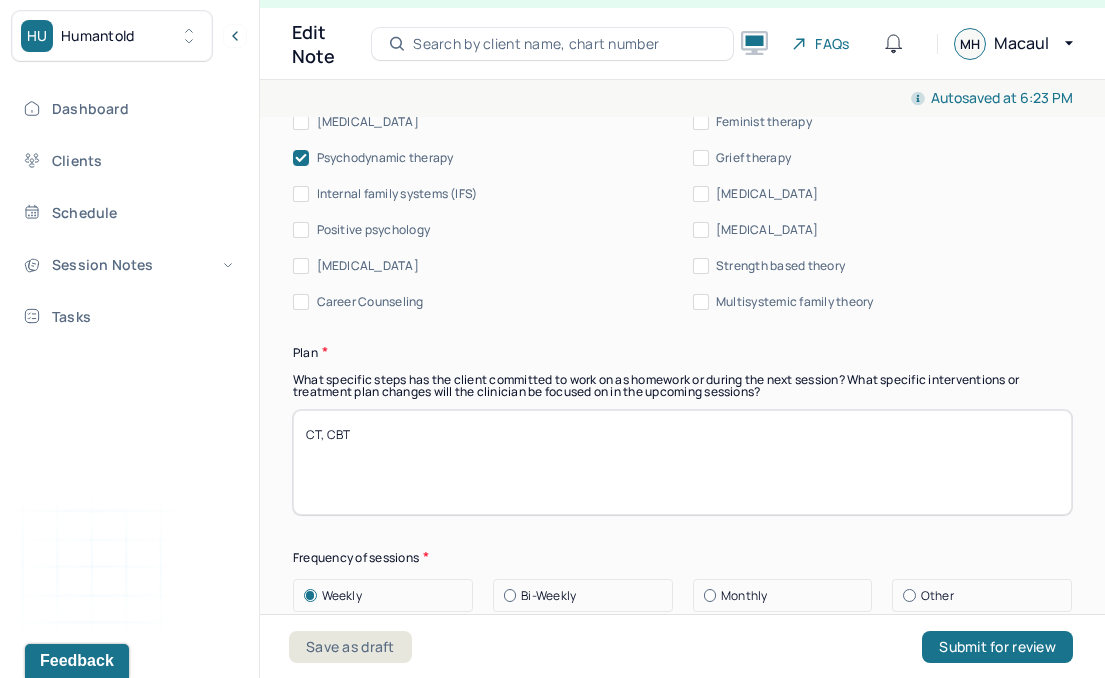 scroll, scrollTop: 2698, scrollLeft: 0, axis: vertical 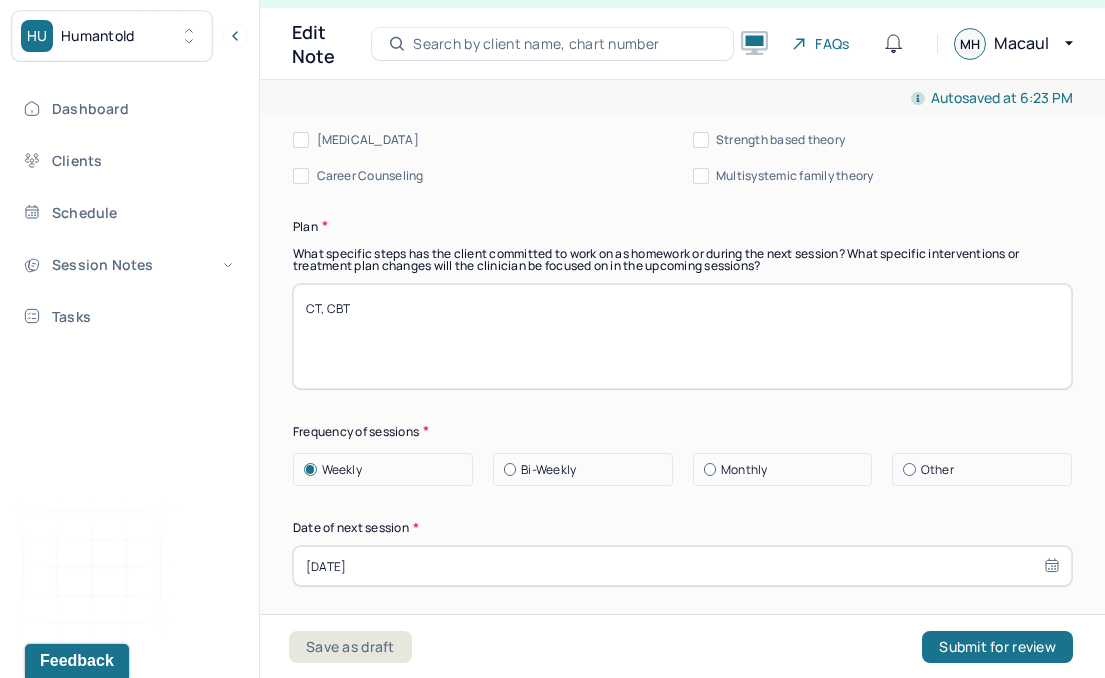 type on "Client is back in her camp environment which brings up a lot of difficult feelings. Client said that the administration handled a situation poorly which left her feeling powerless, unfairly blamed, and overall angry. Client stated she's been feeling angry a lot and unable to resolve the feeling. Therapist offered calming tools and tools to manage emotions." 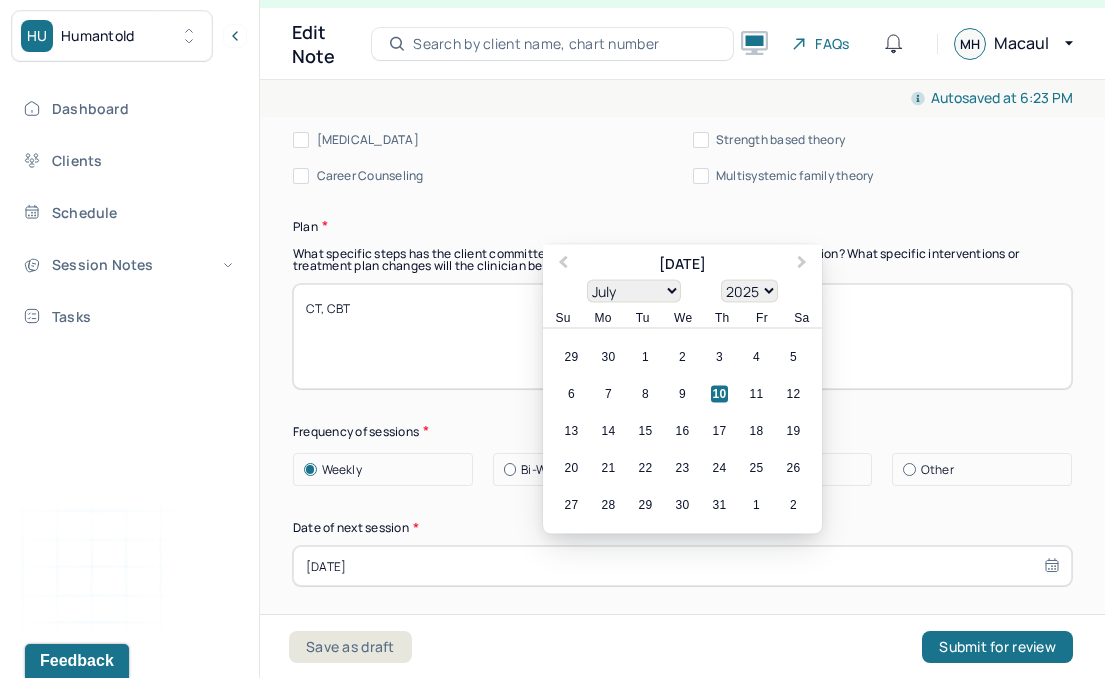 click on "[DATE]" at bounding box center [682, 566] 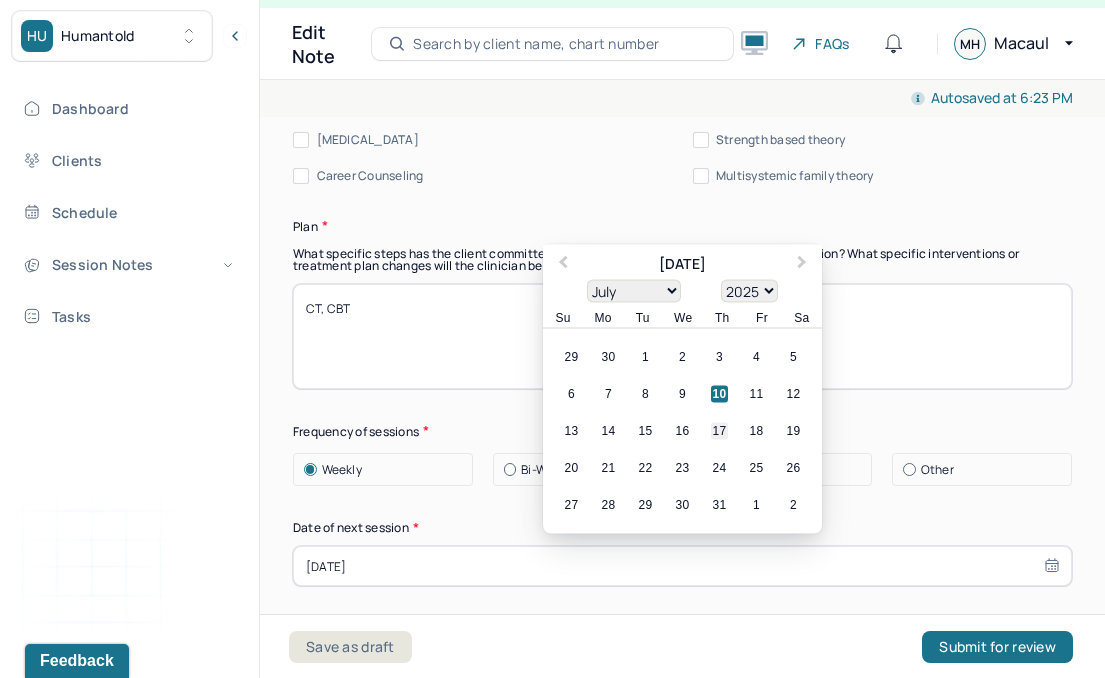 click on "17" at bounding box center (719, 431) 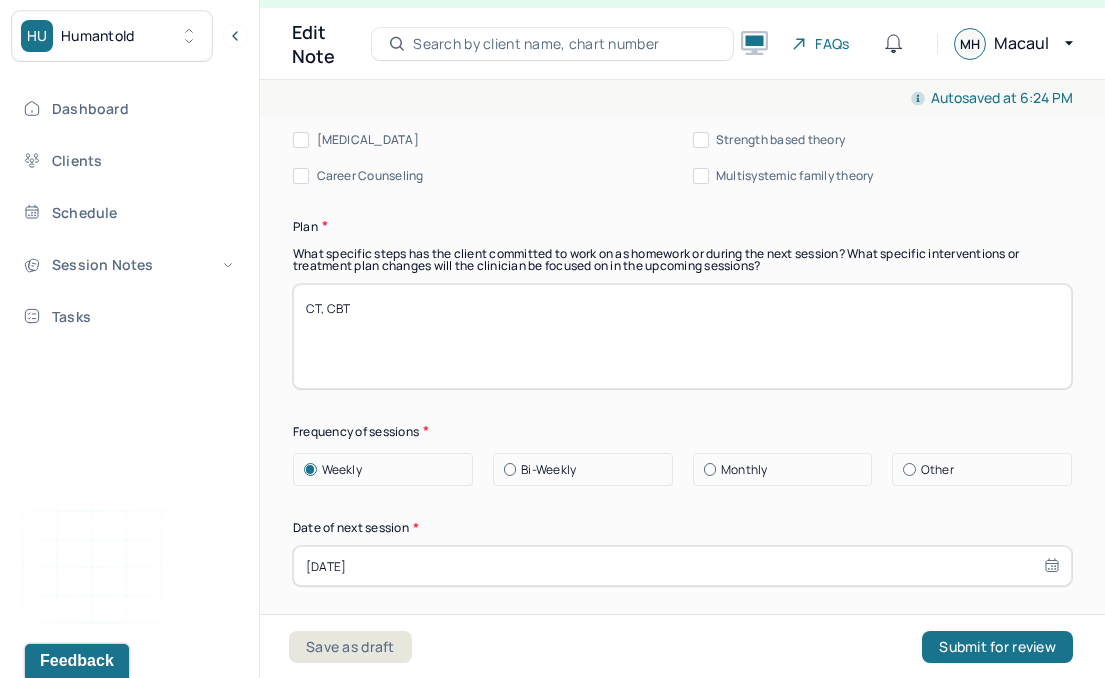 click on "[DATE]" at bounding box center [682, 566] 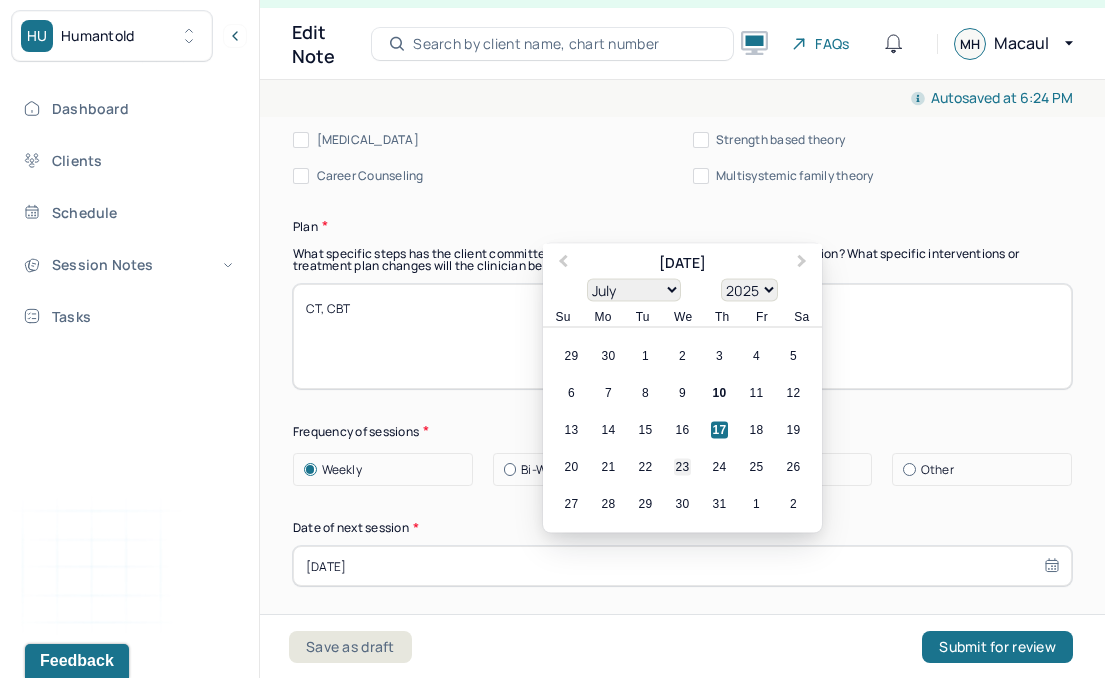 click on "23" at bounding box center (682, 467) 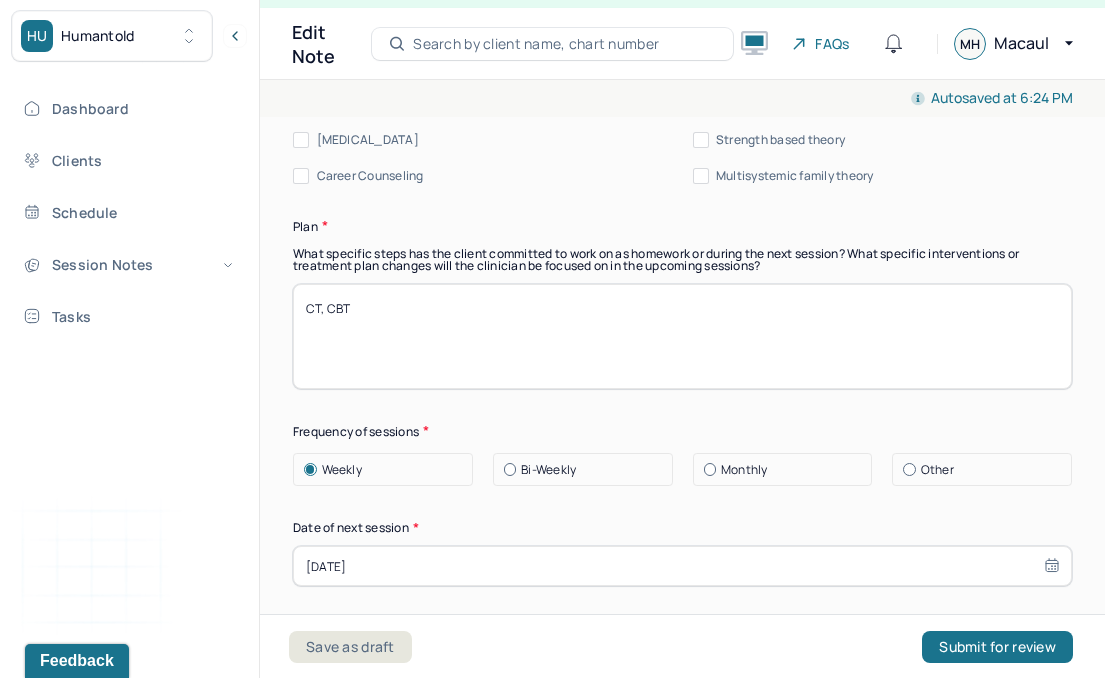 type on "[DATE]" 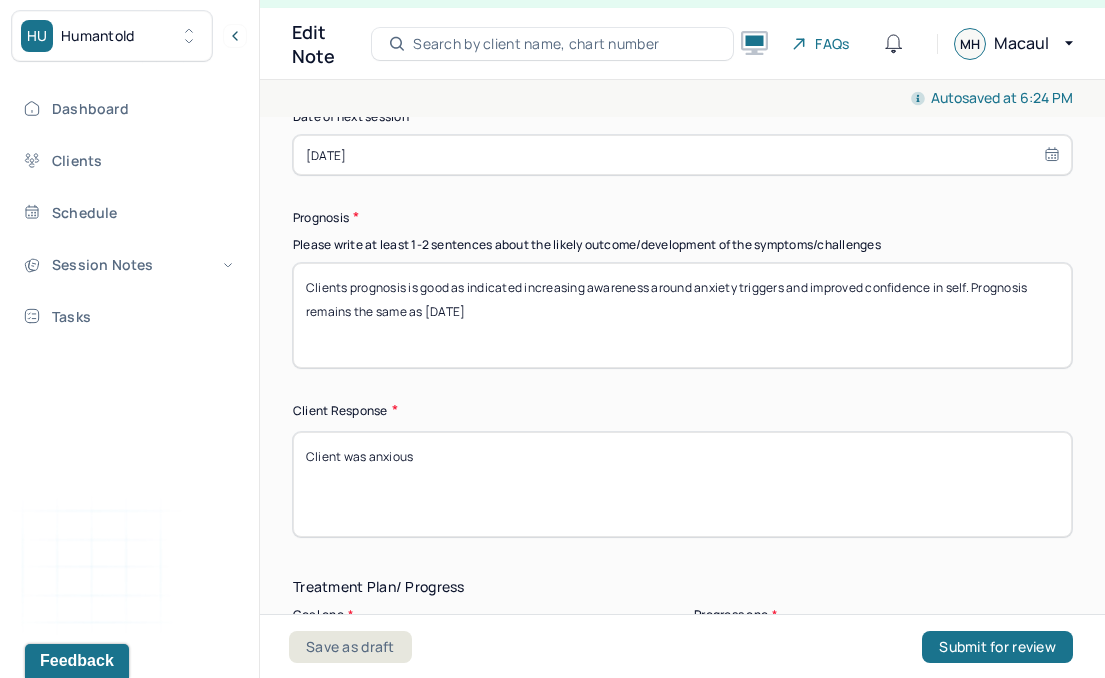 scroll, scrollTop: 3110, scrollLeft: 0, axis: vertical 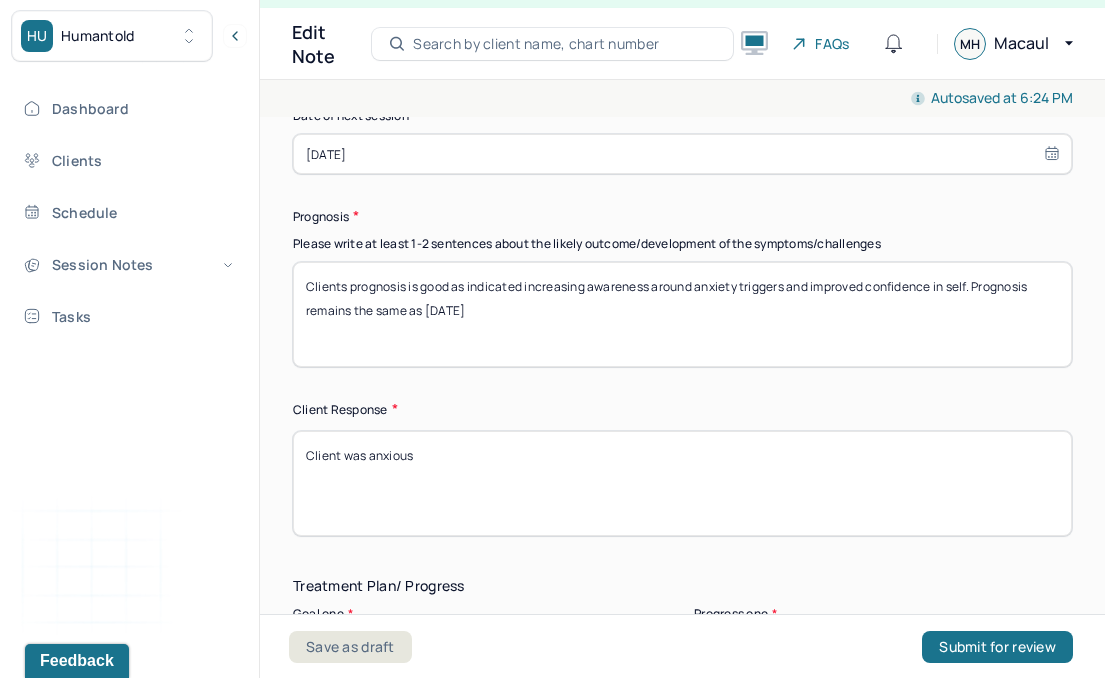 click on "Clients prognosis is good as indicated increasing awareness around anxiety triggers and improved confidence in self. Prognosis remains the same as [DATE]" at bounding box center (682, 314) 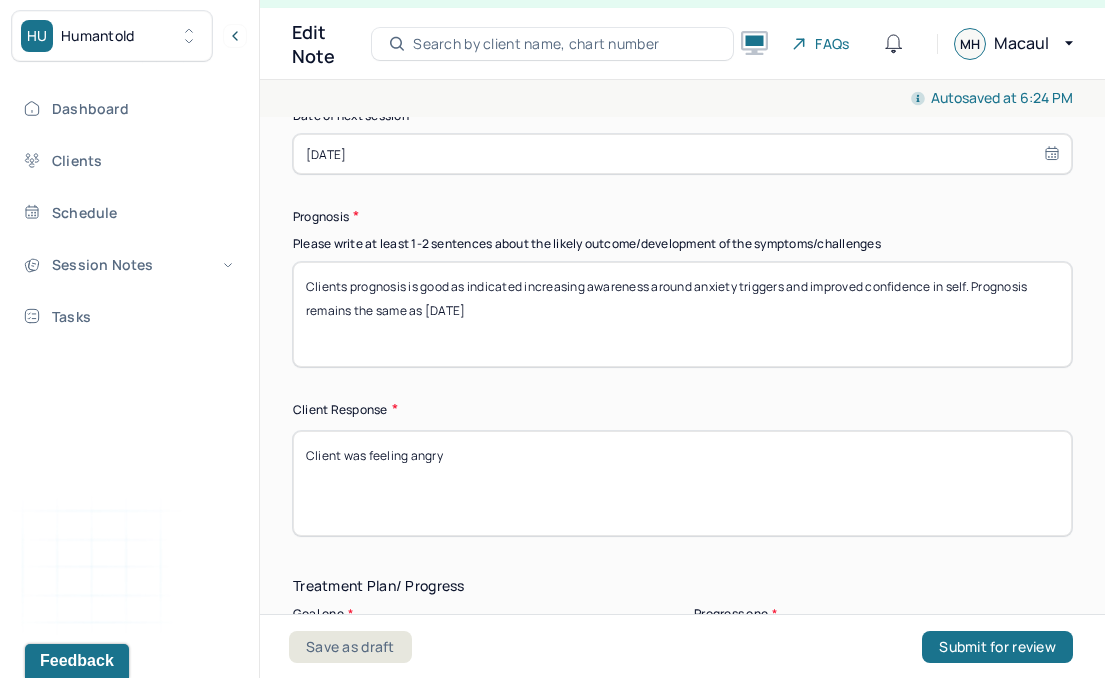 scroll, scrollTop: 3485, scrollLeft: 0, axis: vertical 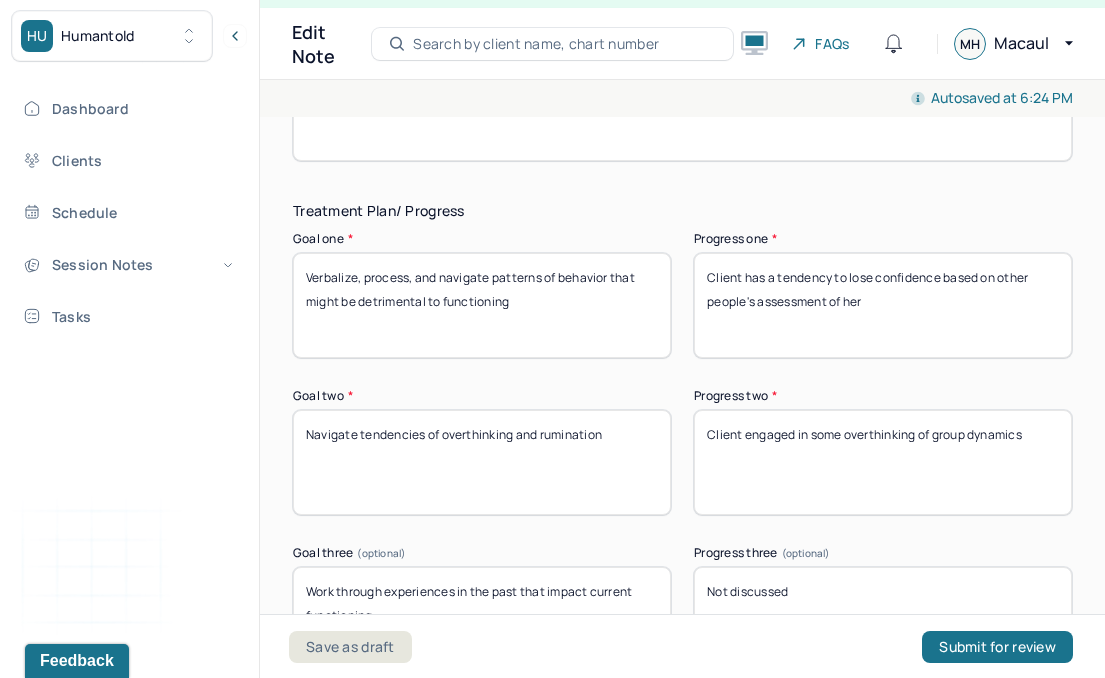 type on "Client was feeling angry" 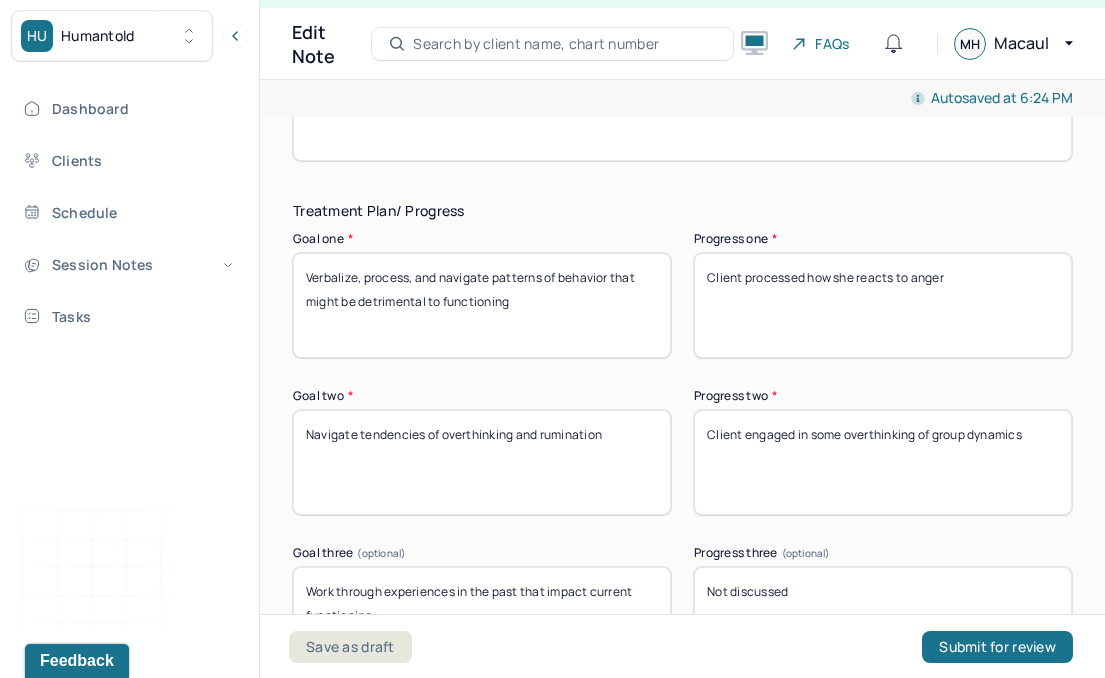 type on "Client processed how she reacts to anger" 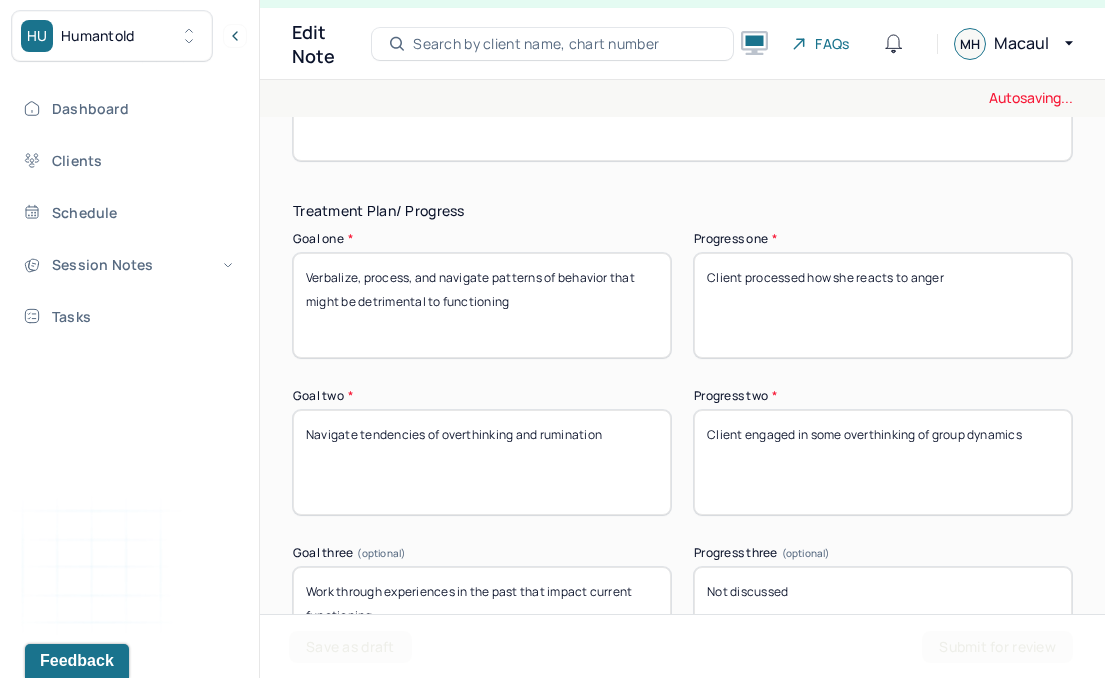 click on "Client engaged in some overthinking of group dynamics" at bounding box center [883, 462] 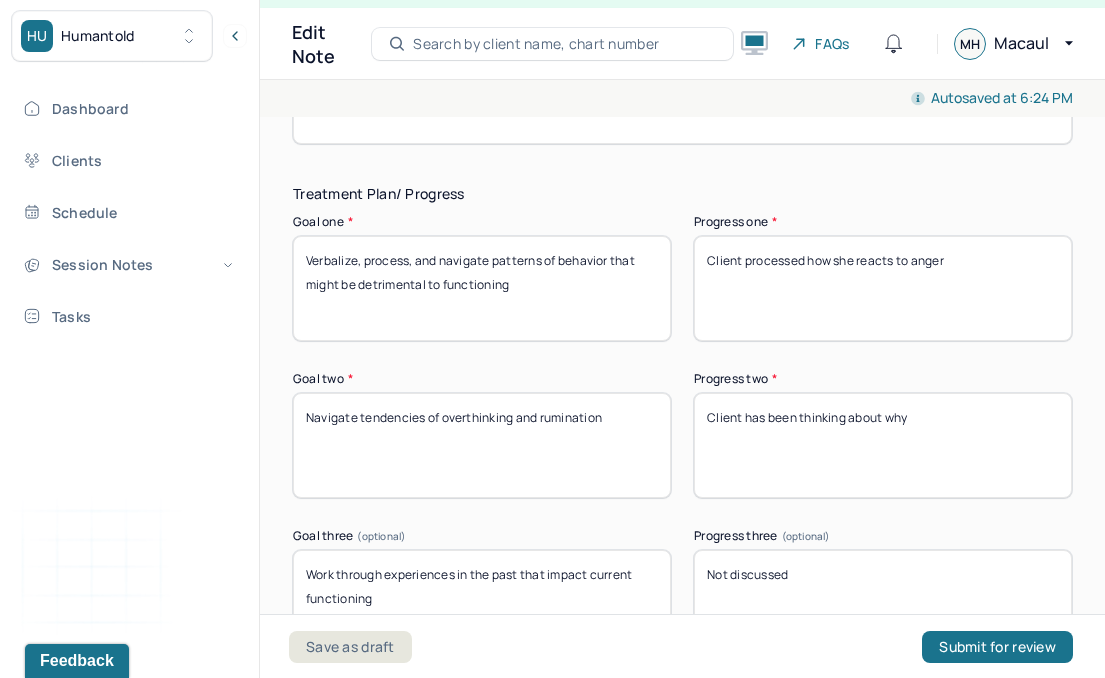 scroll, scrollTop: 3504, scrollLeft: 0, axis: vertical 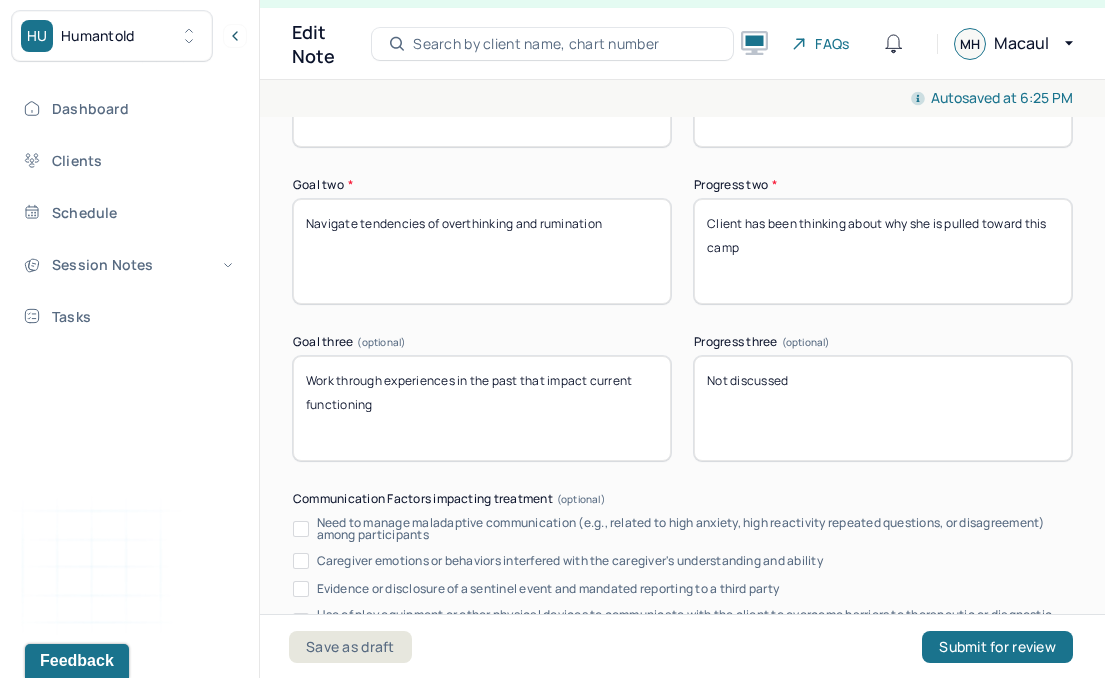 type on "Client has been thinking about why she is pulled toward this camp" 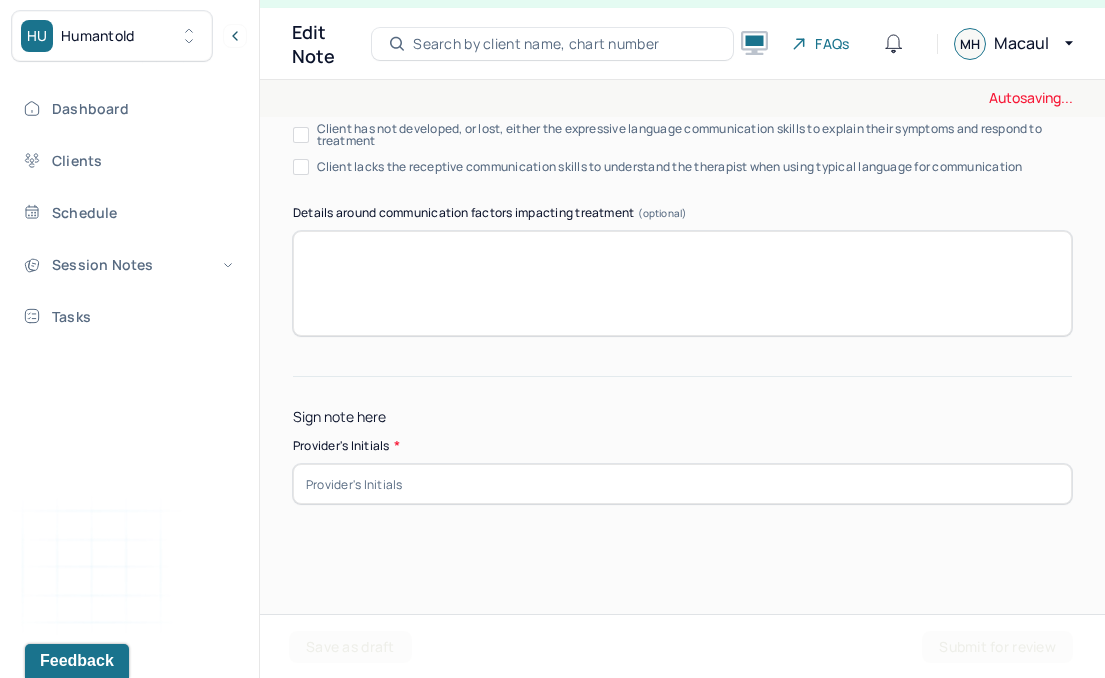 type on "Client had powerful experiences at camp in the past that she wants to recreate" 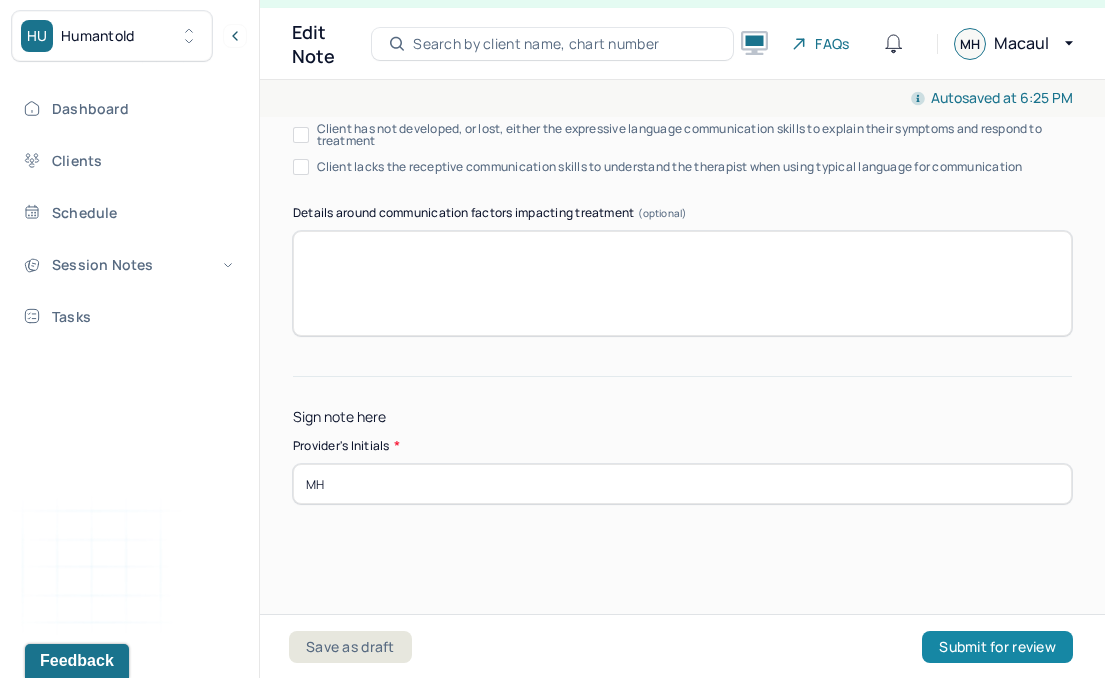 type on "MH" 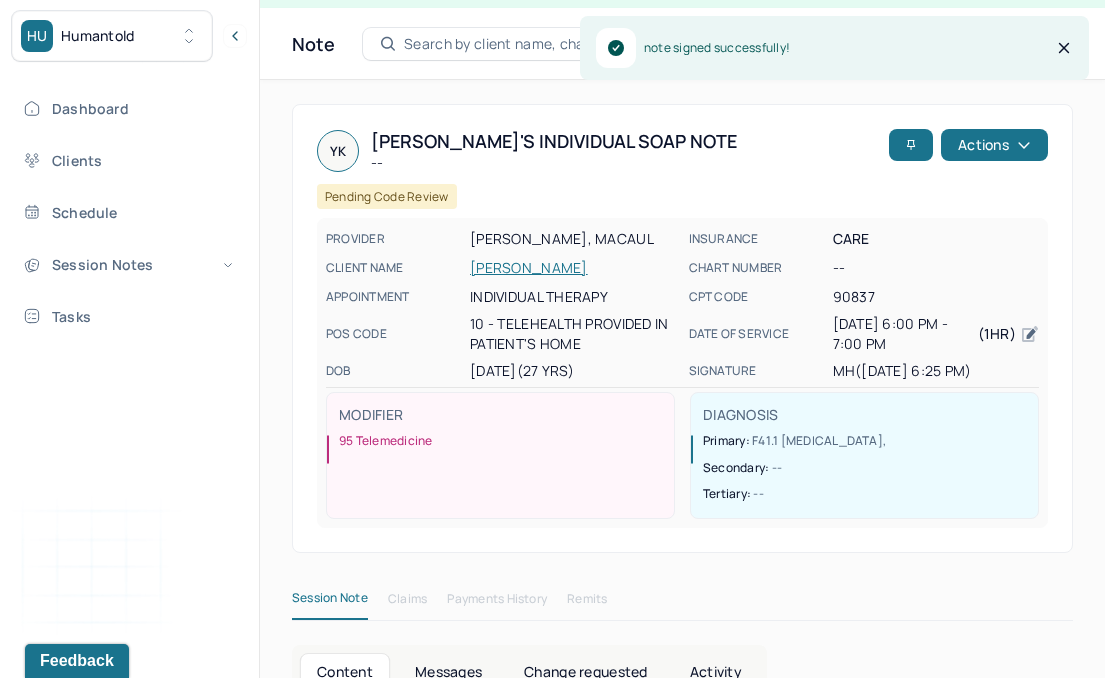 scroll, scrollTop: 0, scrollLeft: 0, axis: both 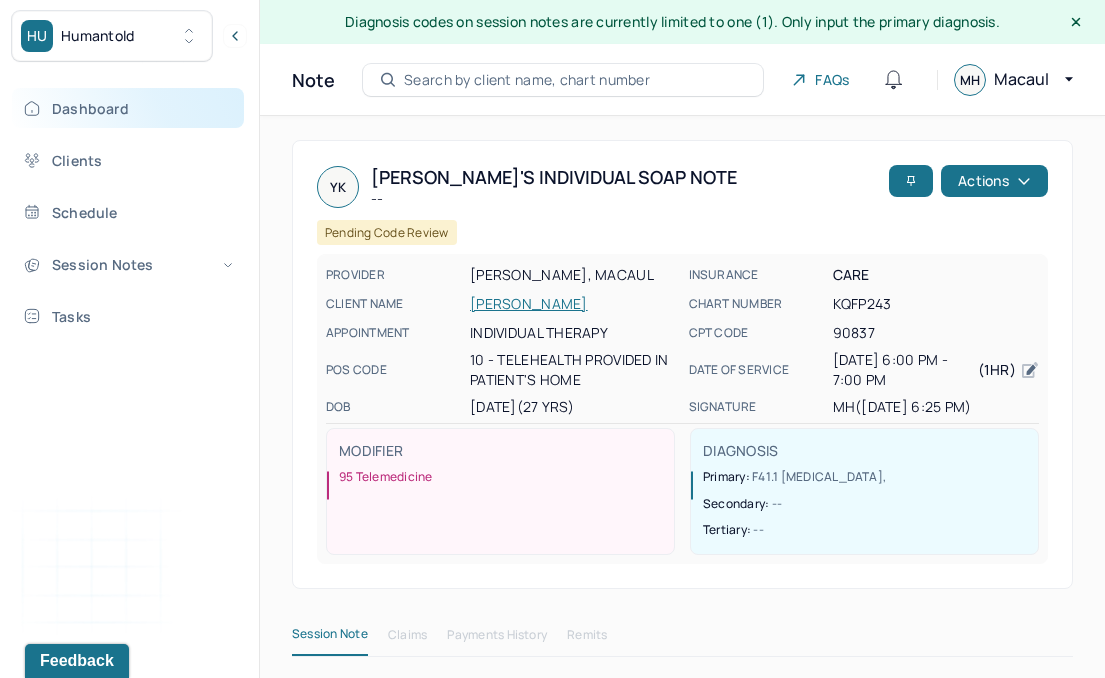 click on "Dashboard" at bounding box center [128, 108] 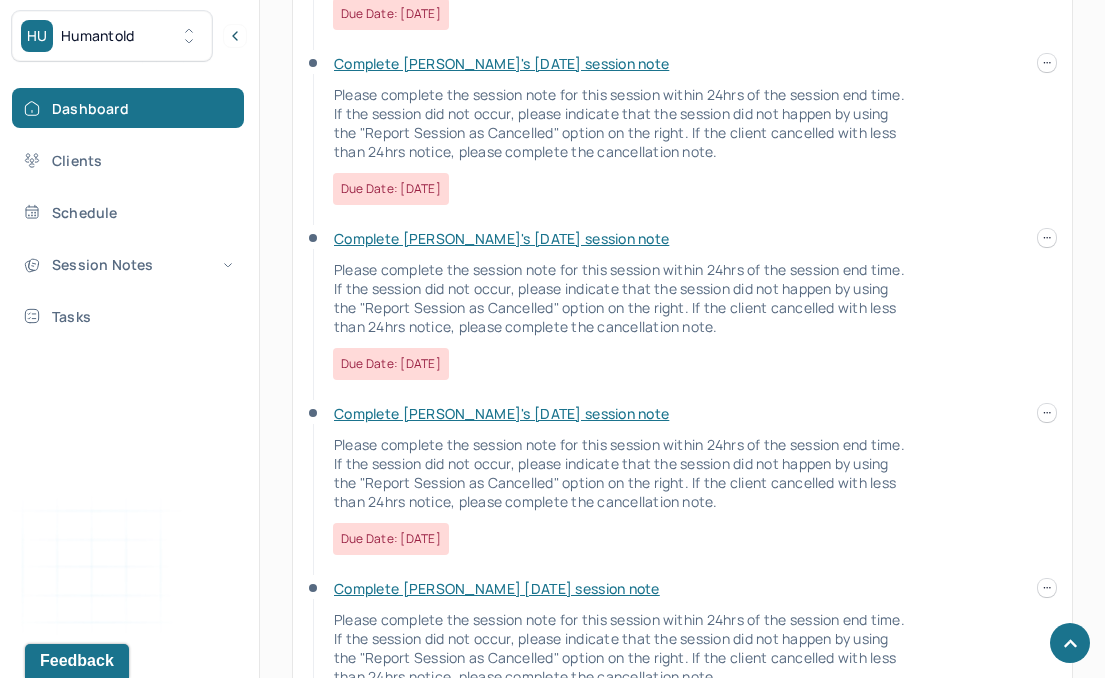scroll, scrollTop: 1562, scrollLeft: 0, axis: vertical 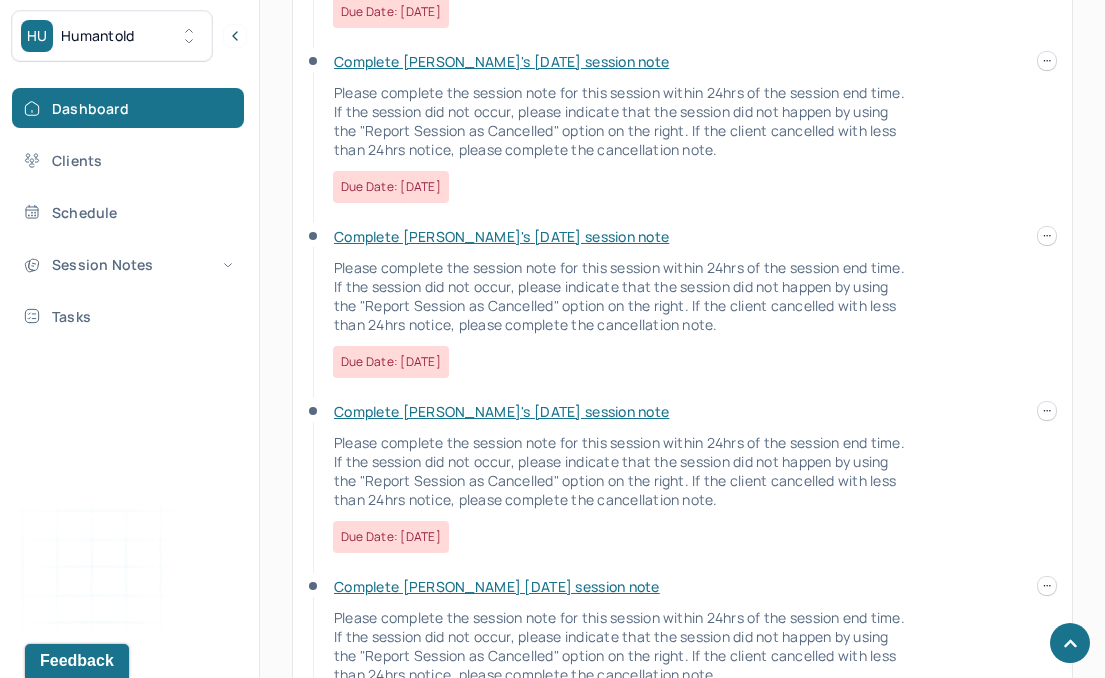 click on "Complete [PERSON_NAME]'s [DATE] session note" at bounding box center [501, 61] 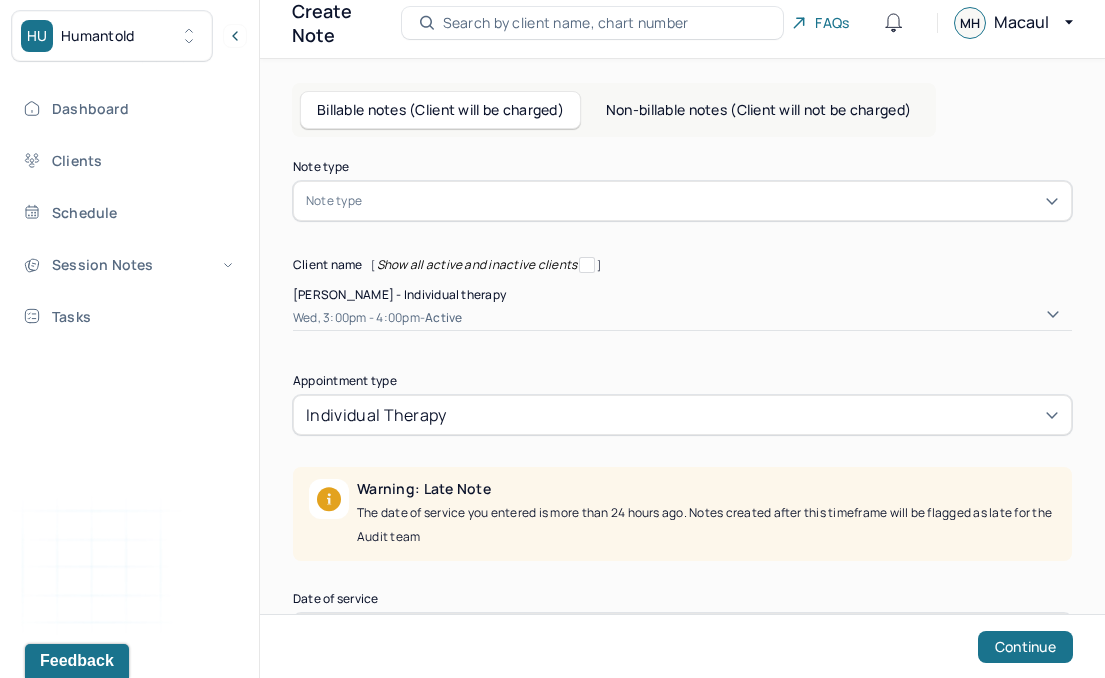 click at bounding box center (466, 201) 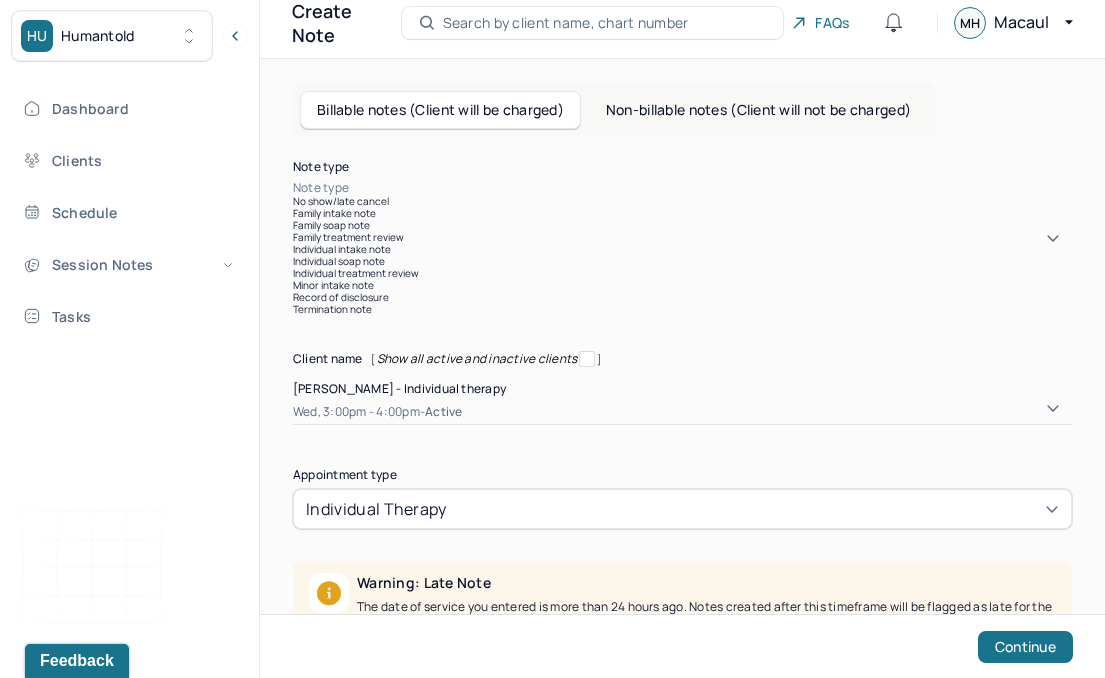 click on "Individual soap note" at bounding box center (682, 261) 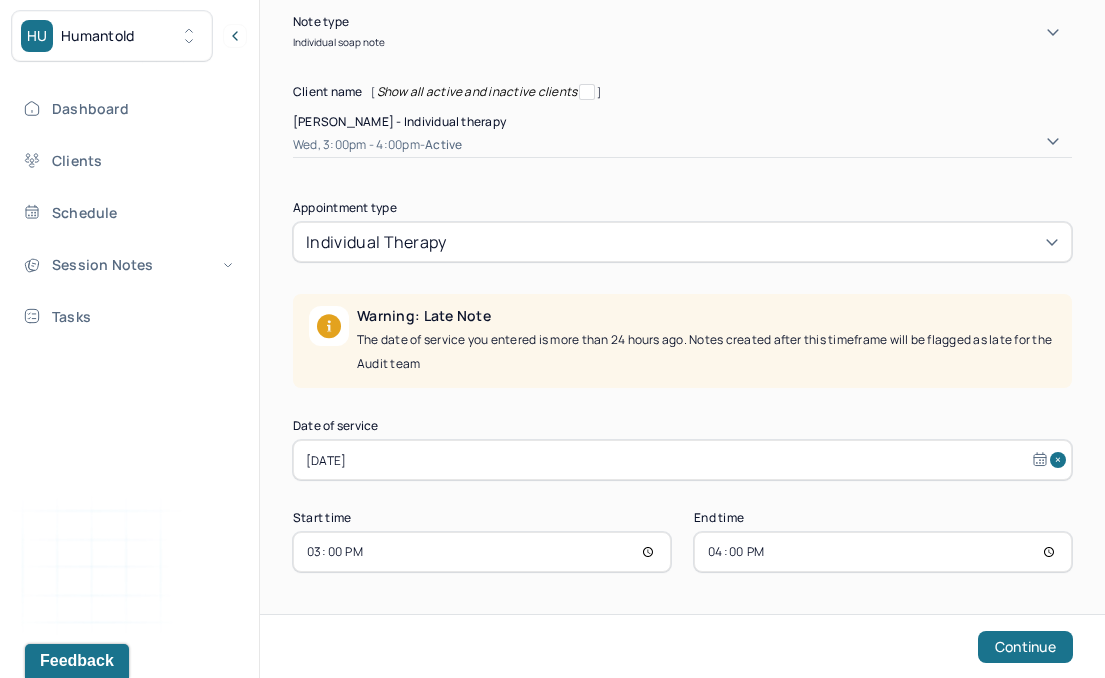 scroll, scrollTop: 220, scrollLeft: 0, axis: vertical 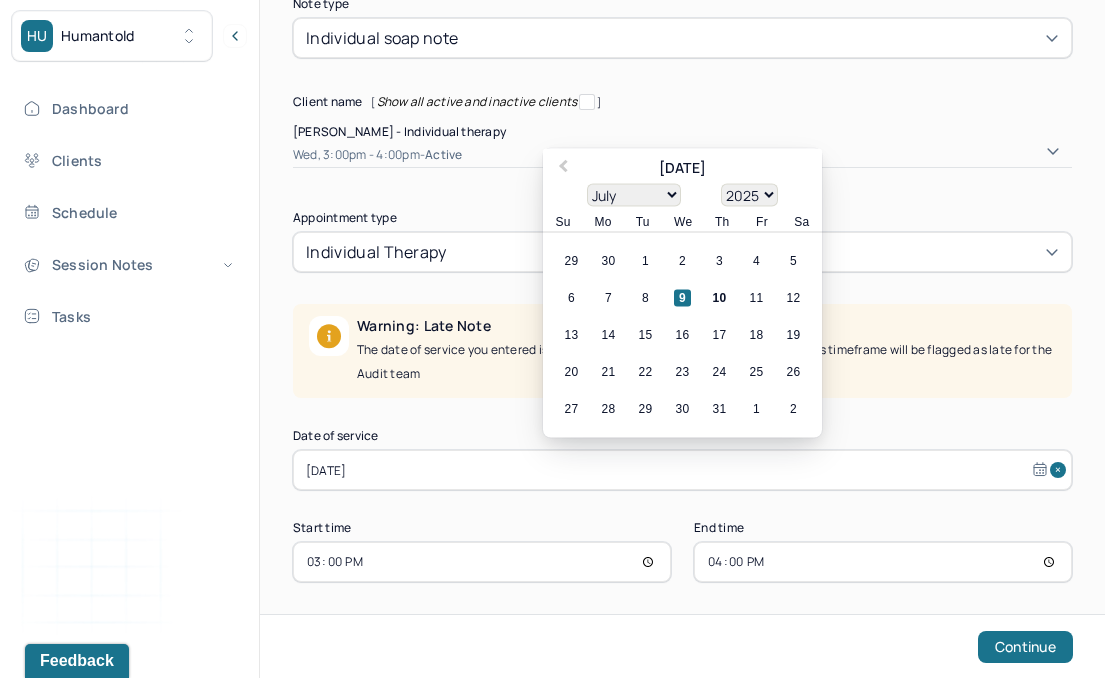 click on "15:00" at bounding box center (482, 562) 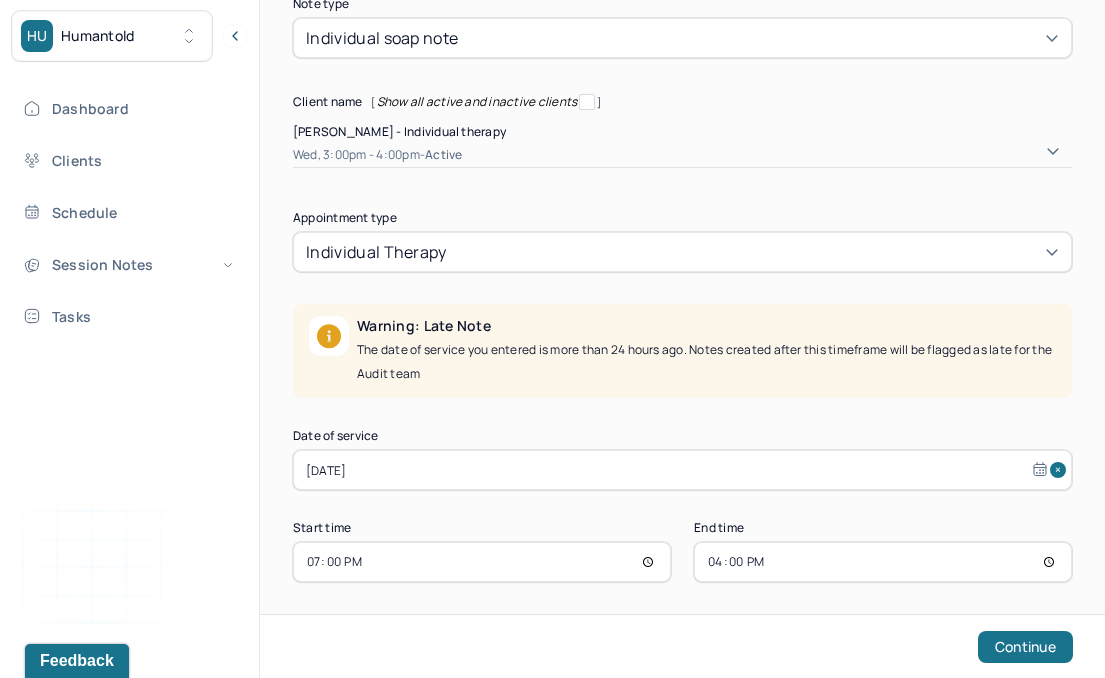 type on "19:00" 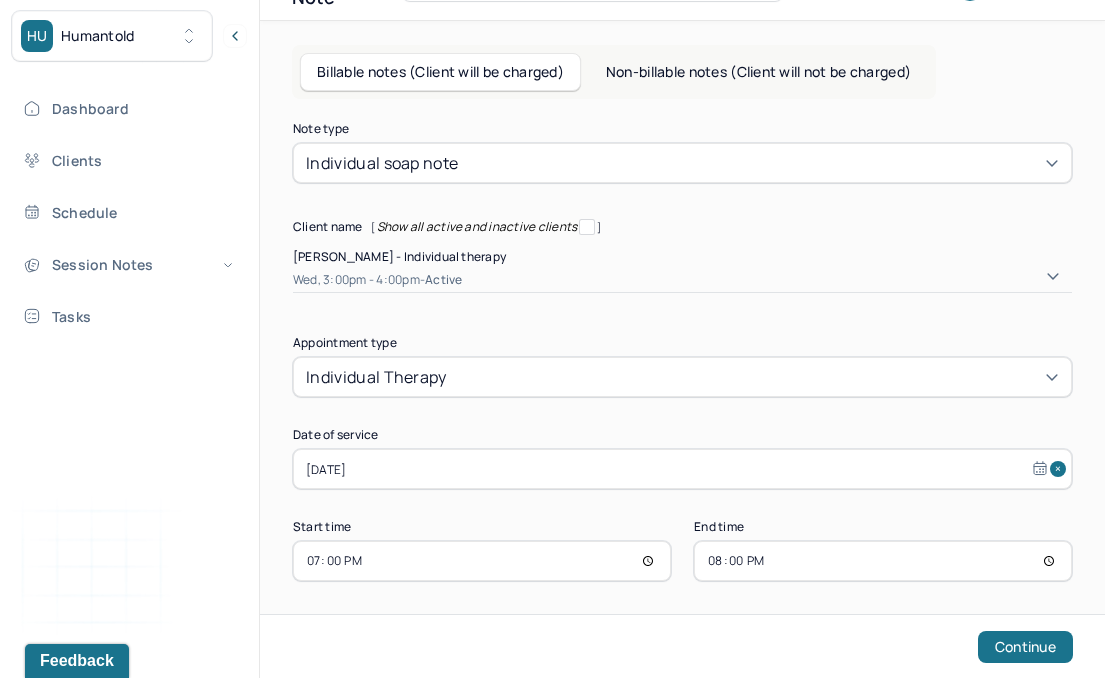 scroll, scrollTop: 94, scrollLeft: 0, axis: vertical 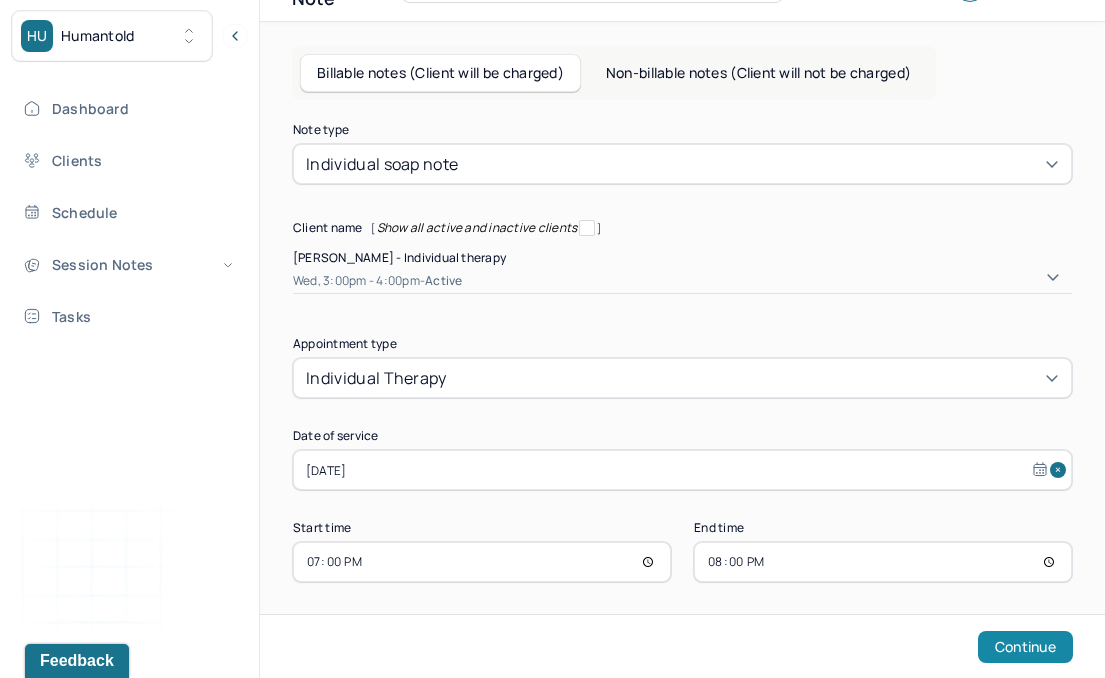 type on "20:00" 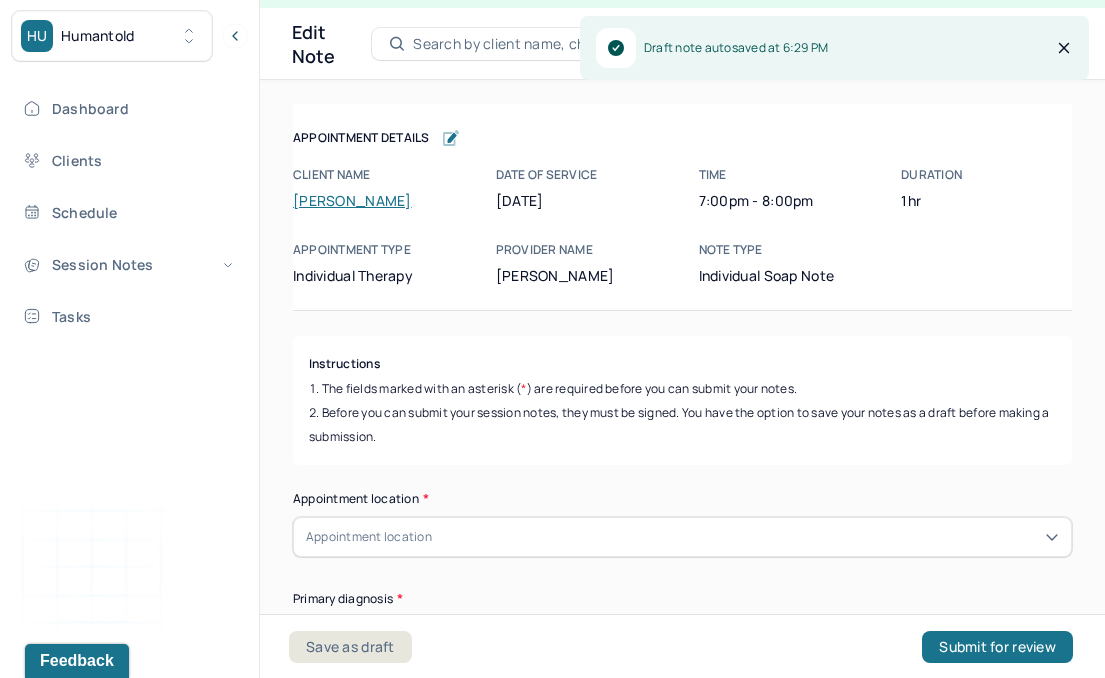 scroll, scrollTop: 36, scrollLeft: 0, axis: vertical 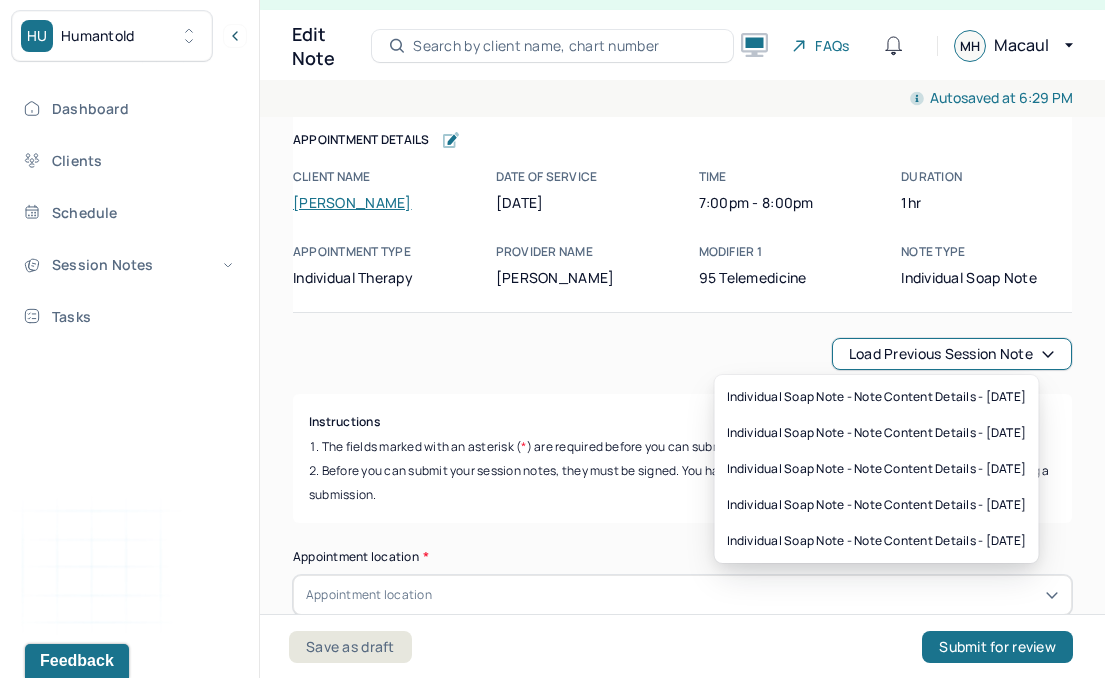 click on "Load previous session note" at bounding box center [952, 354] 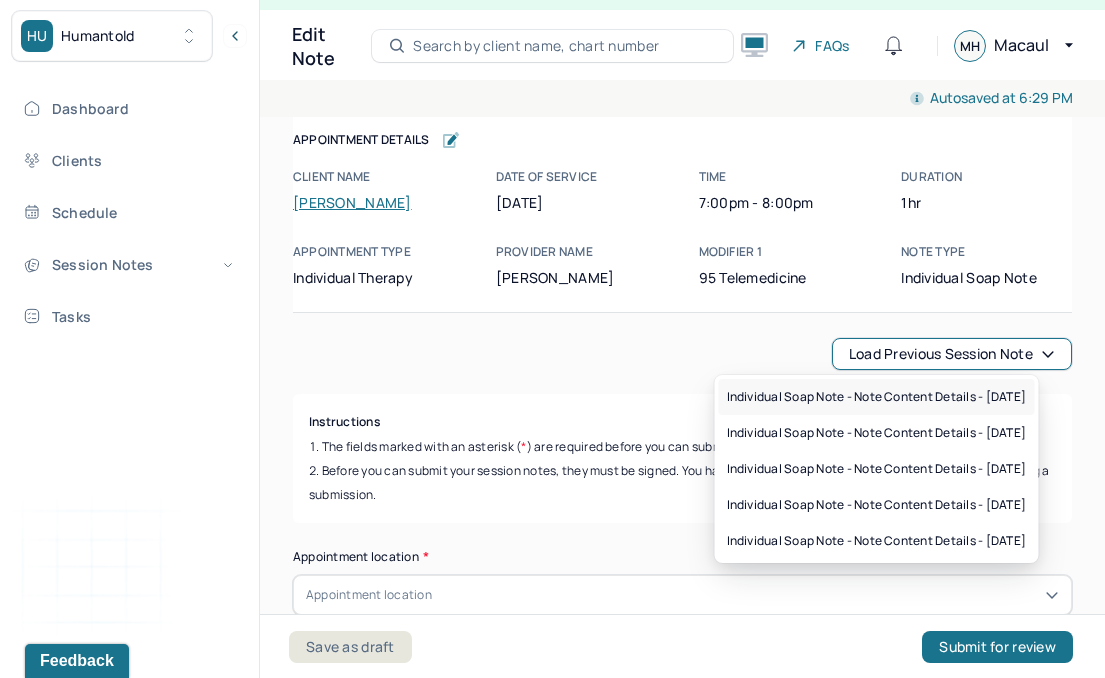 click on "Individual soap note   - Note content Details -   [DATE]" at bounding box center (877, 397) 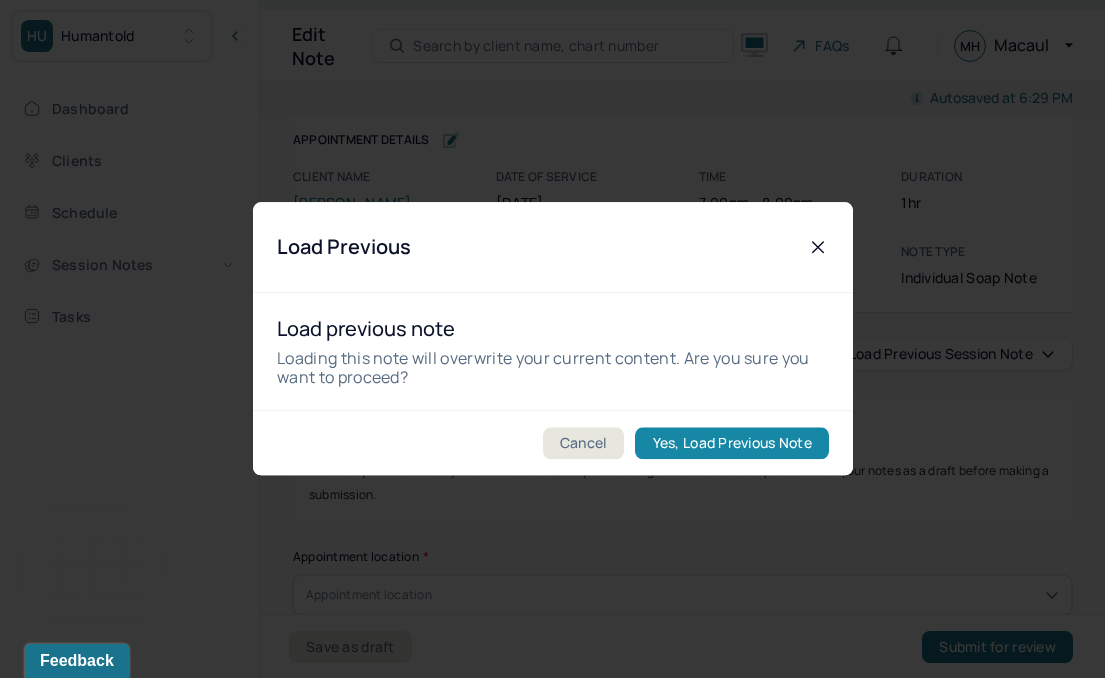 click on "Yes, Load Previous Note" at bounding box center (731, 444) 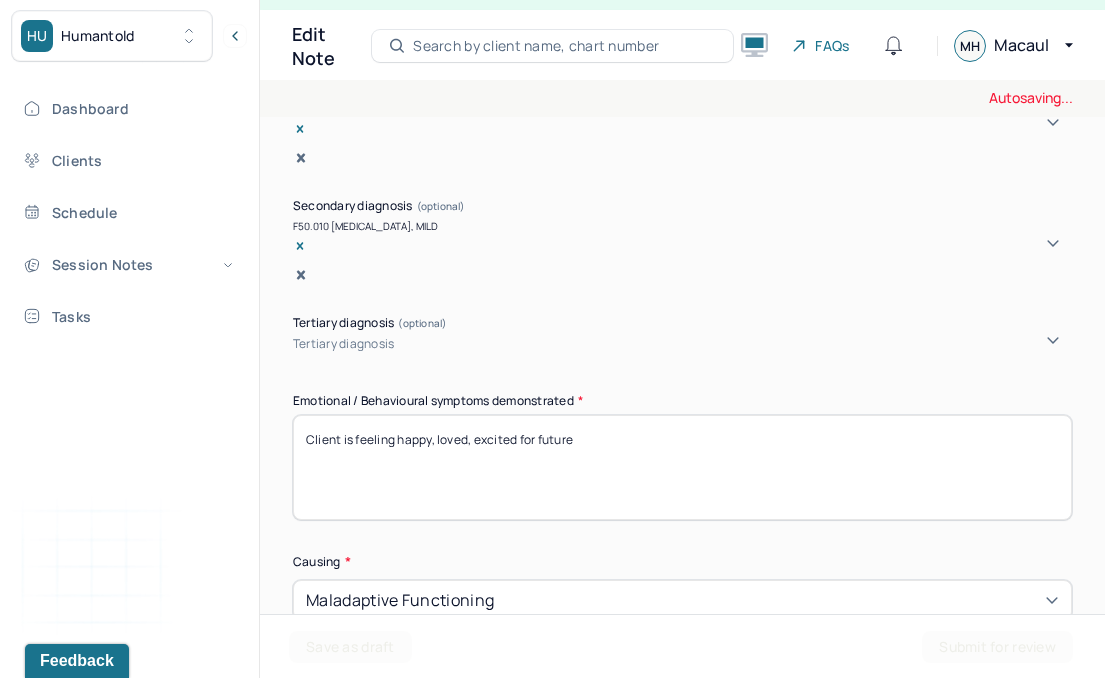 scroll, scrollTop: 896, scrollLeft: 0, axis: vertical 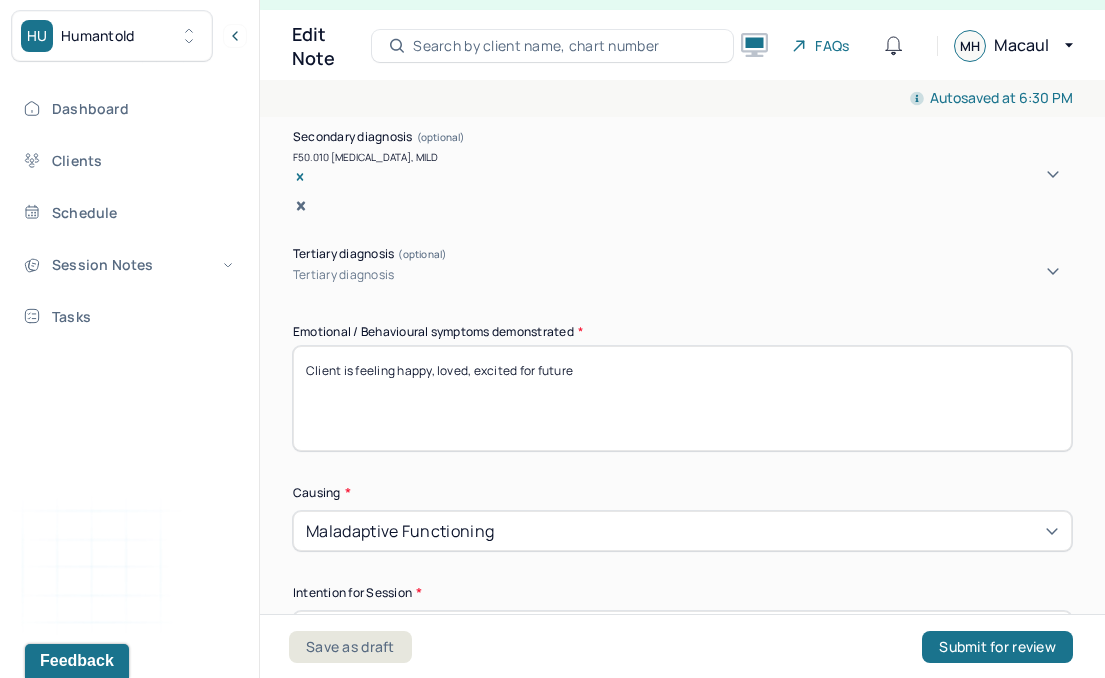 drag, startPoint x: 397, startPoint y: 338, endPoint x: 780, endPoint y: 365, distance: 383.95053 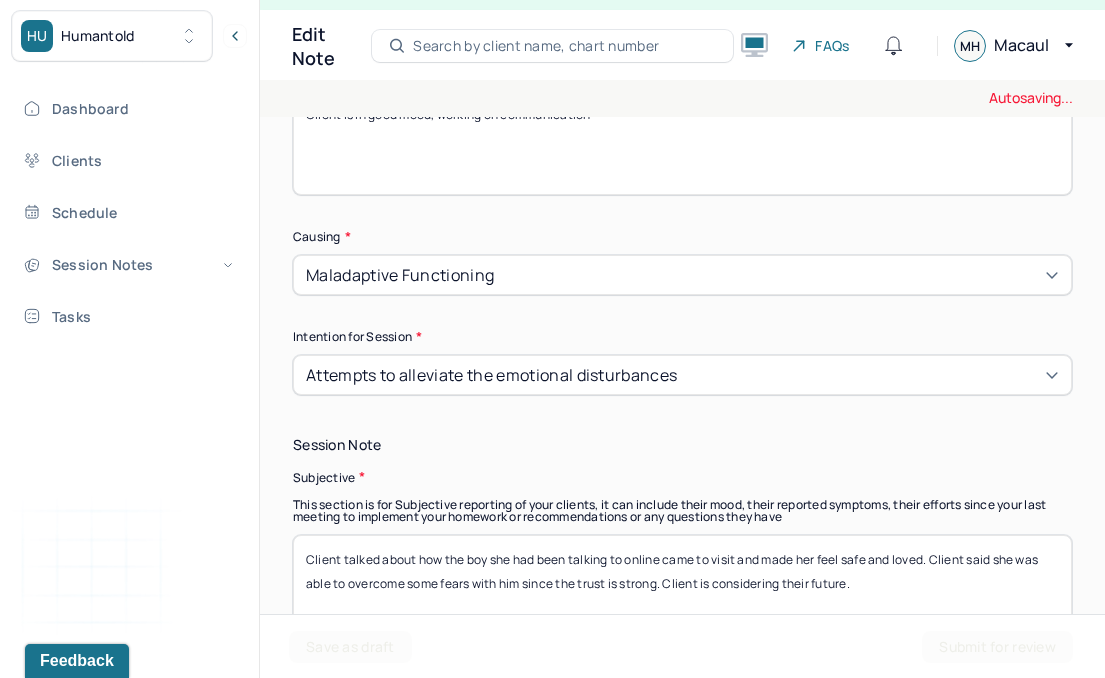 scroll, scrollTop: 1208, scrollLeft: 0, axis: vertical 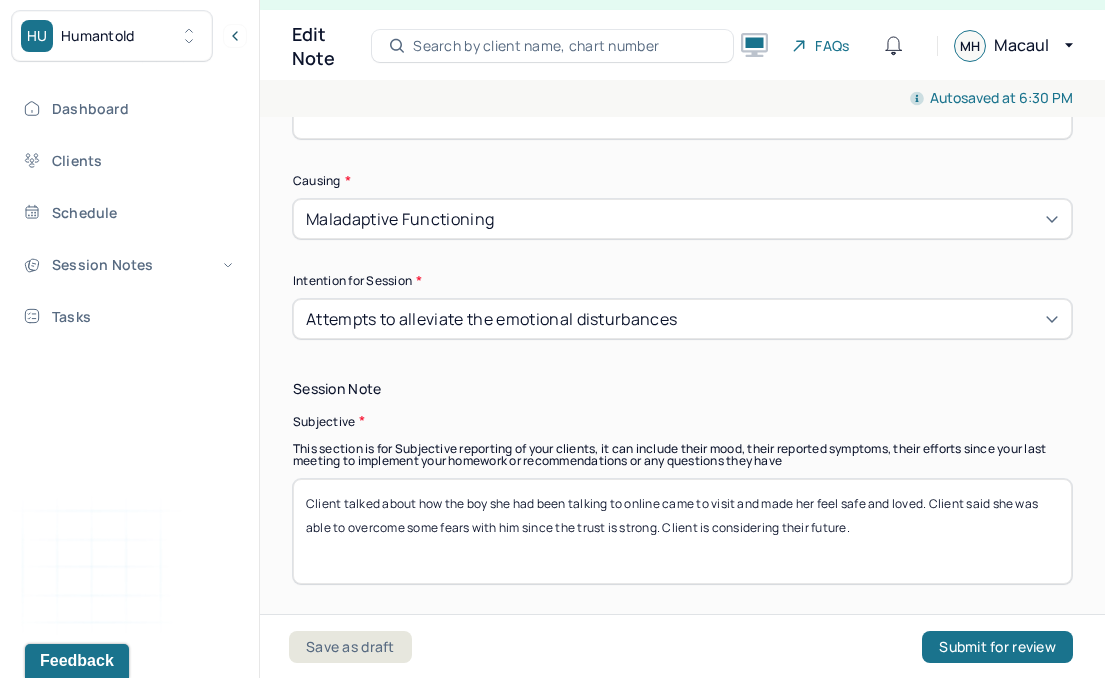 type on "Client is in good mood, working on communication" 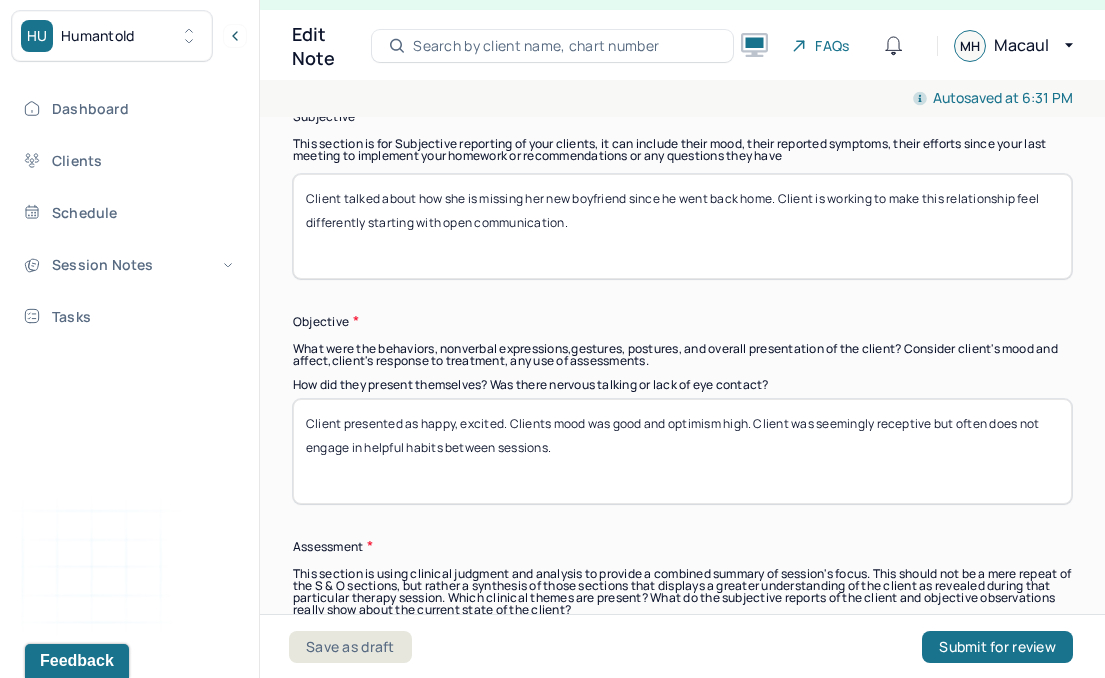 scroll, scrollTop: 1585, scrollLeft: 0, axis: vertical 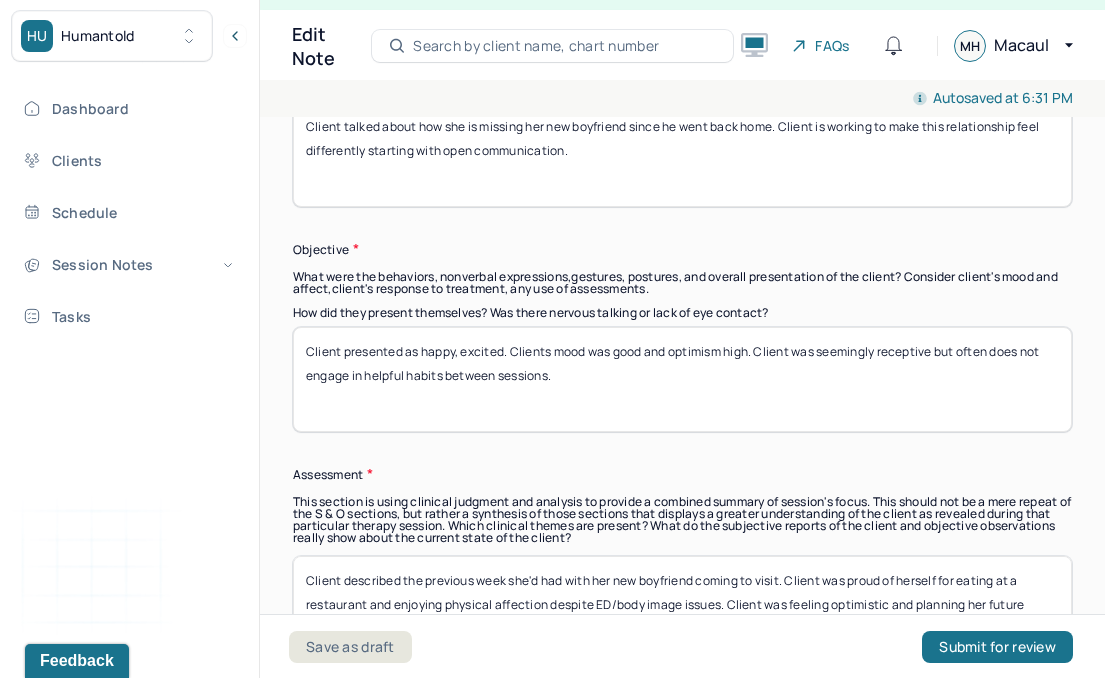 type on "Client talked about how she is missing her new boyfriend since he went back home. Client is working to make this relationship feel differently starting with open communication." 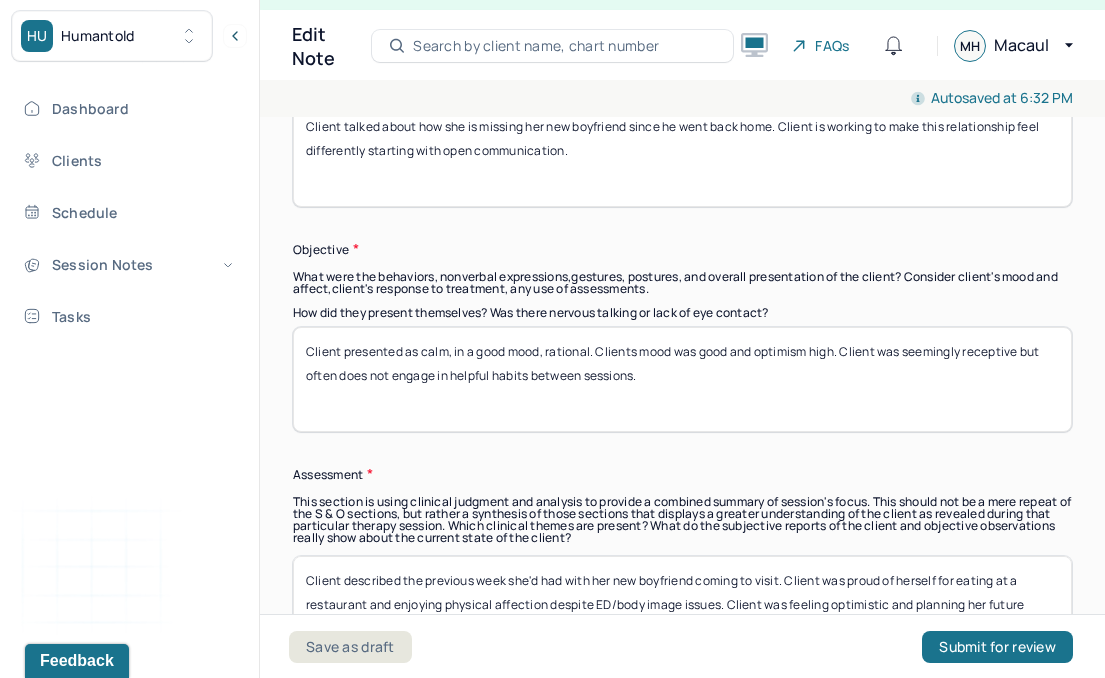 click on "Client presented as calm, in a good mood, rational.. Clients mood was good and optimism high. Client was seemingly receptive but often does not engage in helpful habits between sessions." at bounding box center (682, 379) 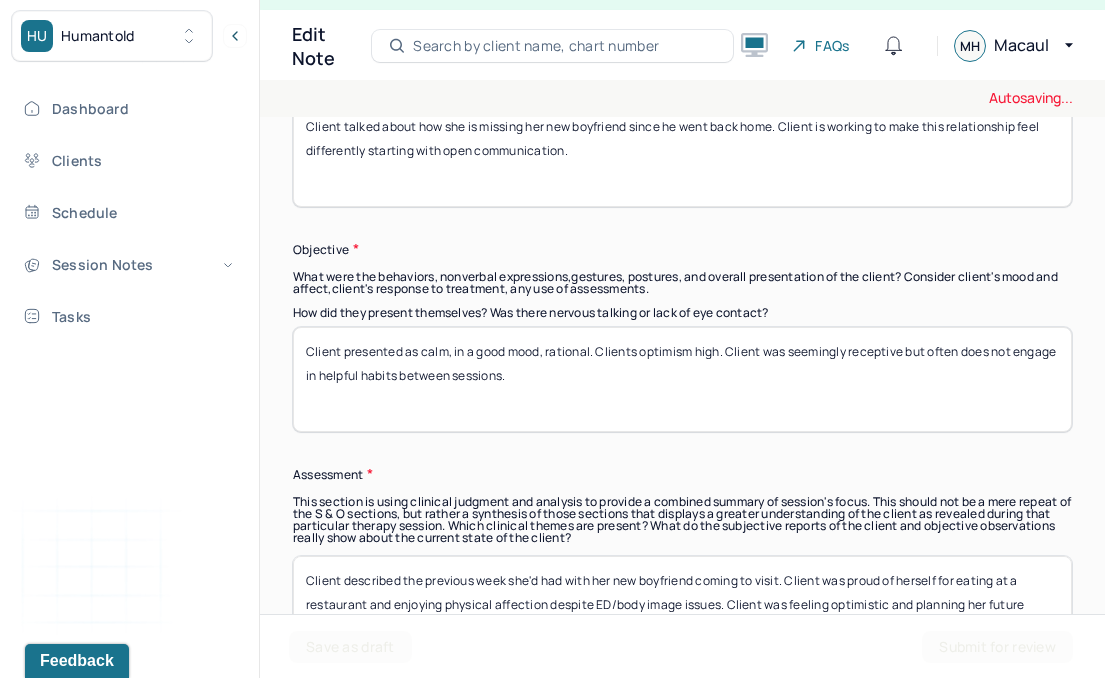 click on "Client presented as calm, in a good mood, rational.. Clients mood was good and optimism high. Client was seemingly receptive but often does not engage in helpful habits between sessions." at bounding box center (682, 379) 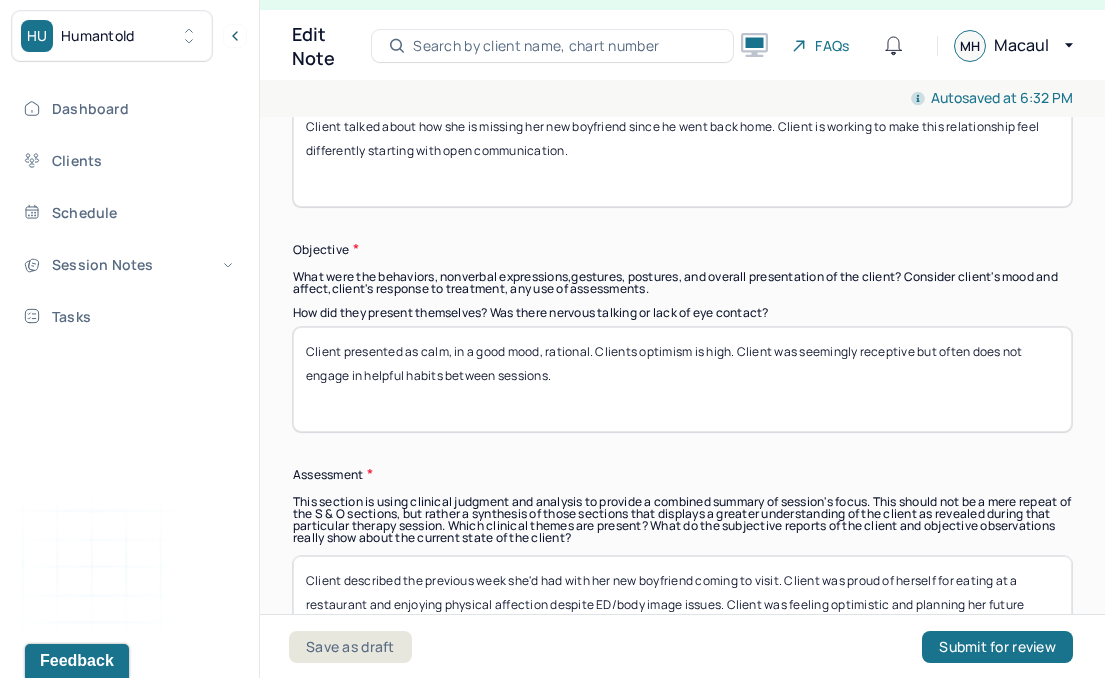 click on "Client presented as calm, in a good mood, rational. Clients optimism high. Client was seemingly receptive but often does not engage in helpful habits between sessions." at bounding box center [682, 379] 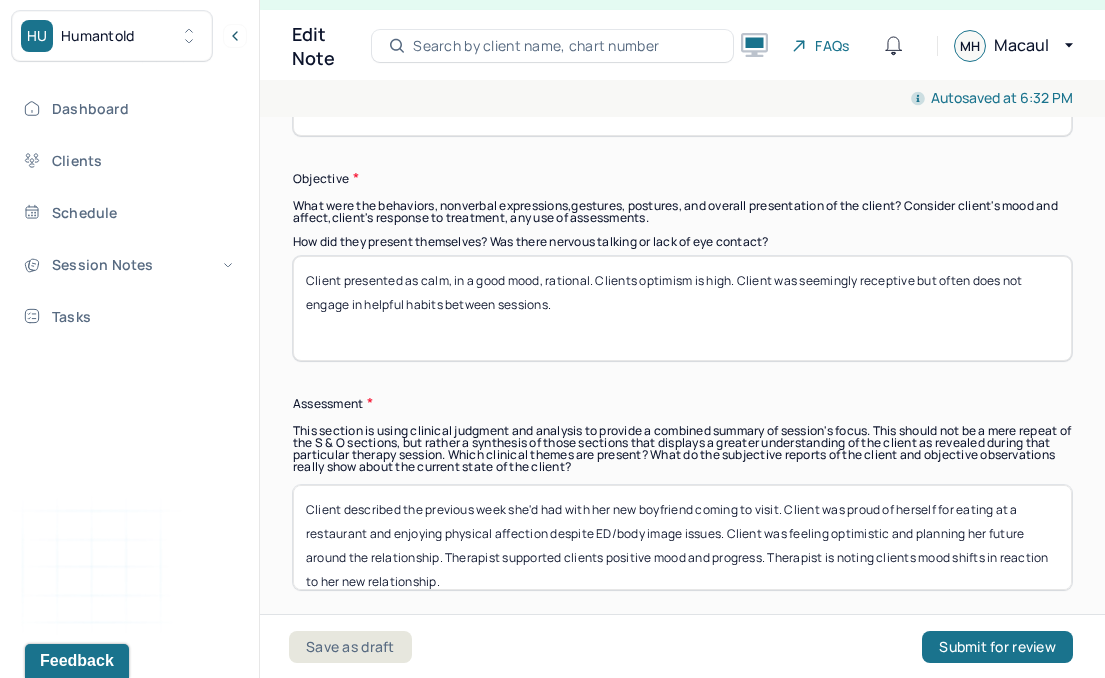 type on "Client presented as calm, in a good mood, rational. Clients optimism is high. Client was seemingly receptive but often does not engage in helpful habits between sessions." 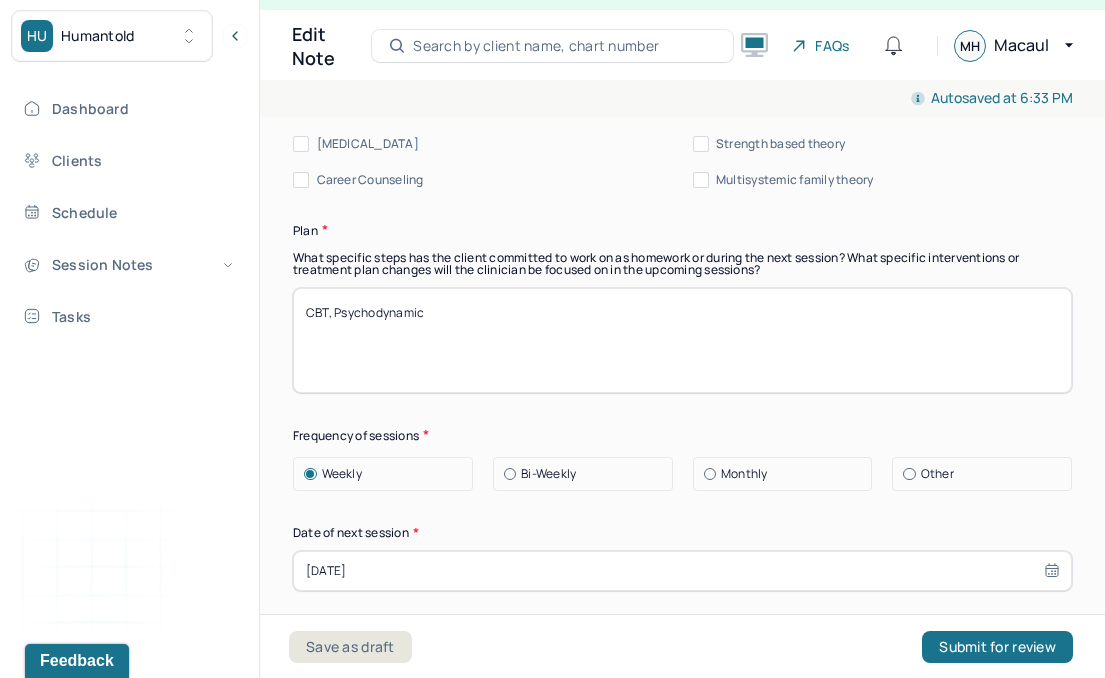 scroll, scrollTop: 2771, scrollLeft: 0, axis: vertical 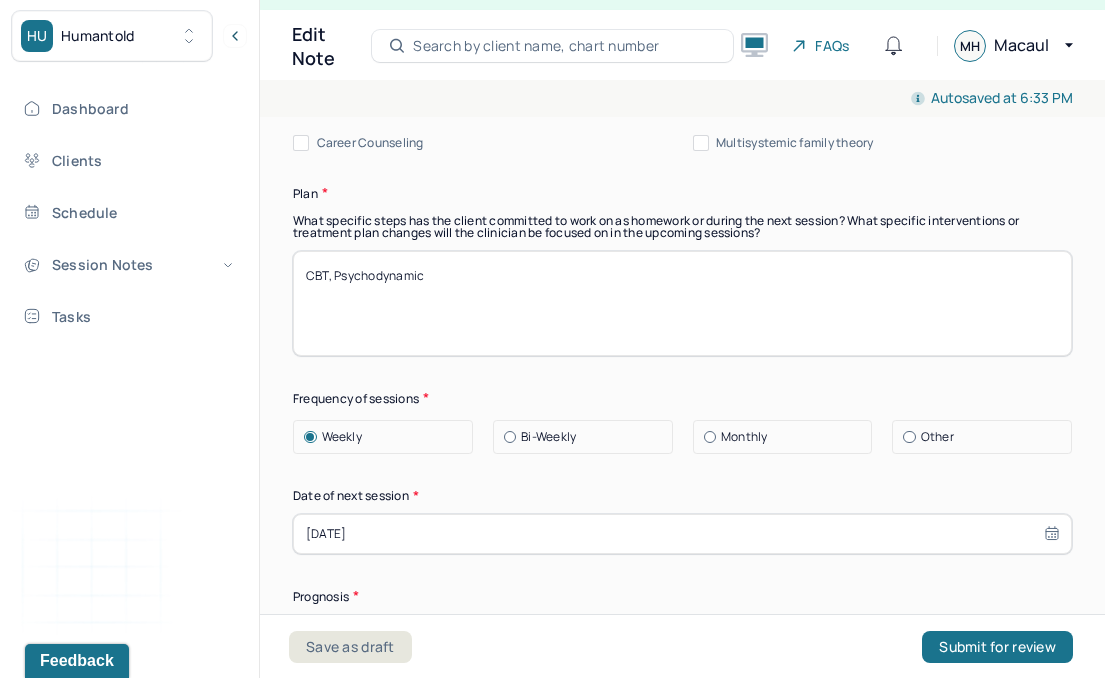 type on "Therapist engaged client in thinking about relationship habits, keeping in mind that client exhibits BPD tendencies. Client recognized how she becomes anxious when feeling relationally insecure. Client said she is working to improve communication in her relationship so they have an understanding of each other." 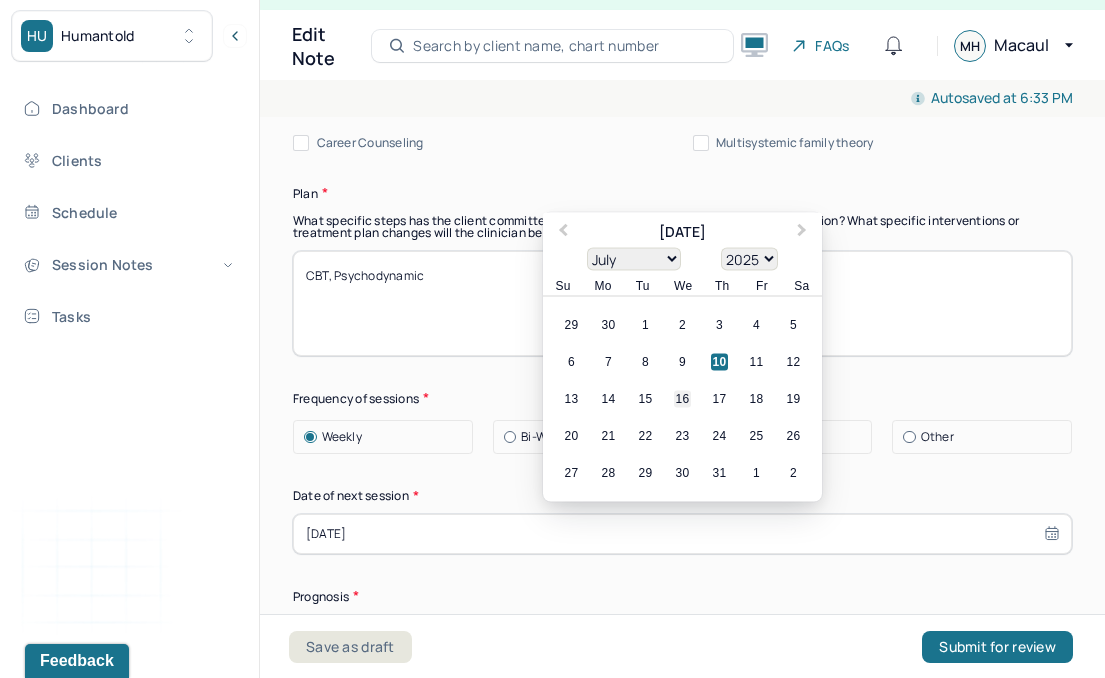 click on "16" at bounding box center (682, 399) 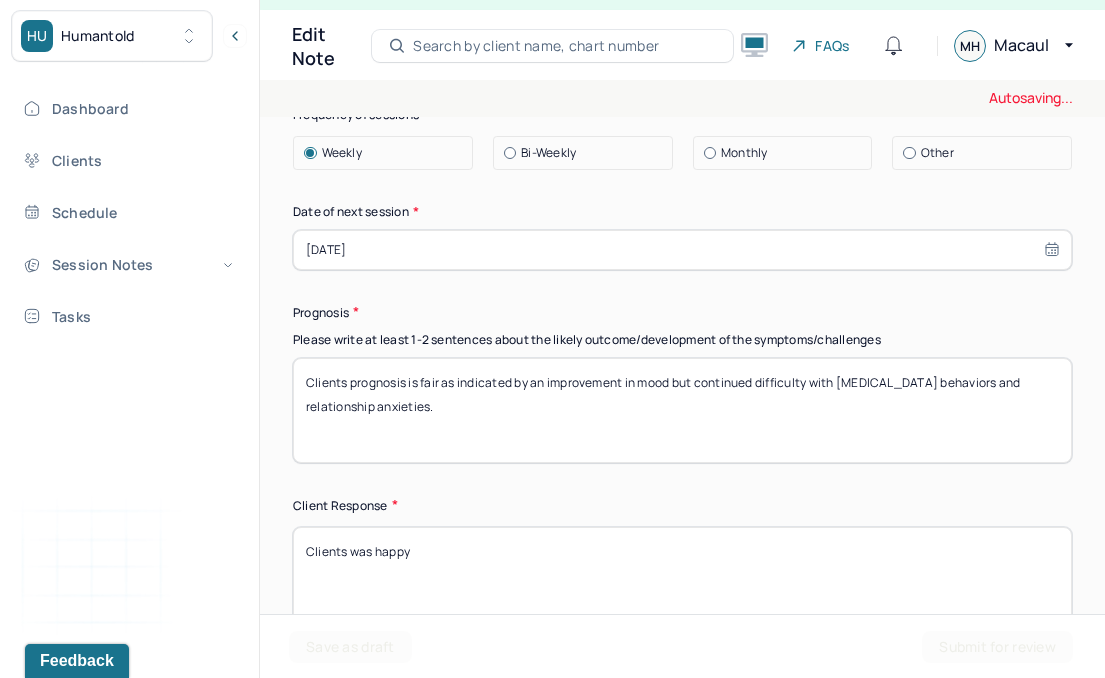 scroll, scrollTop: 3055, scrollLeft: 0, axis: vertical 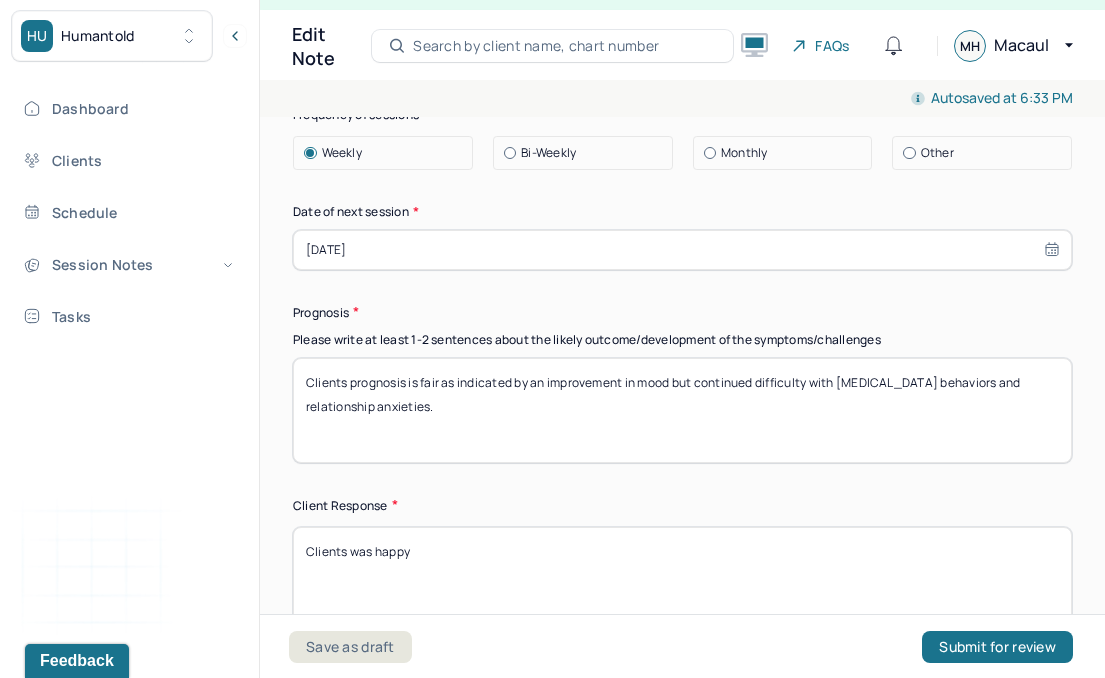 click on "Clients prognosis is fair as indicated by an improvement in mood but continued difficulty with [MEDICAL_DATA] behaviors and relationship anxieties." at bounding box center [682, 410] 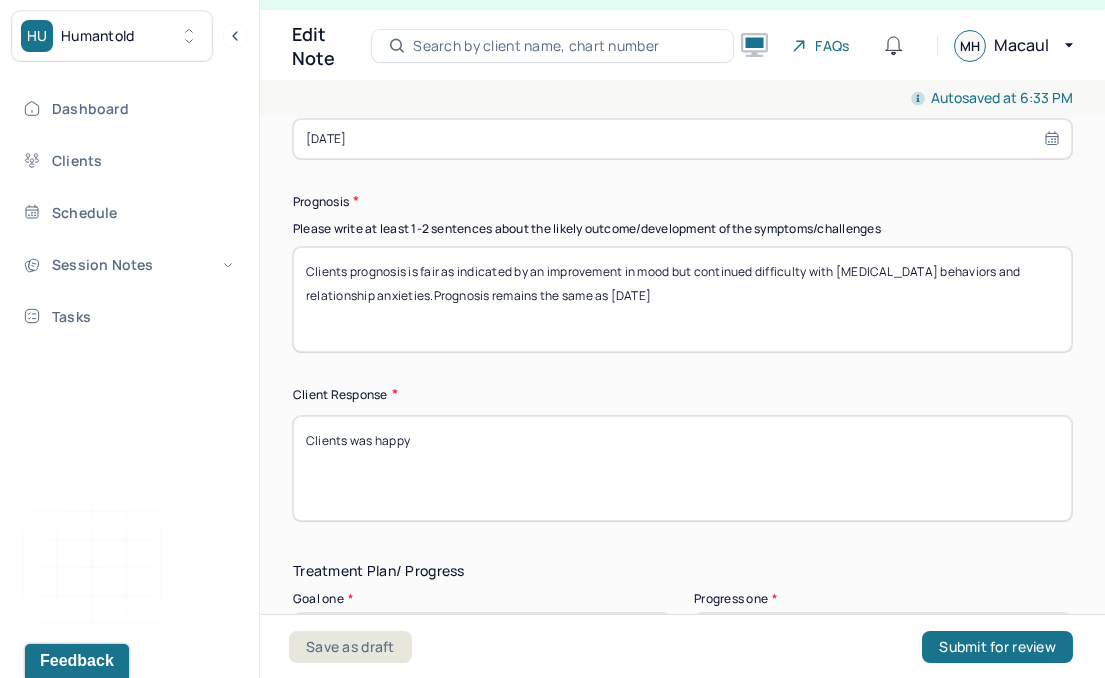 scroll, scrollTop: 3167, scrollLeft: 0, axis: vertical 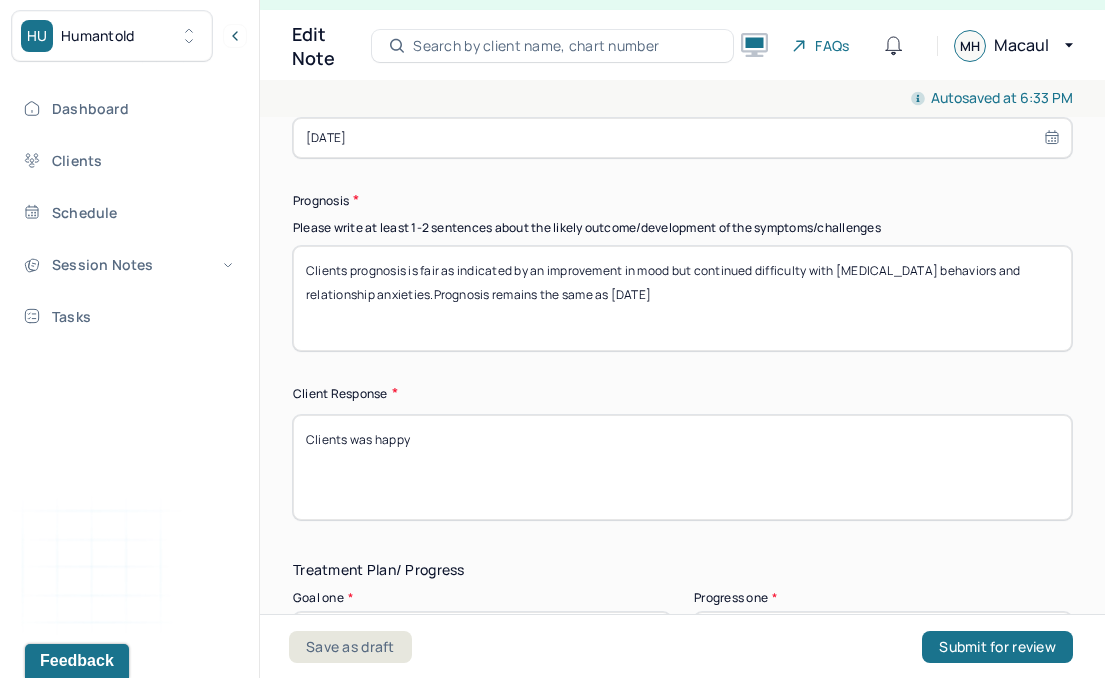 click on "Clients prognosis is fair as indicated by an improvement in mood but continued difficulty with [MEDICAL_DATA] behaviors and relationship anxieties.Prognosis remains the same as [DATE]" at bounding box center (682, 298) 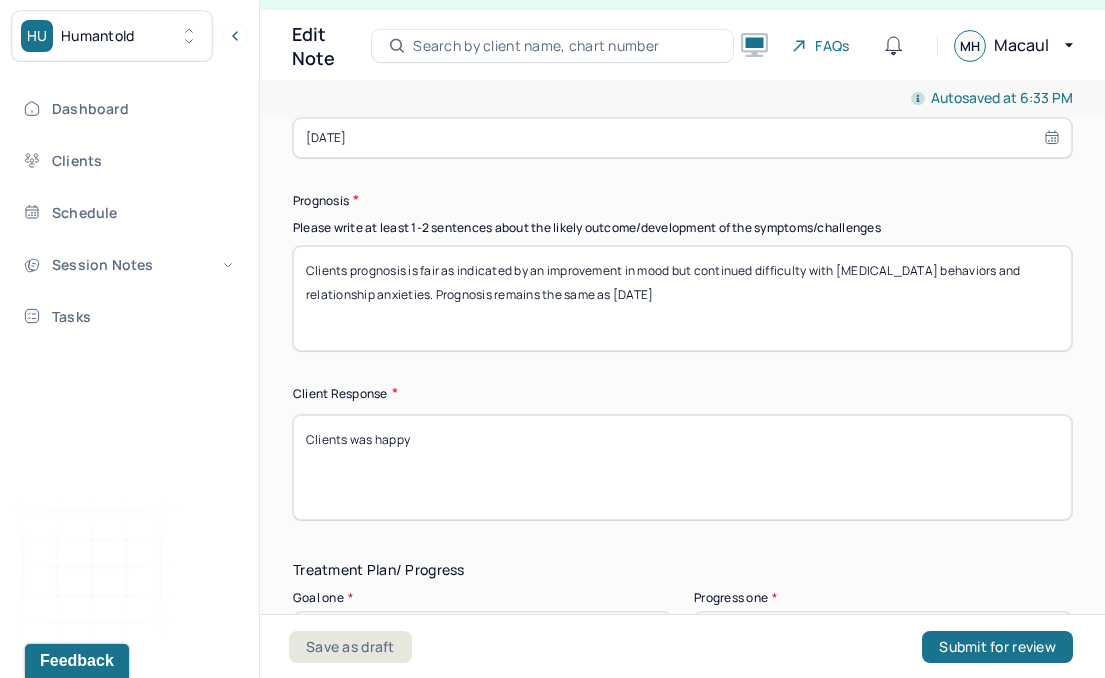 type on "Clients prognosis is fair as indicated by an improvement in mood but continued difficulty with [MEDICAL_DATA] behaviors and relationship anxieties. Prognosis remains the same as [DATE]" 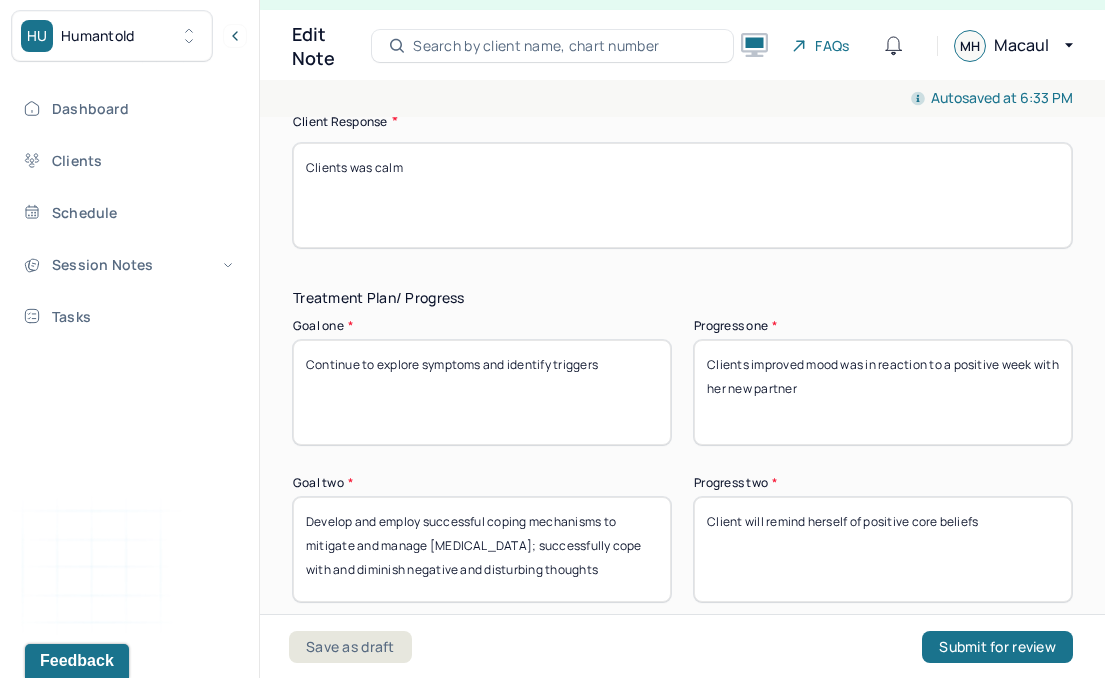 scroll, scrollTop: 3451, scrollLeft: 0, axis: vertical 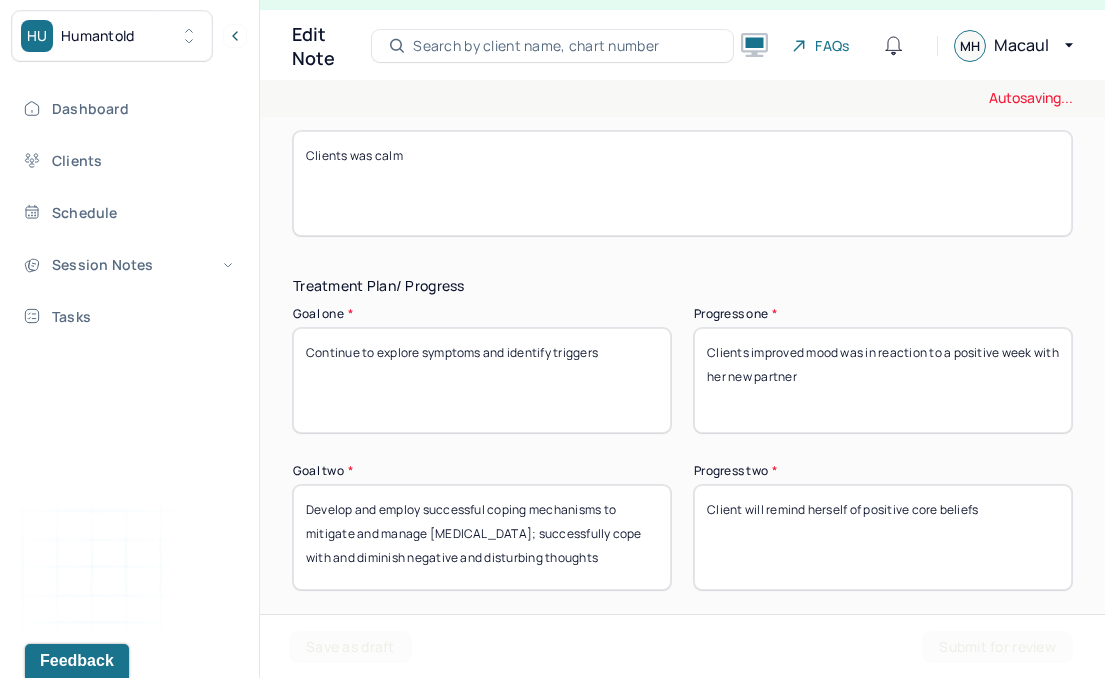 type on "Clients was calm" 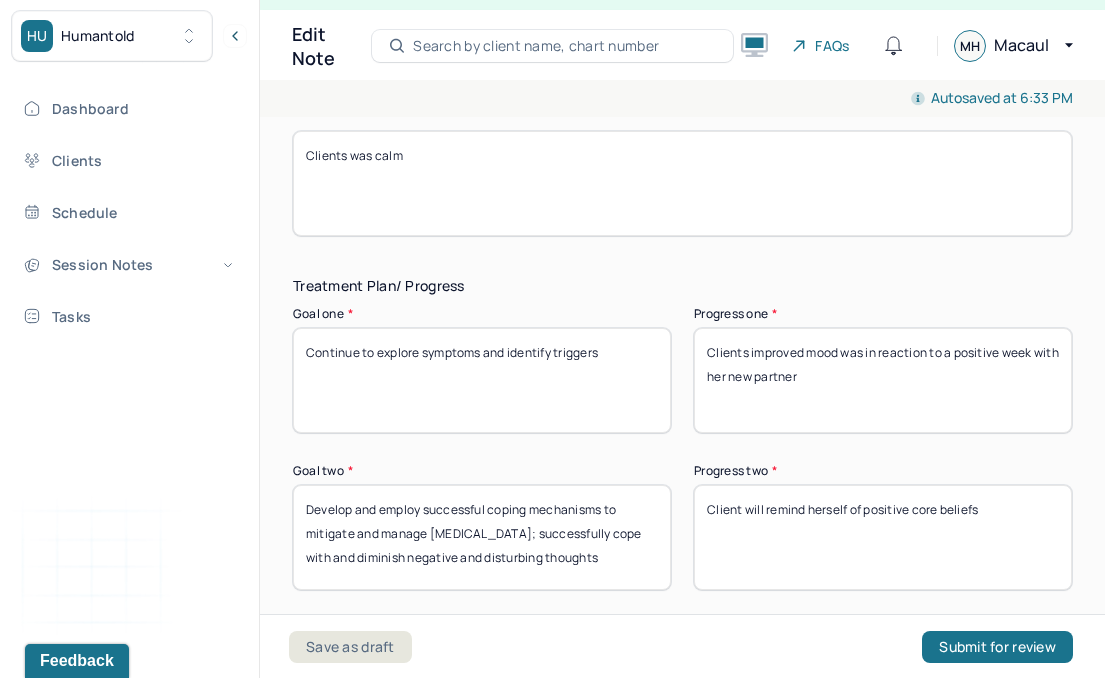 click on "Clients improved mood was in reaction to a positive week with her new partner" at bounding box center (883, 380) 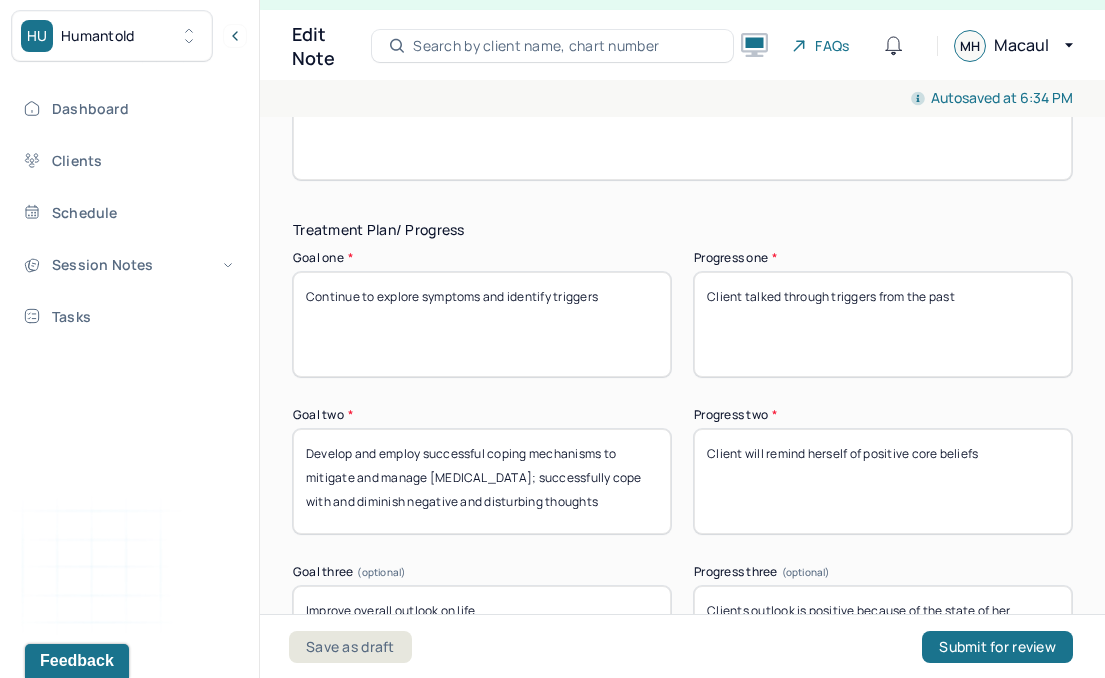 scroll, scrollTop: 3509, scrollLeft: 0, axis: vertical 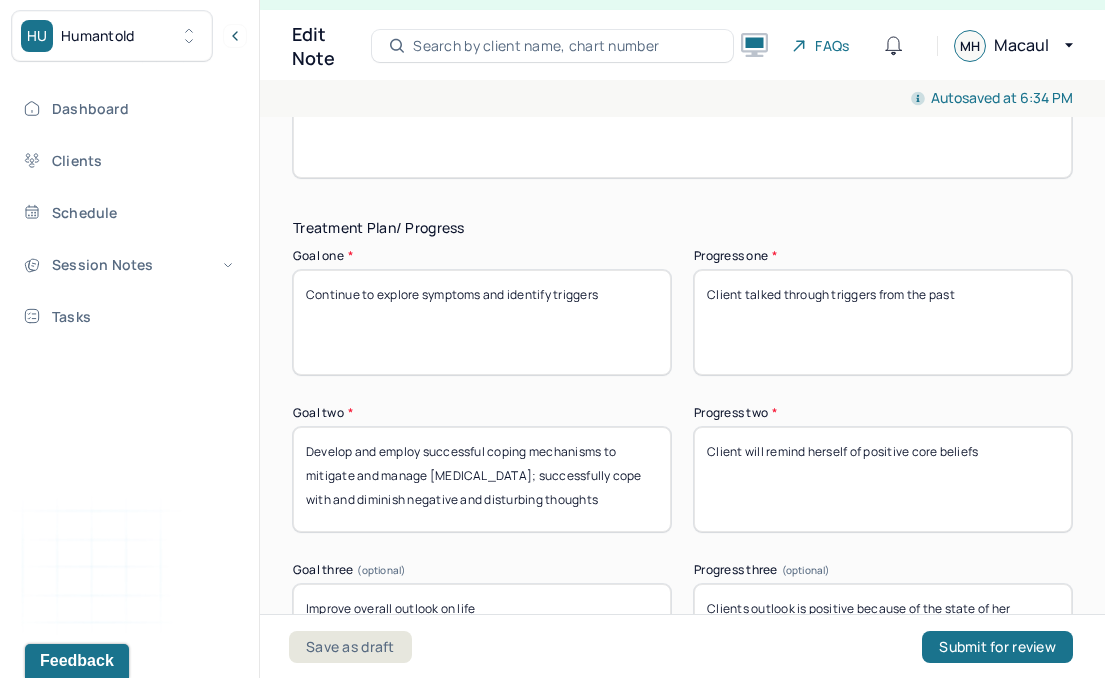 type on "Client talked through triggers from the past" 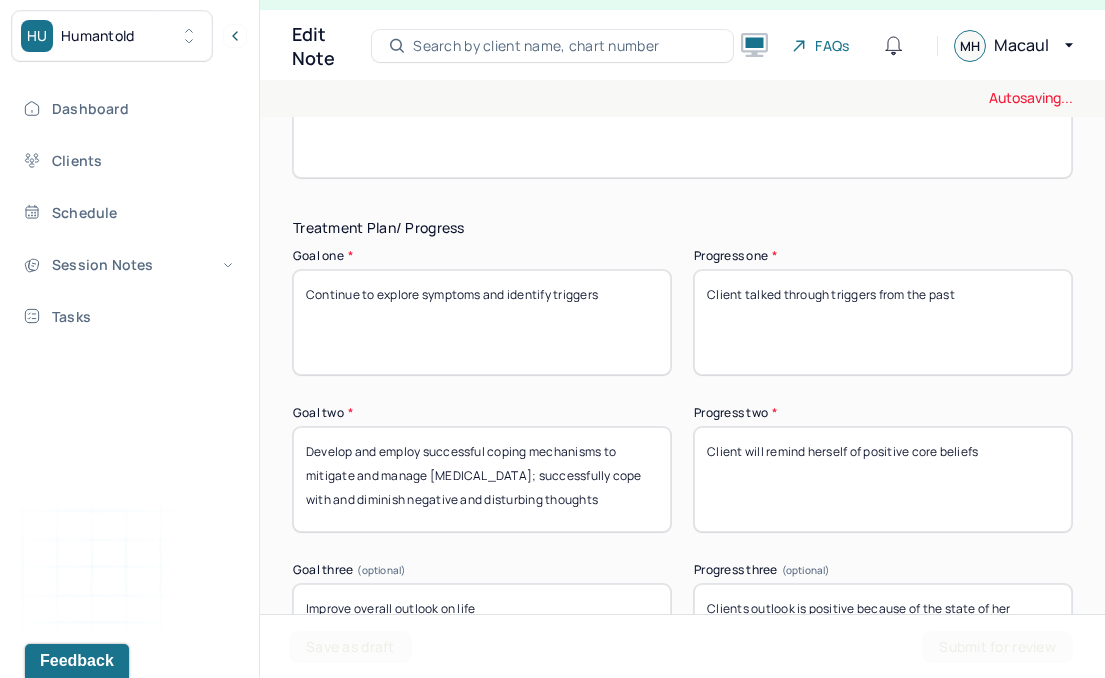 click on "Client will remind herself of positive core beliefs" at bounding box center [883, 479] 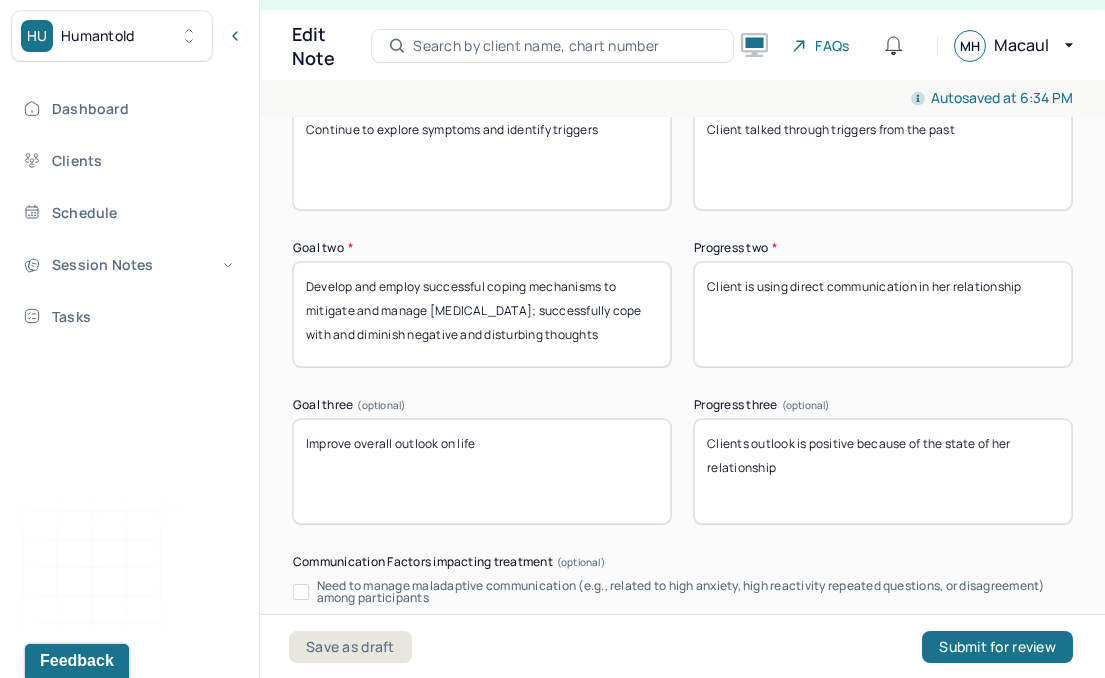 scroll, scrollTop: 3675, scrollLeft: 0, axis: vertical 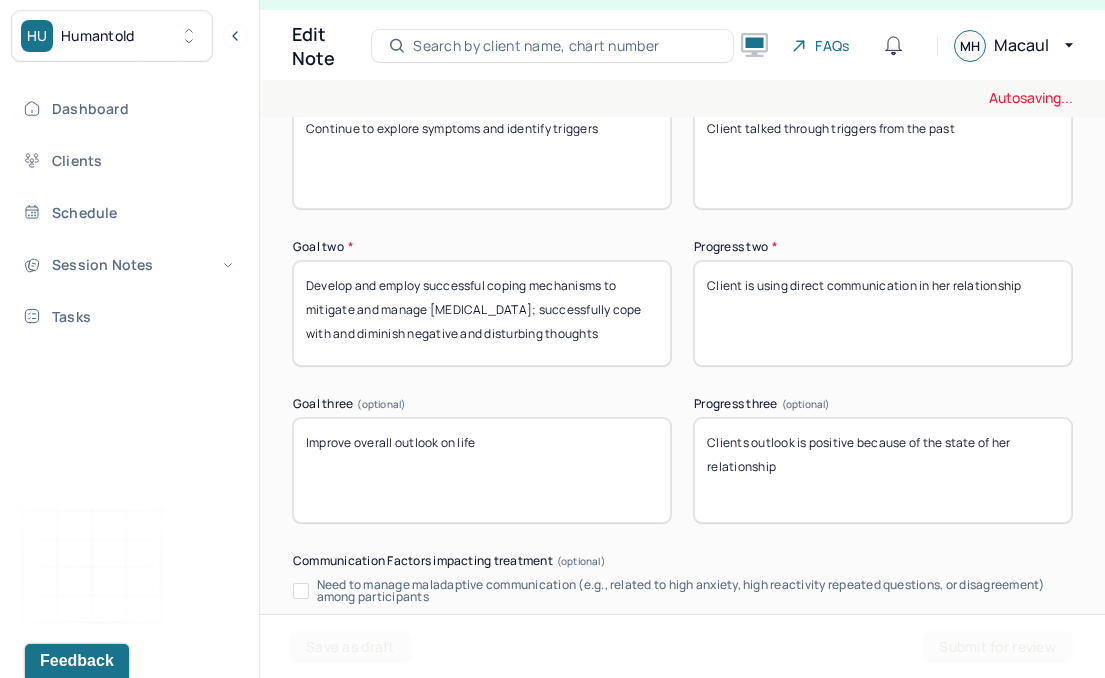 type on "Client is using direct communication in her relationship" 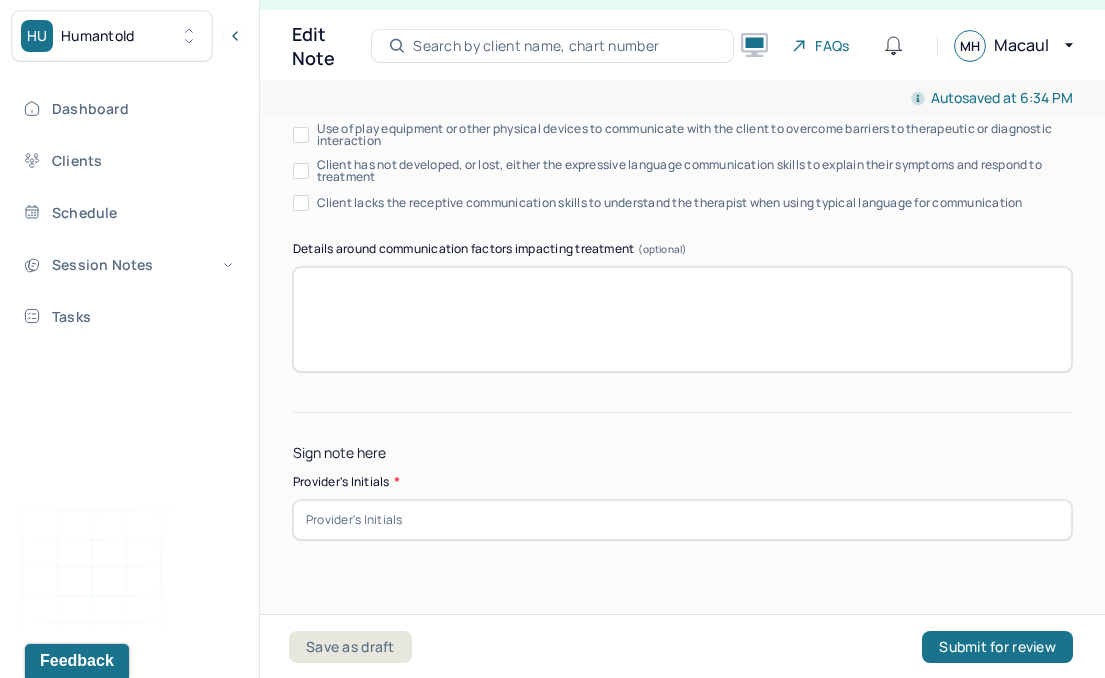 type on "Client feels hopeful for the future" 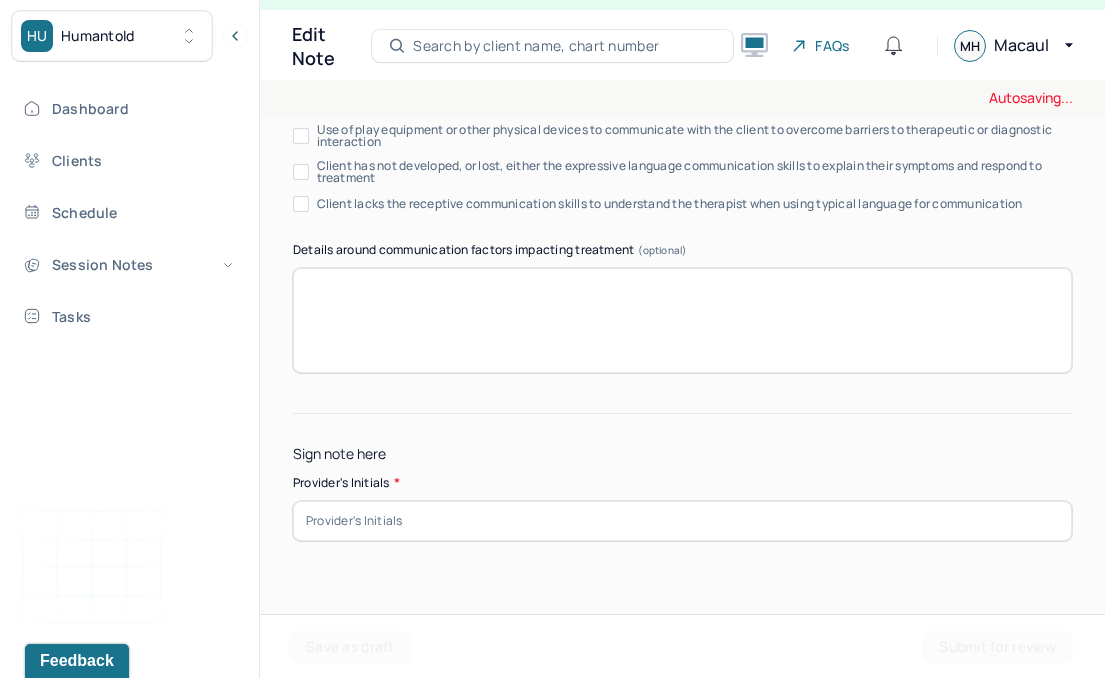 scroll, scrollTop: 4221, scrollLeft: 0, axis: vertical 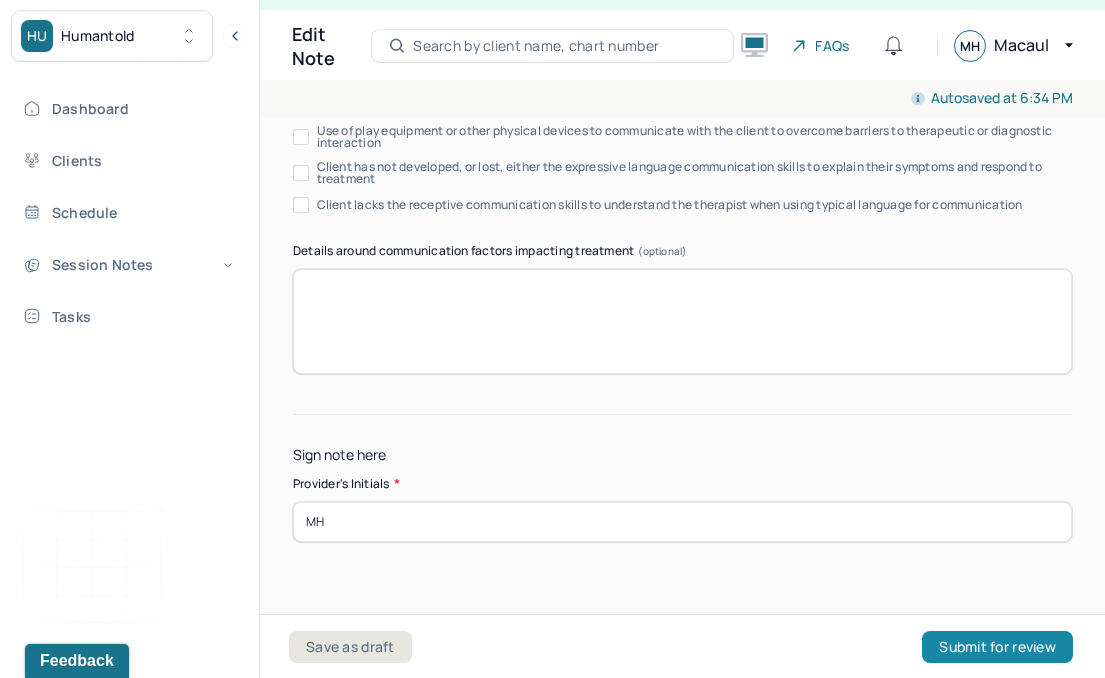 type on "MH" 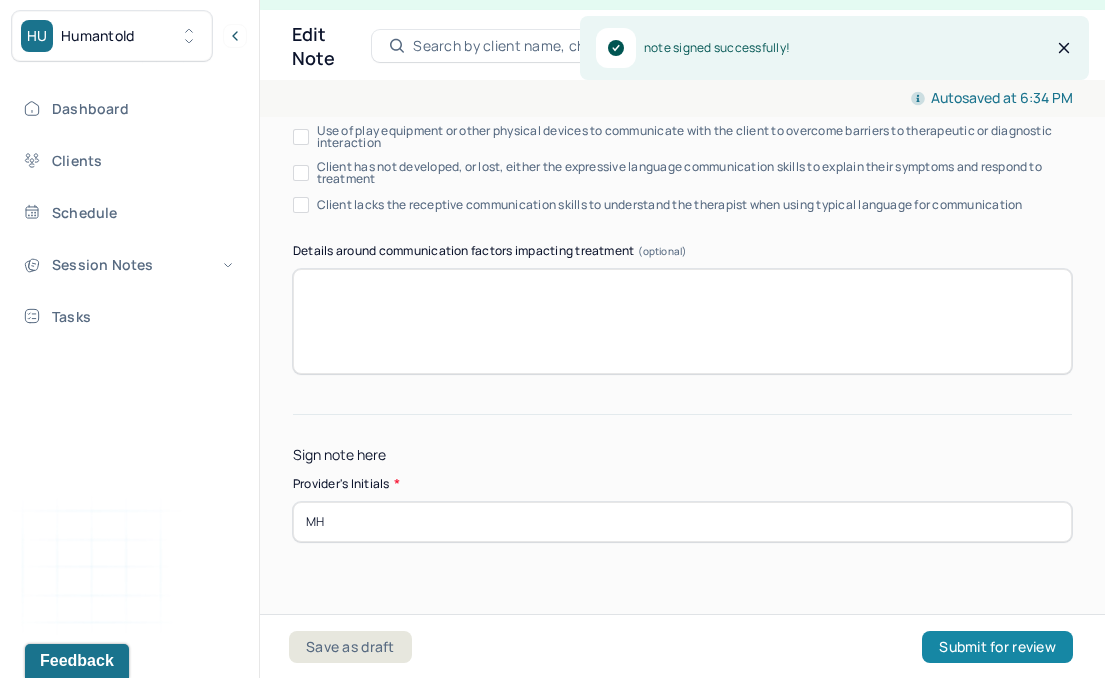 scroll, scrollTop: 0, scrollLeft: 0, axis: both 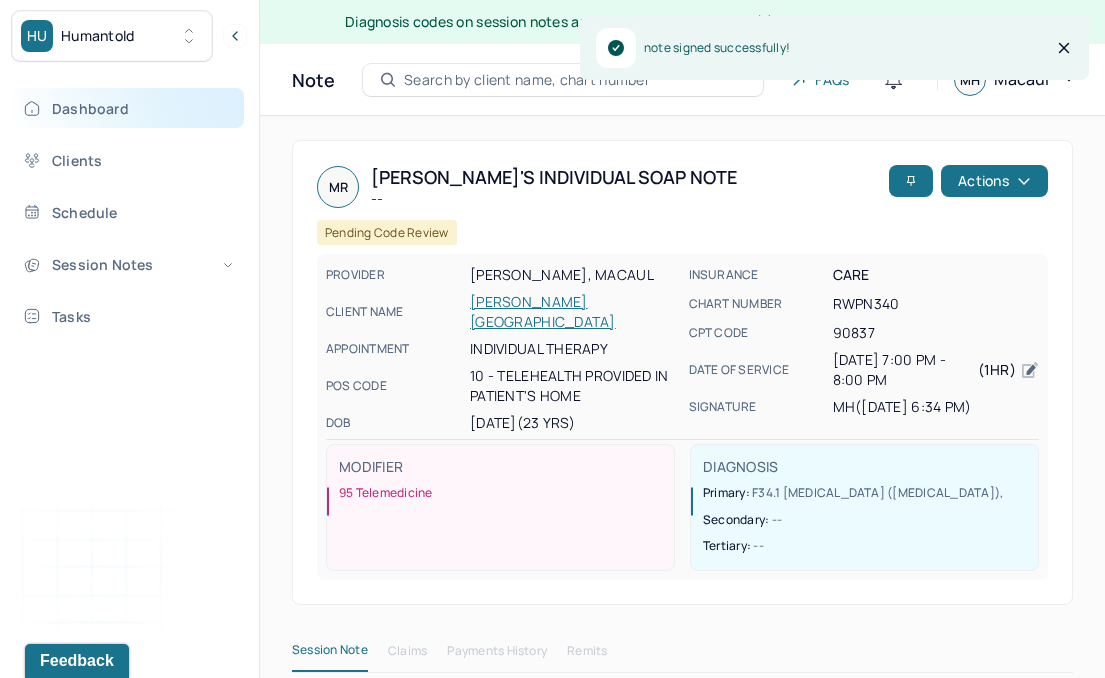 click on "Dashboard" at bounding box center [128, 108] 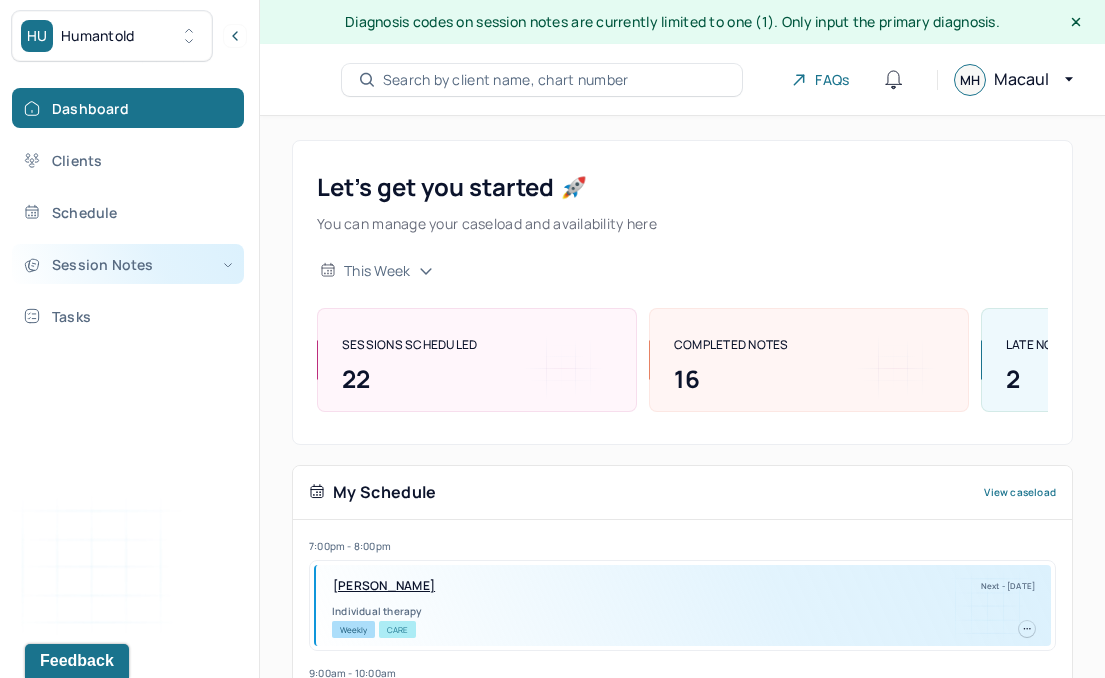 click on "Session Notes" at bounding box center [128, 264] 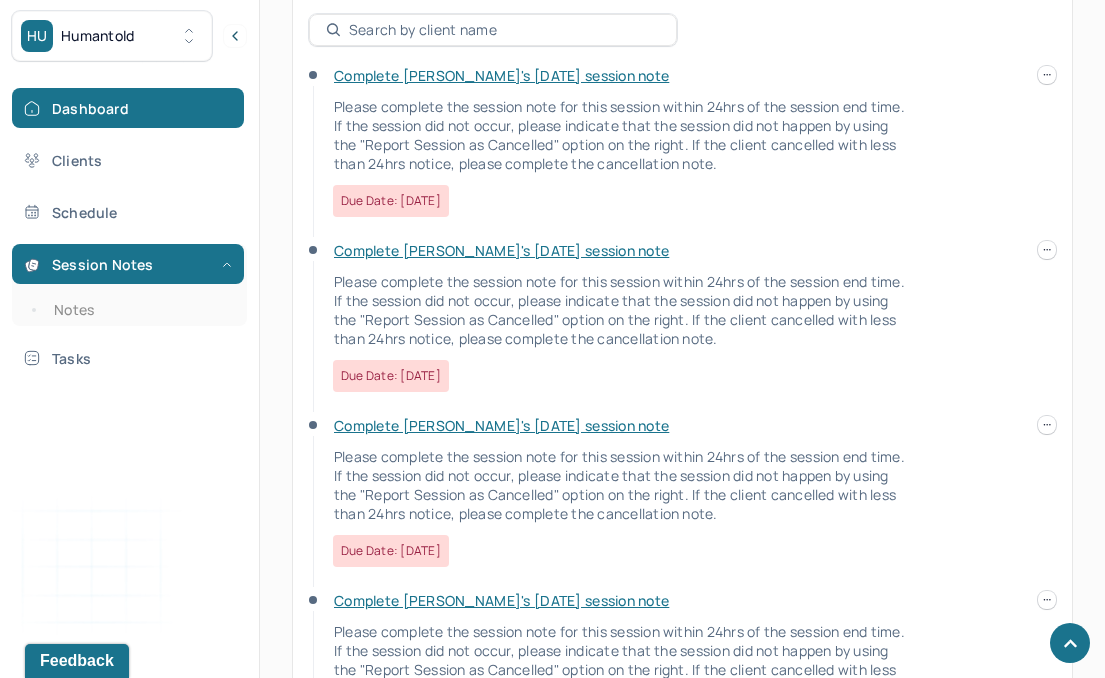 scroll, scrollTop: 847, scrollLeft: 0, axis: vertical 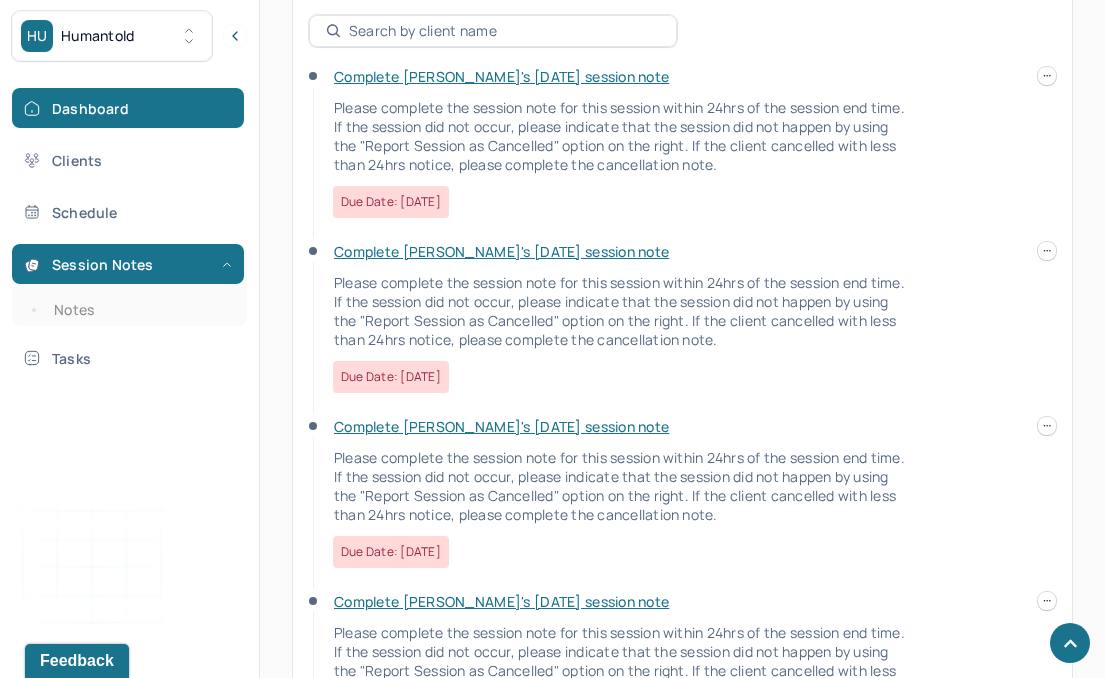 click on "Complete [PERSON_NAME]'s [DATE] session note" at bounding box center [501, 76] 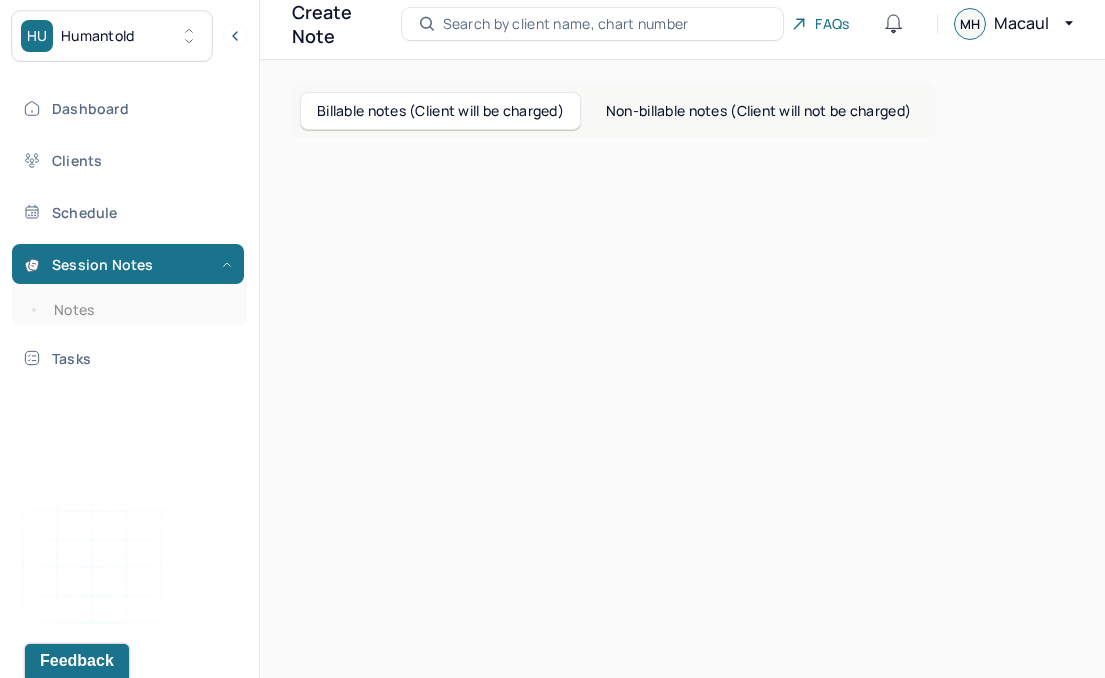 scroll, scrollTop: 57, scrollLeft: 0, axis: vertical 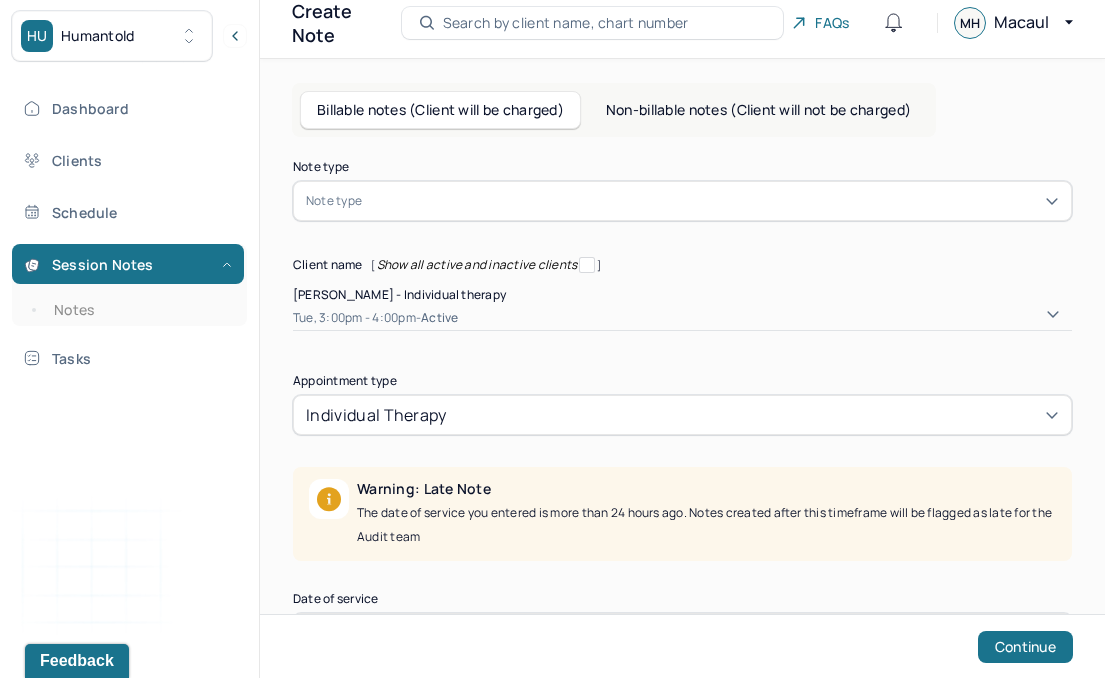 click at bounding box center (466, 201) 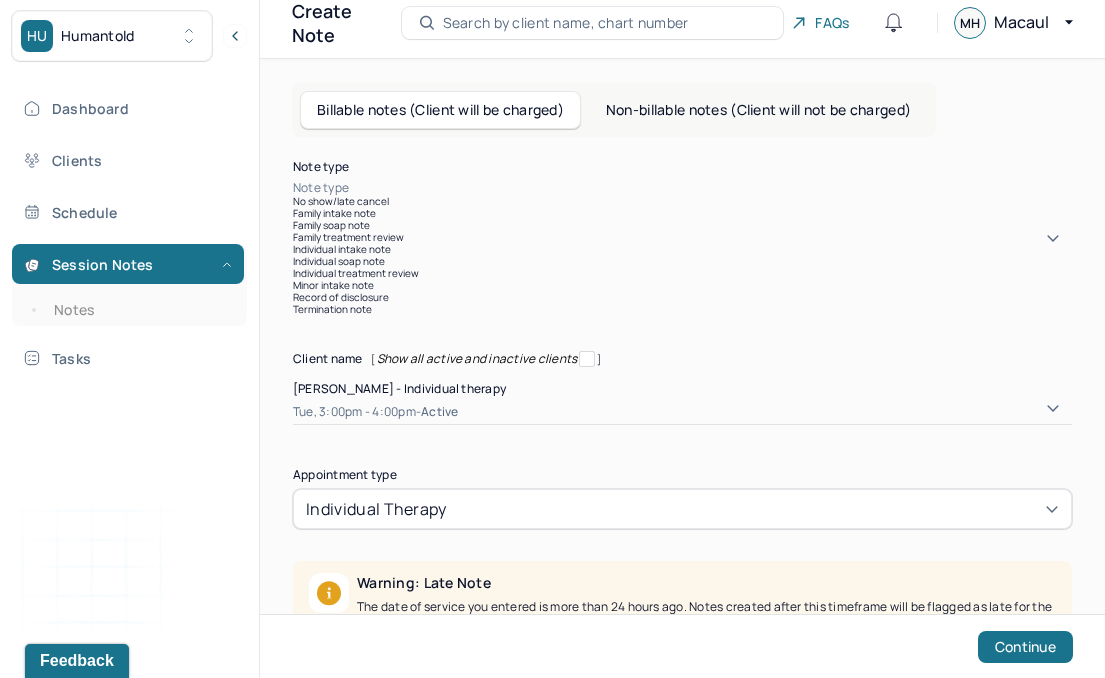 click on "Individual soap note" at bounding box center (682, 261) 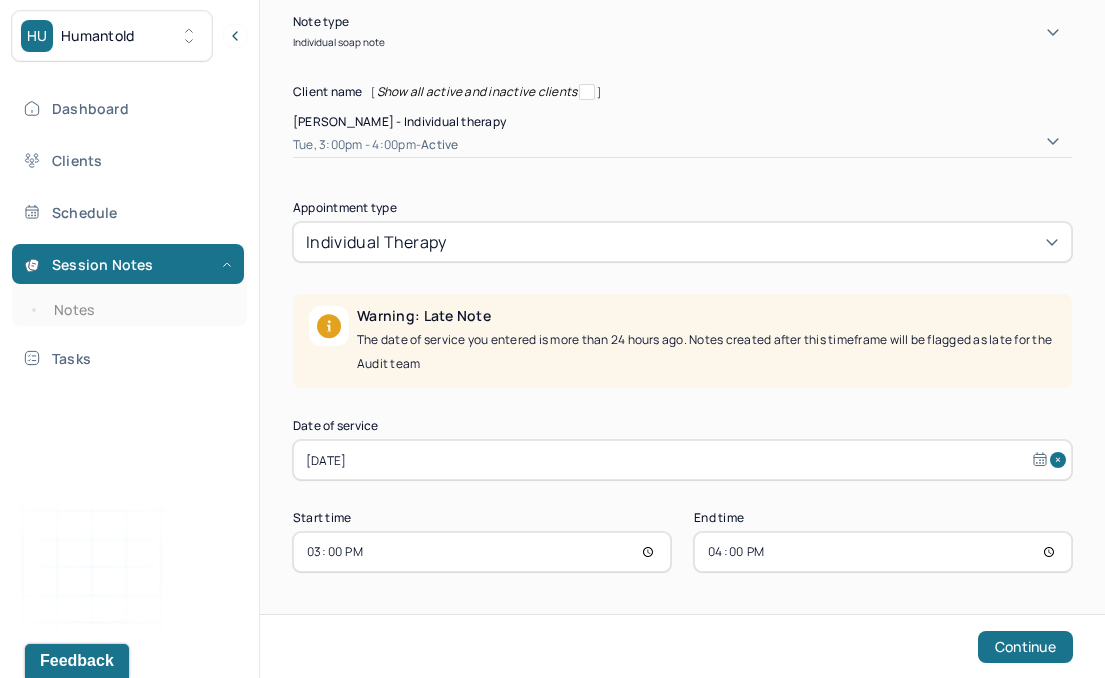 scroll, scrollTop: 220, scrollLeft: 0, axis: vertical 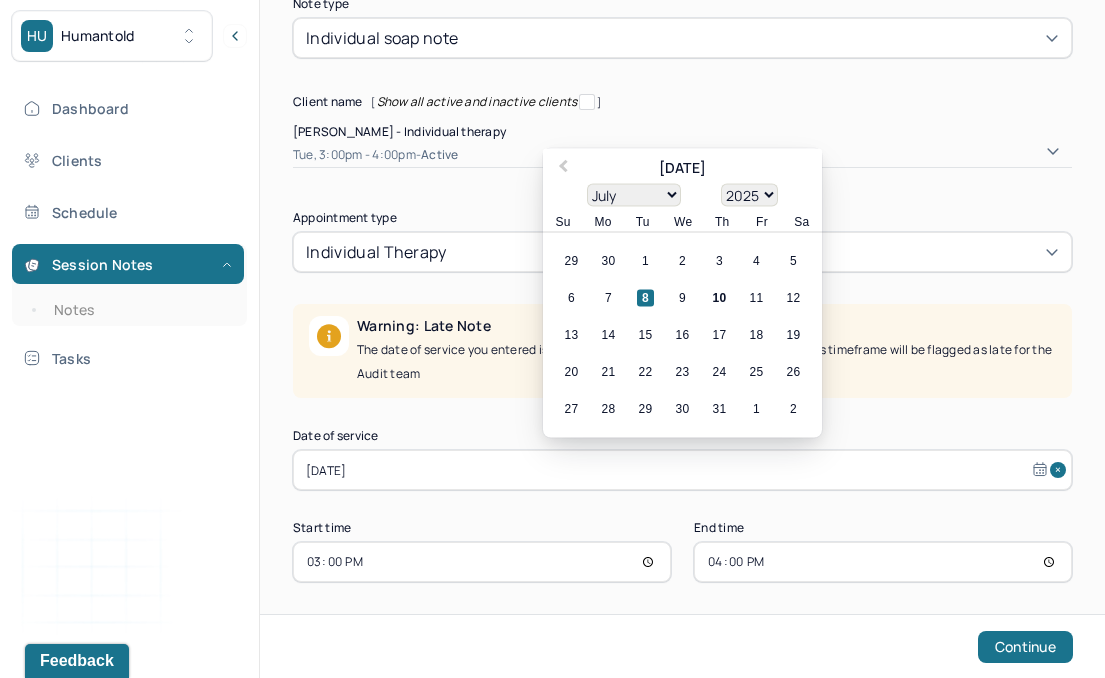 click on "[DATE]" at bounding box center (682, 470) 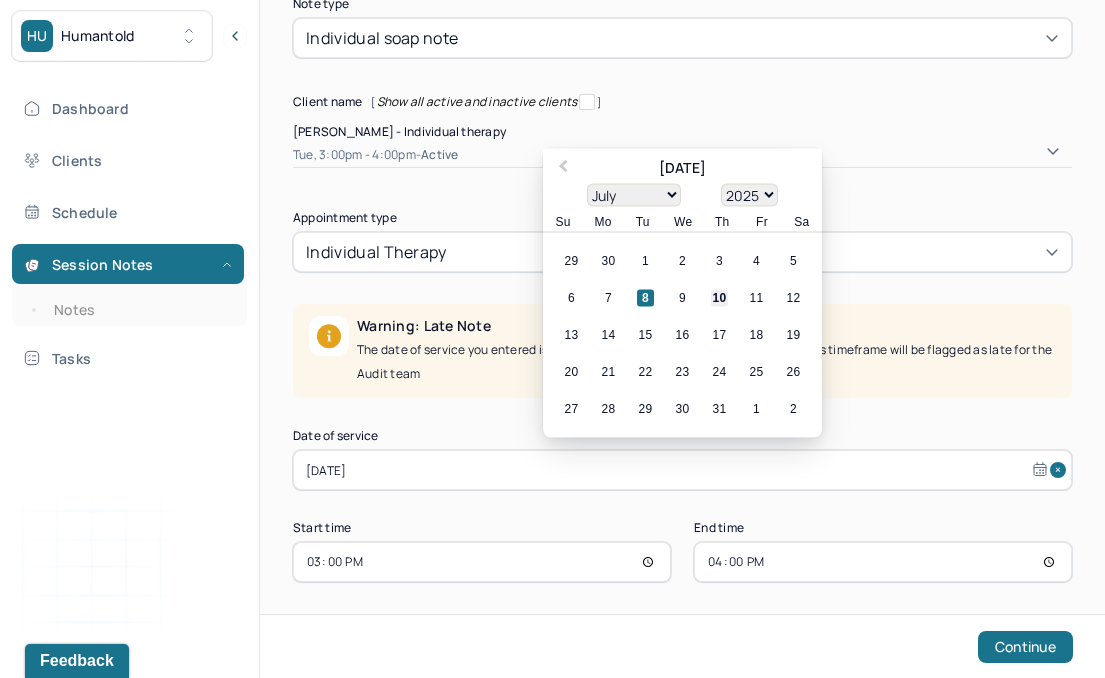 click on "10" at bounding box center [719, 298] 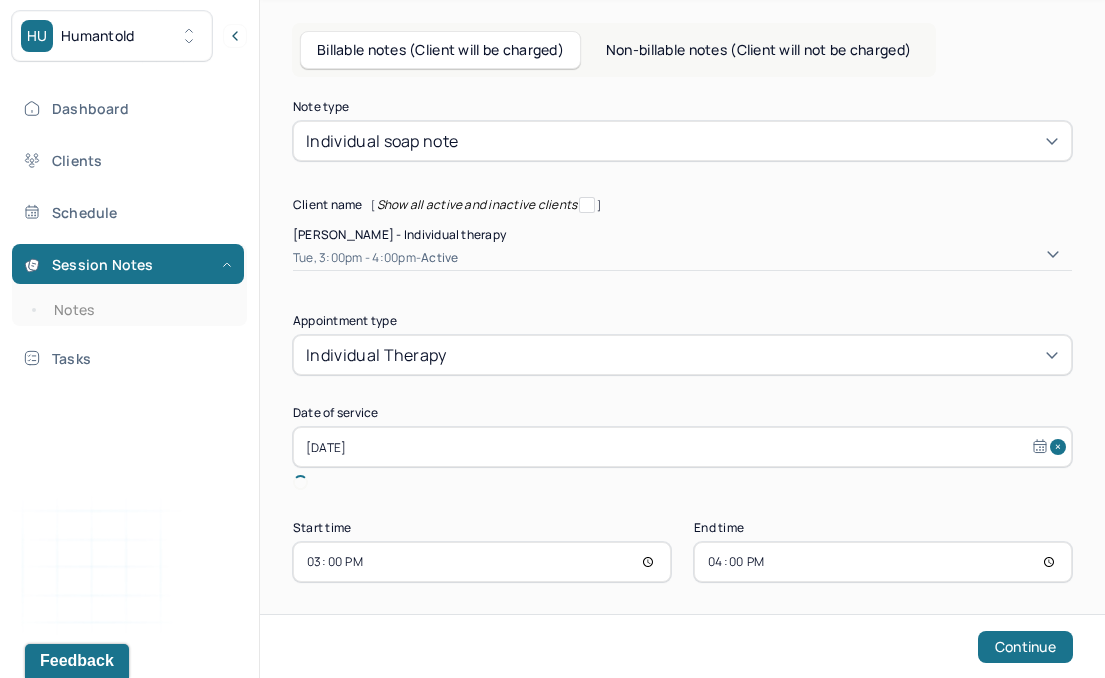scroll, scrollTop: 94, scrollLeft: 0, axis: vertical 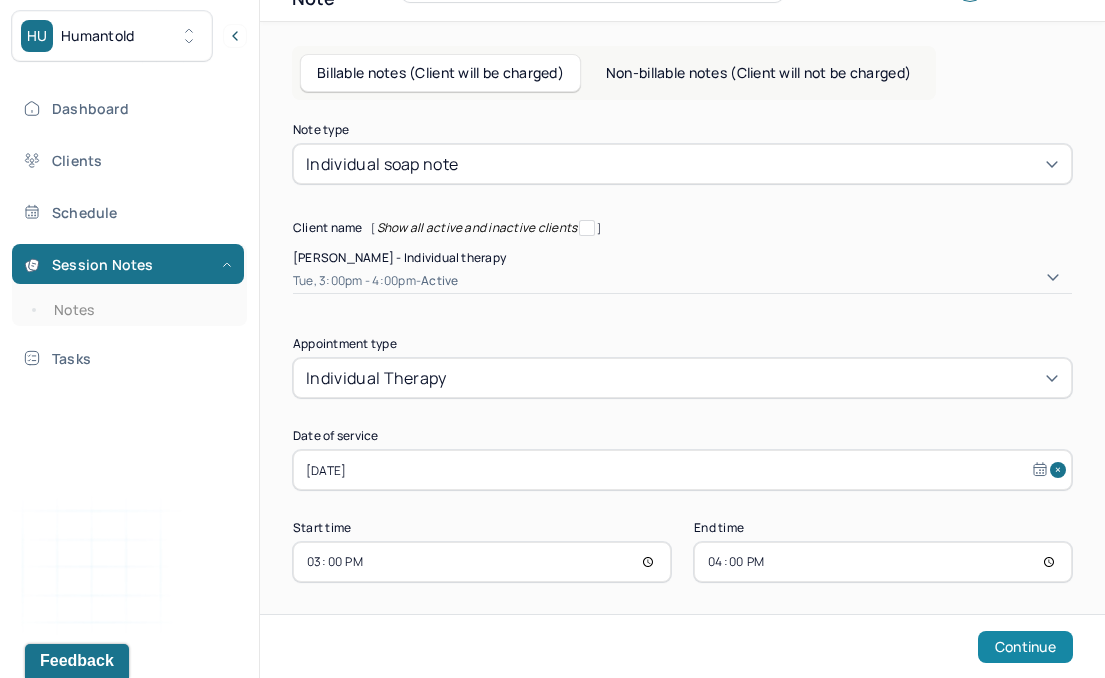 click on "Continue" at bounding box center (1025, 647) 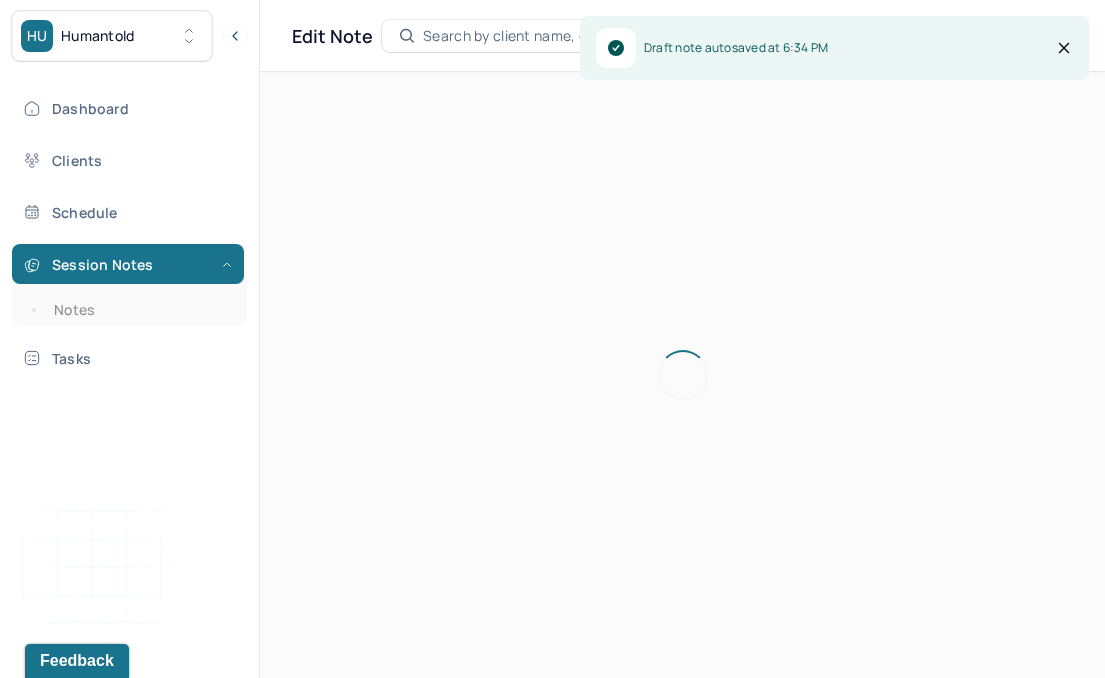 scroll, scrollTop: 36, scrollLeft: 0, axis: vertical 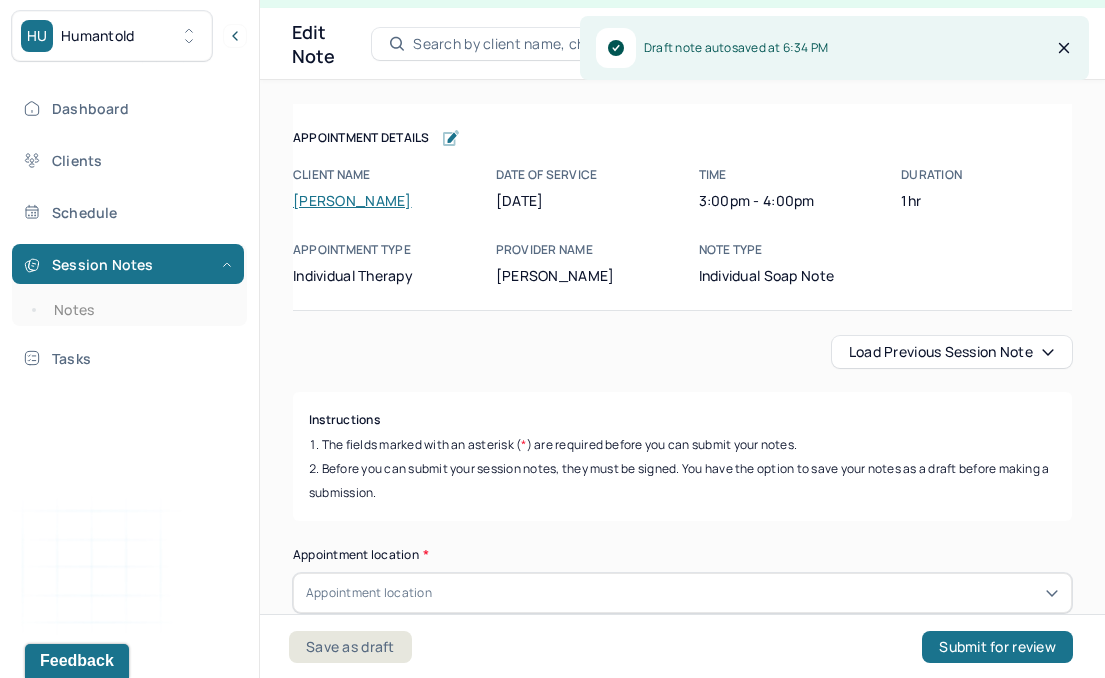 click on "Load previous session note" at bounding box center [952, 352] 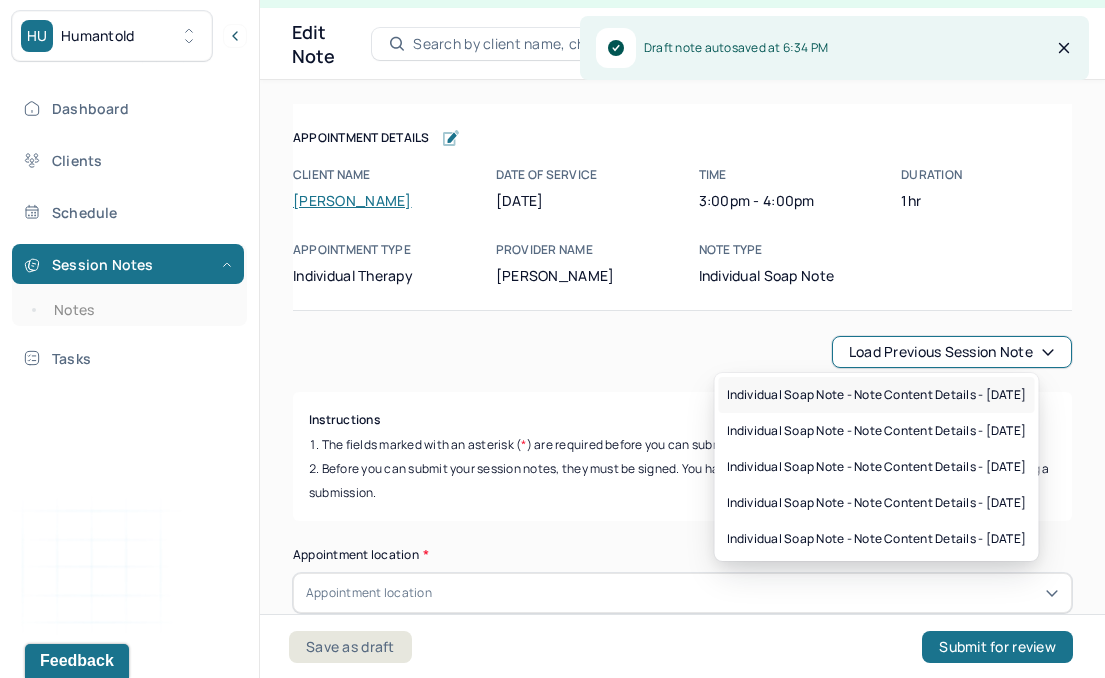 click on "Individual soap note   - Note content Details -   [DATE]" at bounding box center [877, 395] 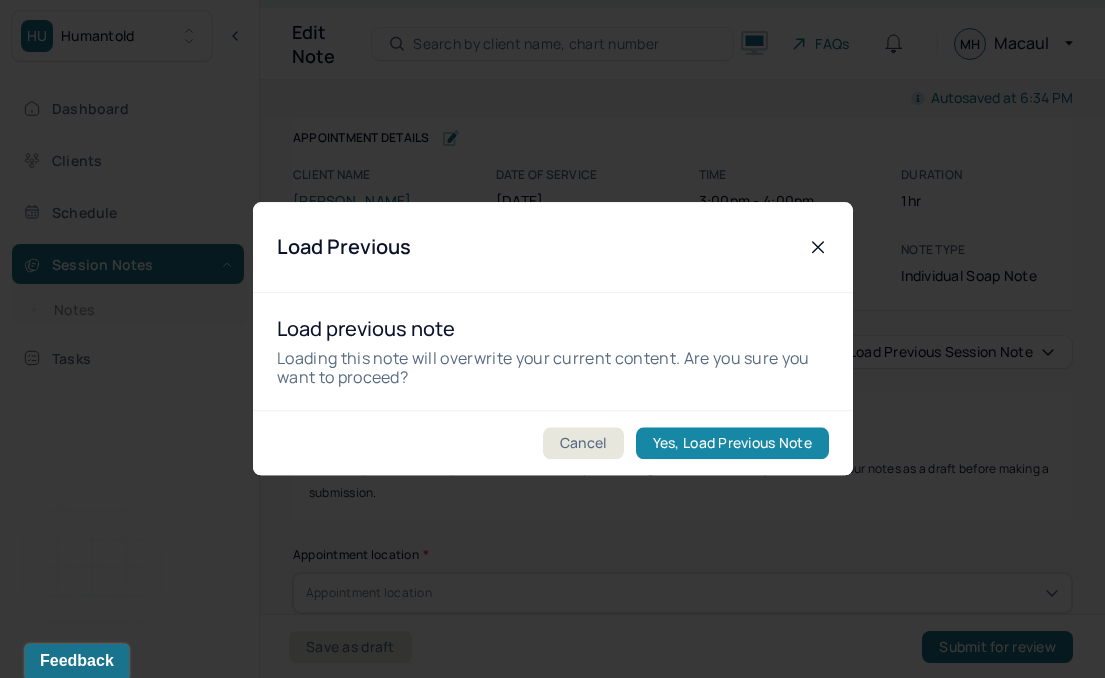 click on "Yes, Load Previous Note" at bounding box center (731, 444) 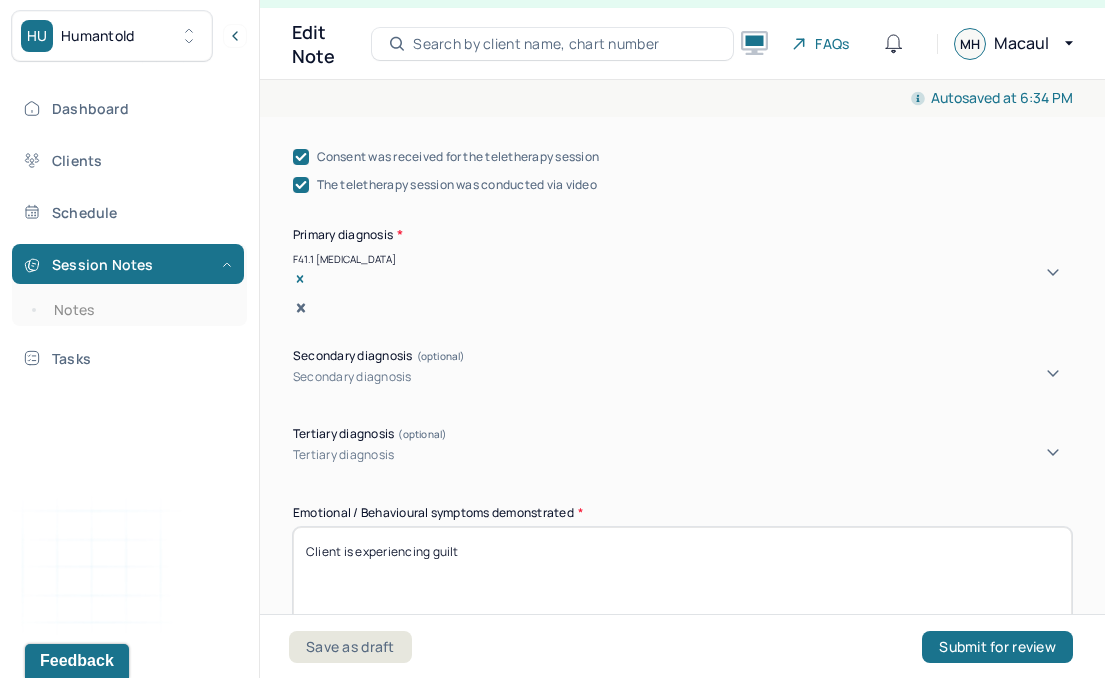 scroll, scrollTop: 690, scrollLeft: 0, axis: vertical 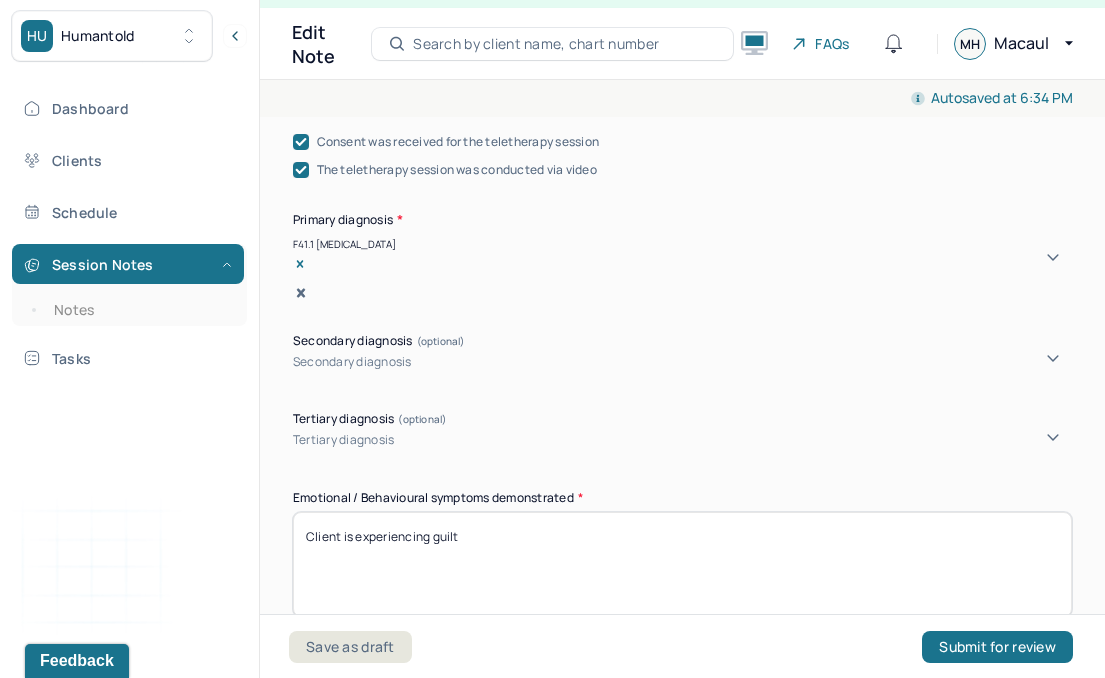 drag, startPoint x: 434, startPoint y: 543, endPoint x: 568, endPoint y: 545, distance: 134.01492 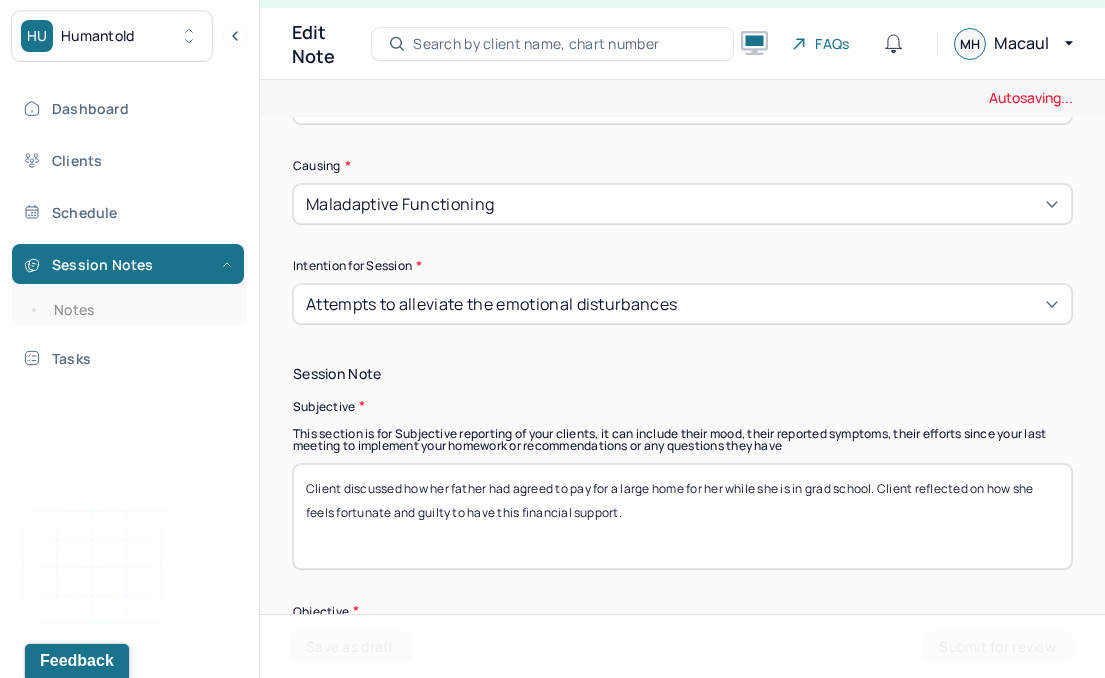 scroll, scrollTop: 1185, scrollLeft: 0, axis: vertical 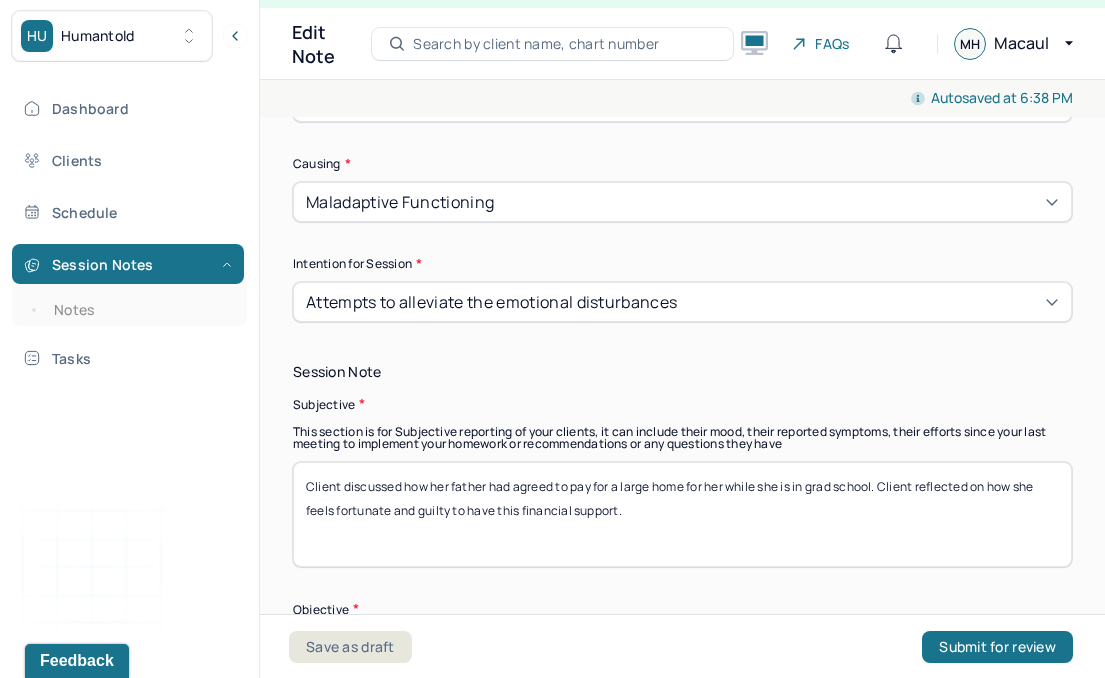 type on "Client is experiencing relationship [MEDICAL_DATA], preparing for change" 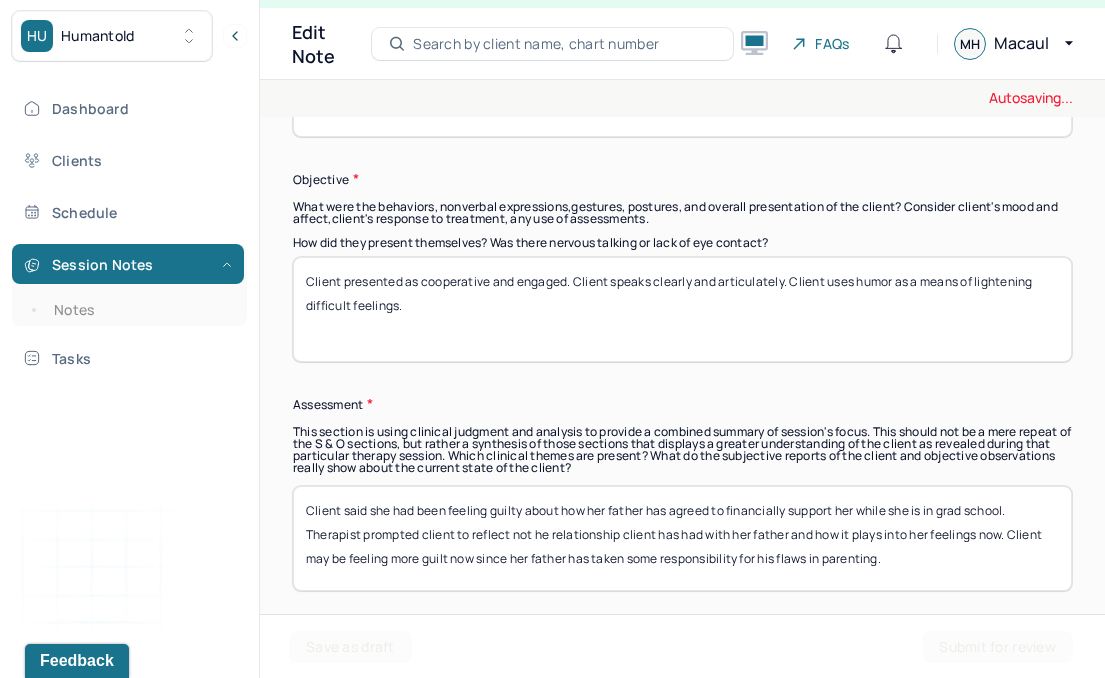 scroll, scrollTop: 1616, scrollLeft: 0, axis: vertical 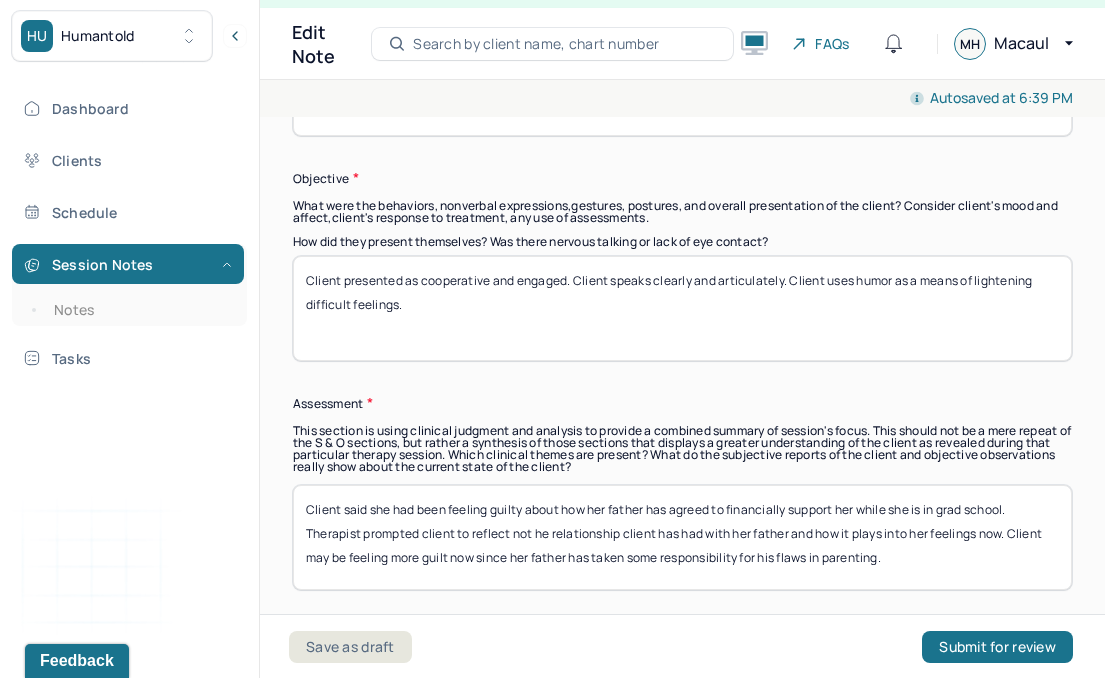 type on "Client talked about her feelings moving to a new city to begin a new experience. Client mentioned how she is finding acceptance of her relationship with her half brother and [PERSON_NAME]." 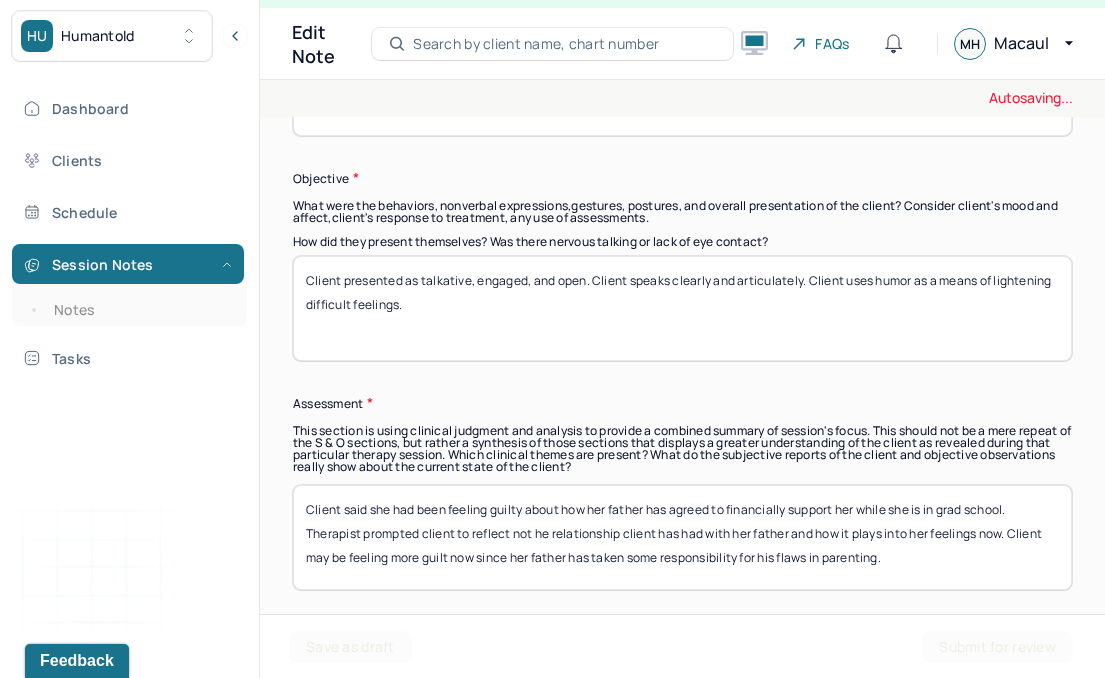 click on "Client presented as . Client speaks clearly and articulately. Client uses humor as a means of lightening difficult feelings." at bounding box center [682, 308] 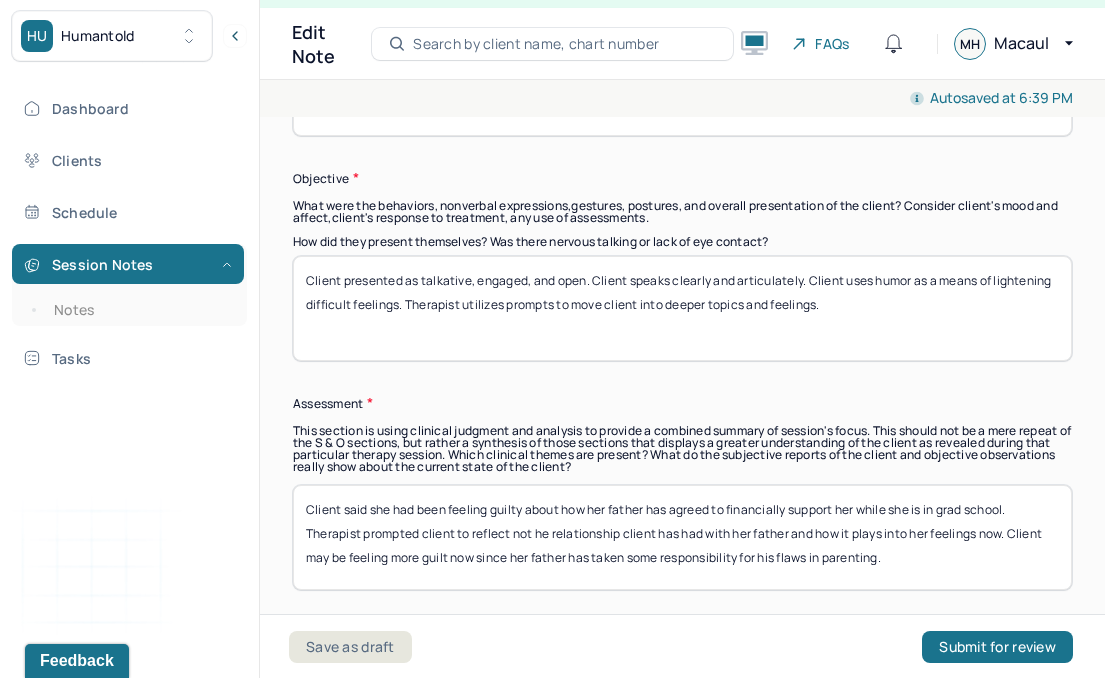 scroll, scrollTop: 1805, scrollLeft: 0, axis: vertical 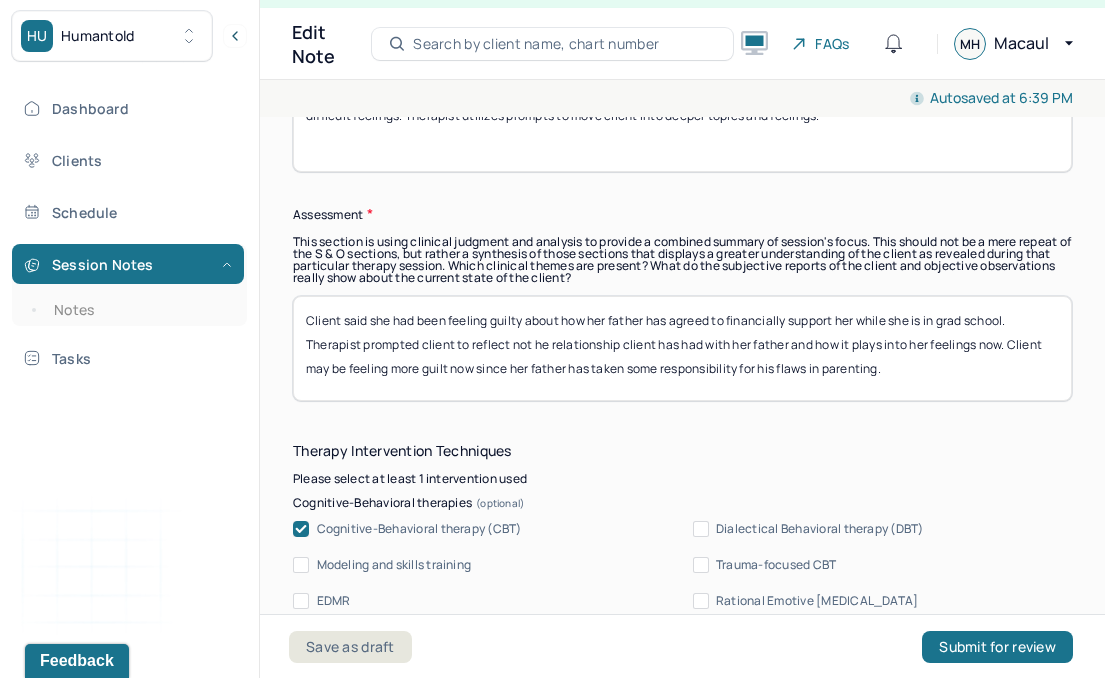 type on "Client presented as talkative, engaged, and open. Client speaks clearly and articulately. Client uses humor as a means of lightening difficult feelings. Therapist utilizes prompts to move client into deeper topics and feelings." 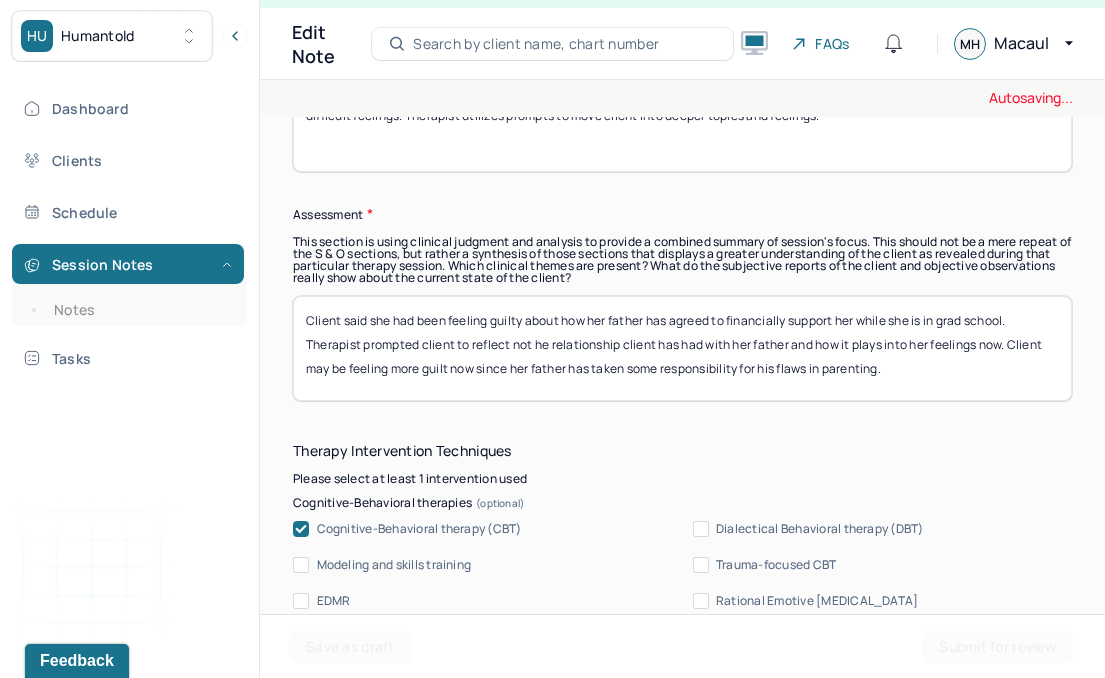 click on "Client said she had been feeling guilty about how her father has agreed to financially support her while she is in grad school. Therapist prompted client to reflect not he relationship client has had with her father and how it plays into her feelings now. Client may be feeling more guilt now since her father has taken some responsibility for his flaws in parenting." at bounding box center (682, 348) 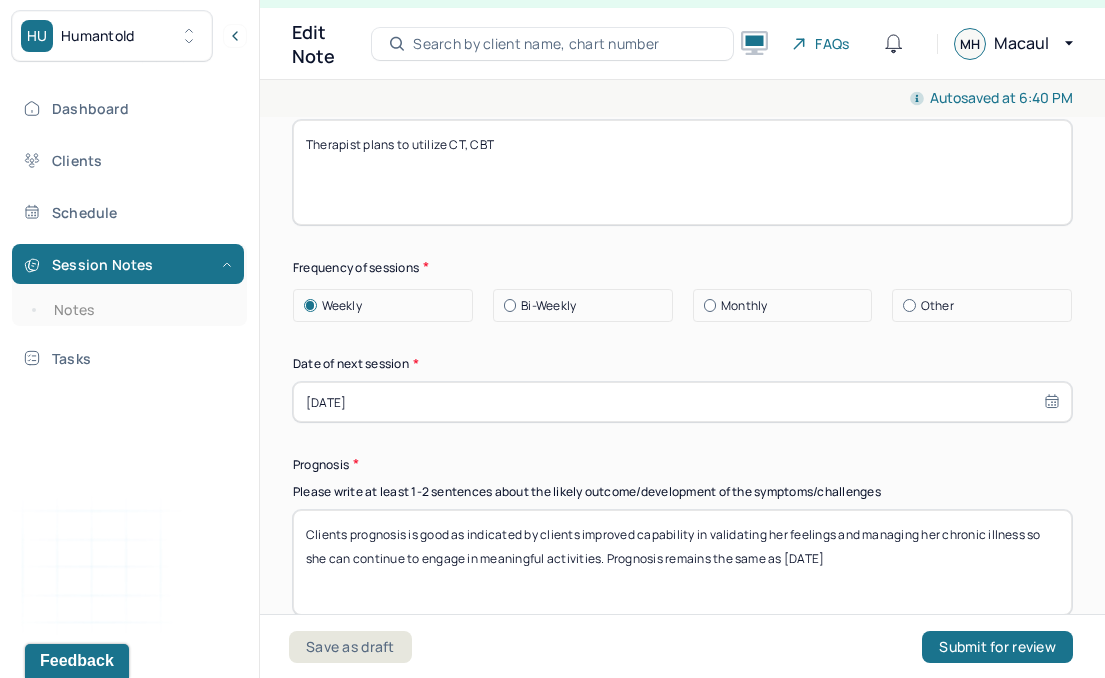 scroll, scrollTop: 2864, scrollLeft: 0, axis: vertical 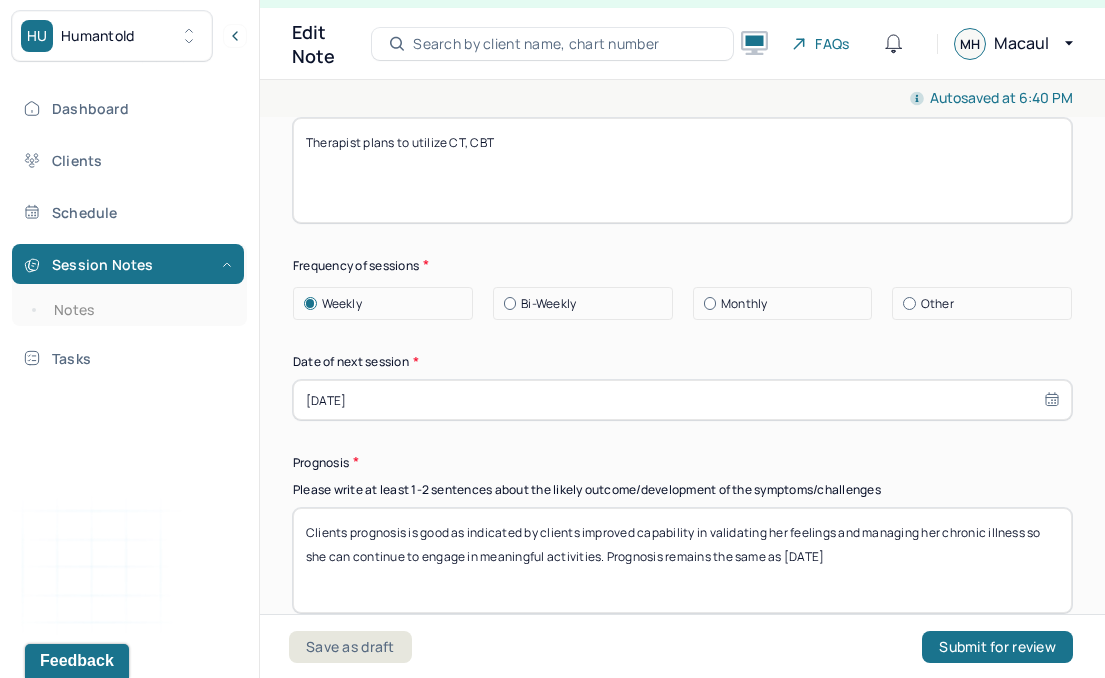 type on "Client is preparing for a big life transition. Client laid out certain logistics she is figuring out to be prepared for the change and addressed some of her feelings about it. Client talked a bit about accepting relationships as they are. Therapist utilized reflective listening to help client name difficult feelings." 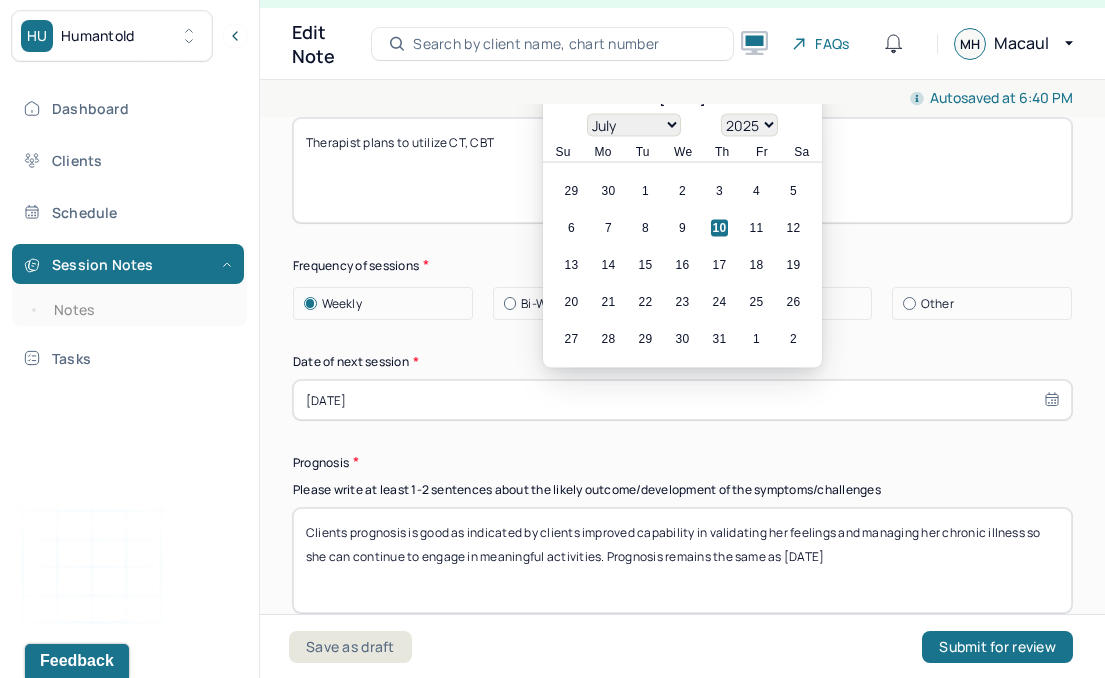 click on "[DATE]" at bounding box center (682, 400) 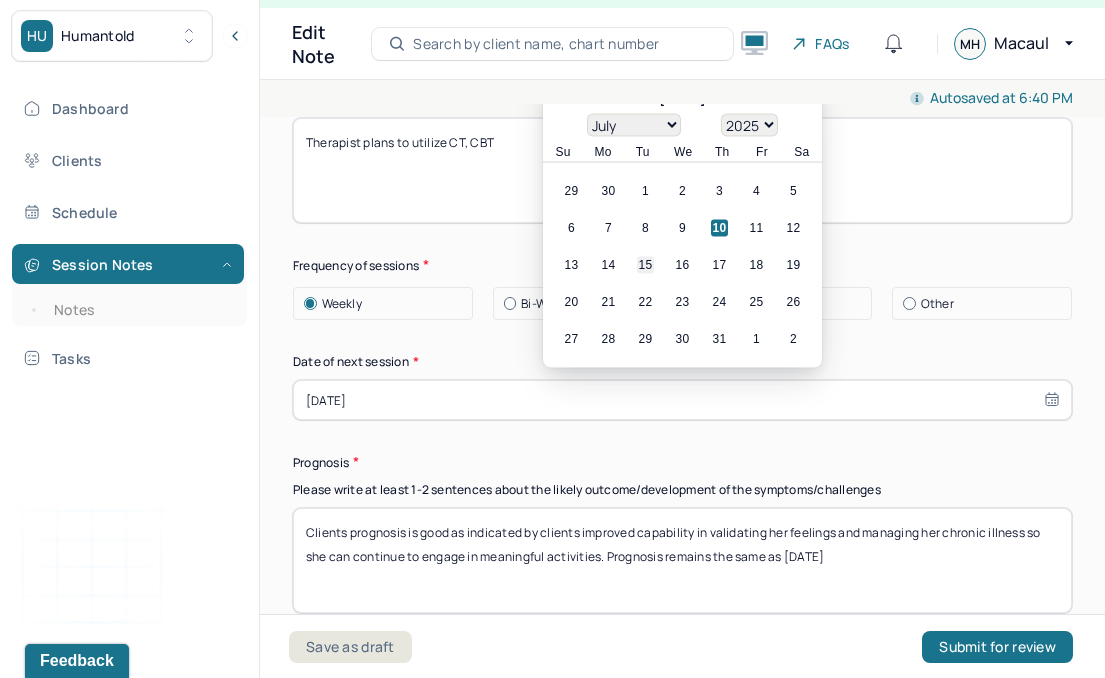 click on "15" at bounding box center (645, 265) 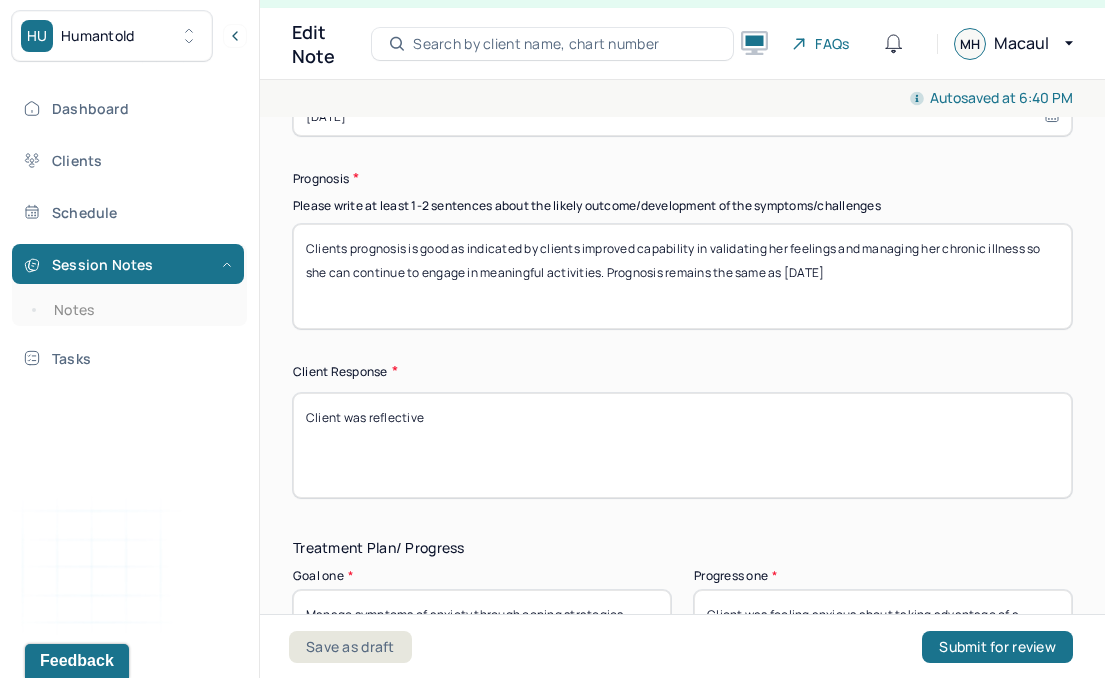 scroll, scrollTop: 3156, scrollLeft: 0, axis: vertical 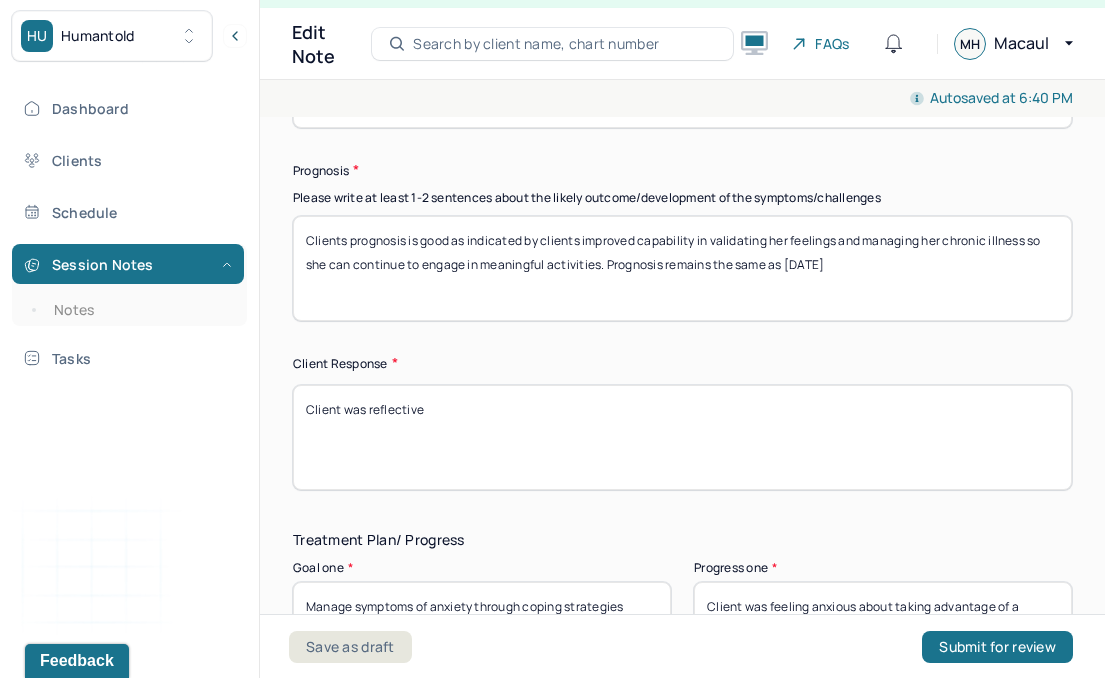 click on "Clients prognosis is good as indicated by clients improved capability in validating her feelings and managing her chronic illness so she can continue to engage in meaningful activities. Prognosis remains the same as [DATE]" at bounding box center [682, 268] 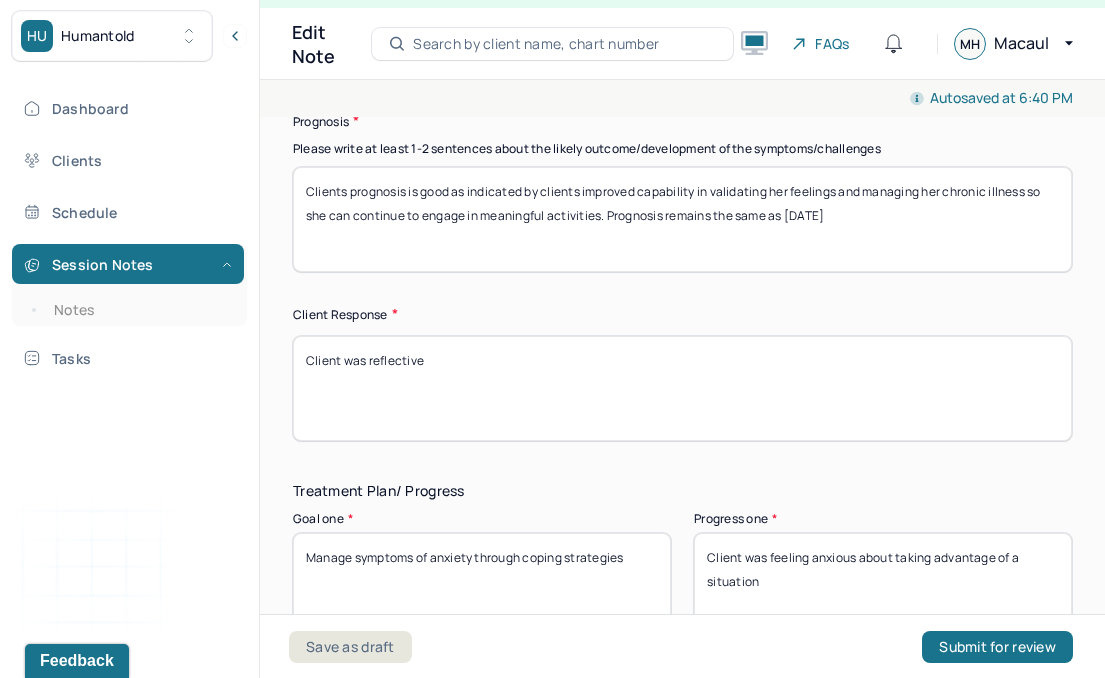 scroll, scrollTop: 3211, scrollLeft: 0, axis: vertical 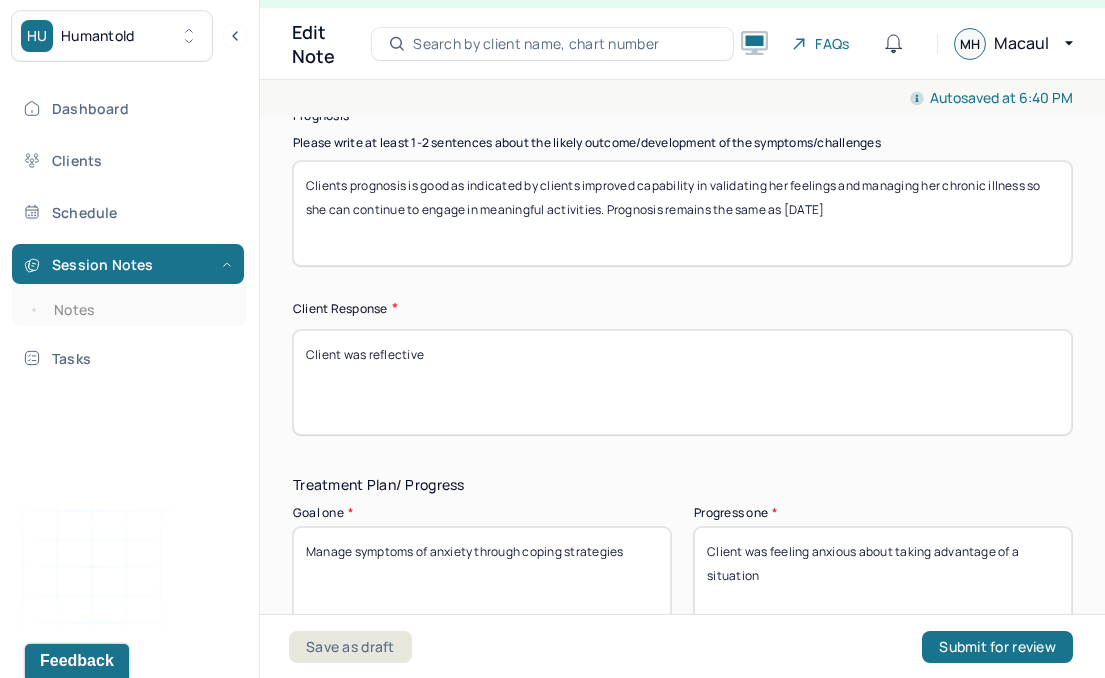 click on "Client was reflective" at bounding box center (682, 382) 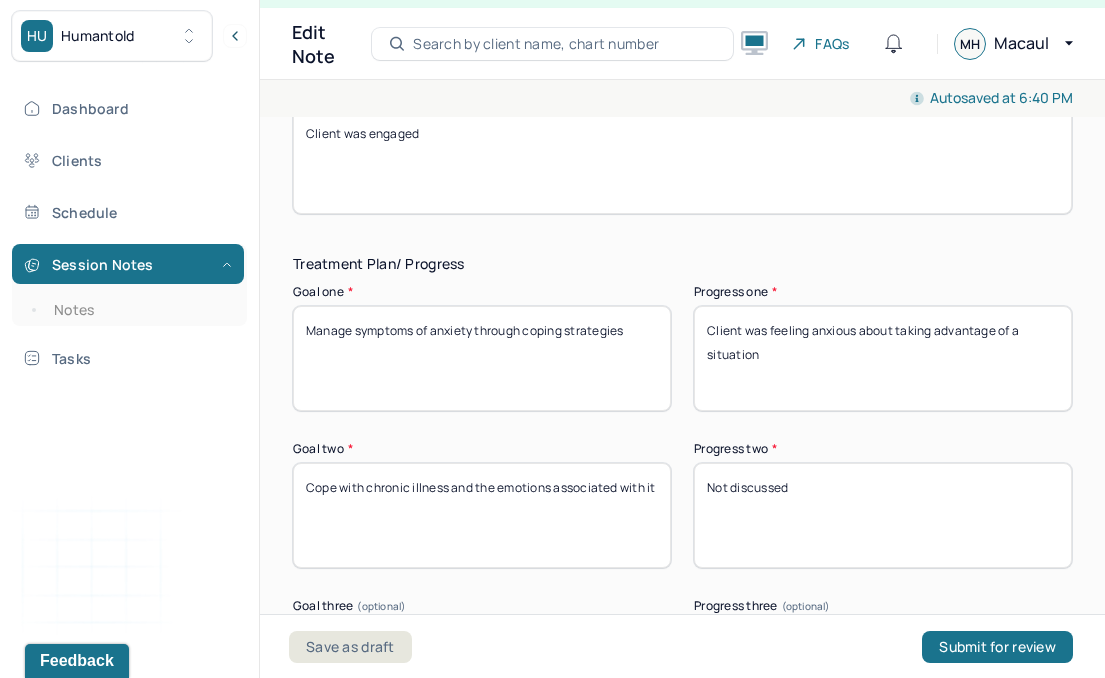 scroll, scrollTop: 3430, scrollLeft: 0, axis: vertical 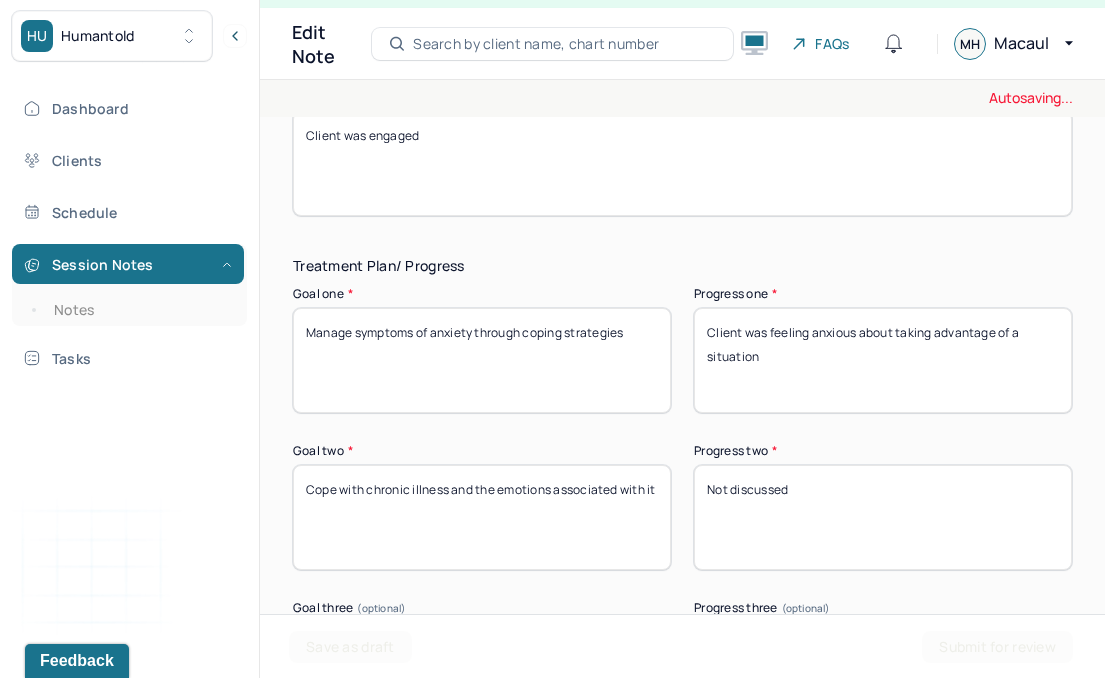 type on "Client was engaged" 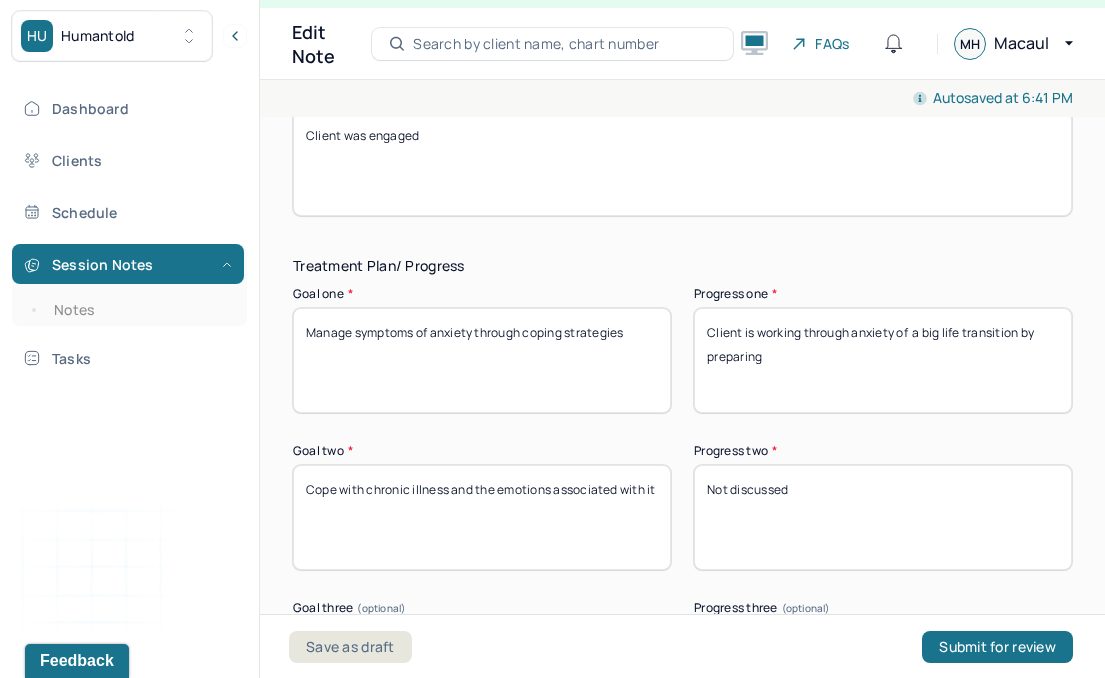 type on "Client is working through anxiety of  a big life transition by preparing" 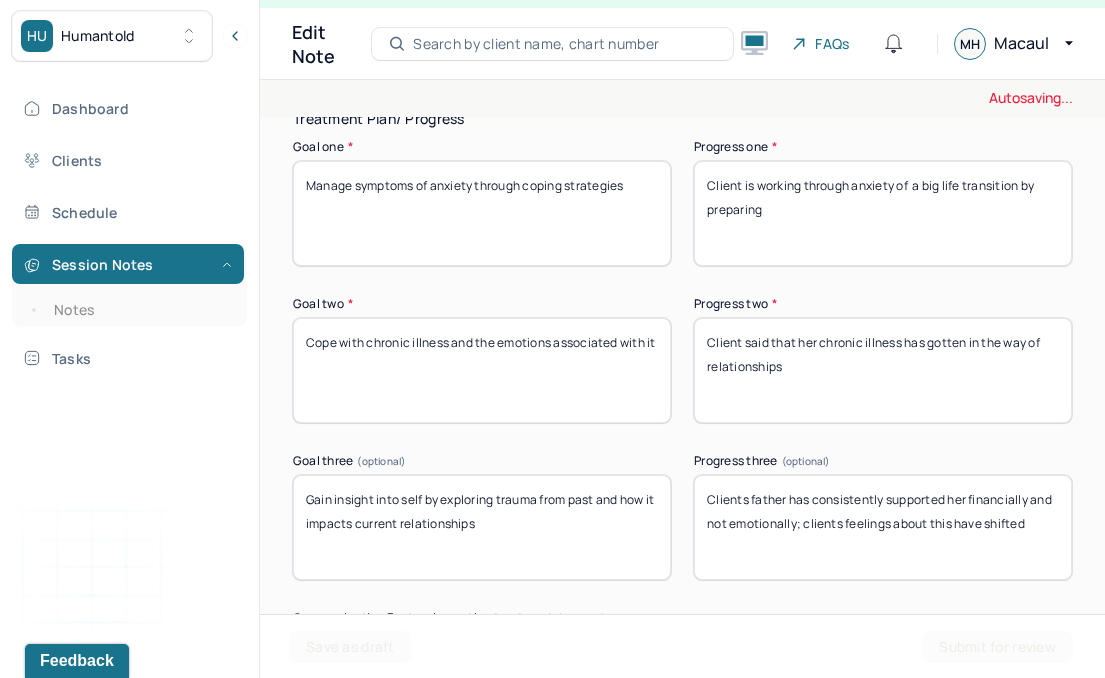 scroll, scrollTop: 3623, scrollLeft: 0, axis: vertical 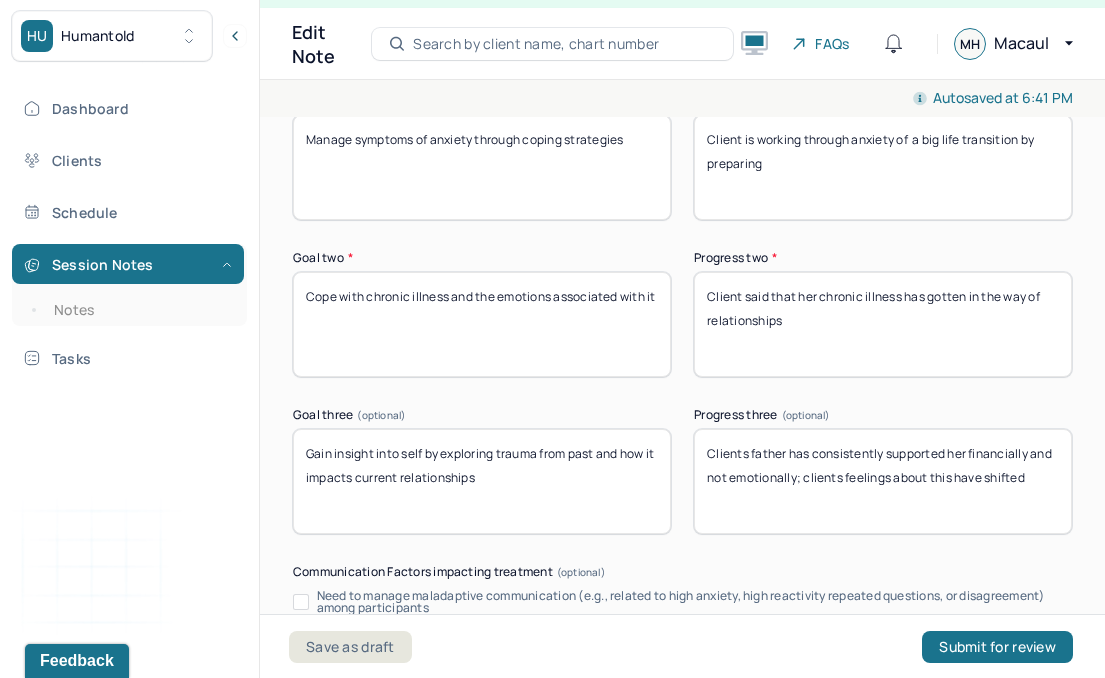 type on "Client said that her chronic illness has gotten in the way of relationships" 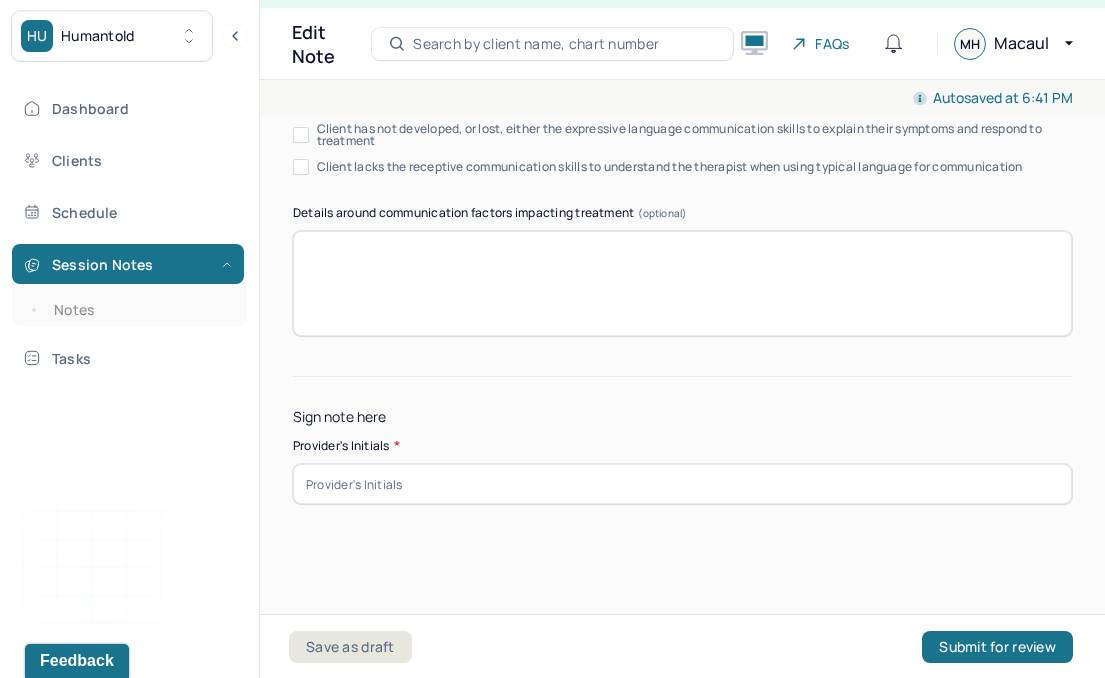 scroll, scrollTop: 4221, scrollLeft: 0, axis: vertical 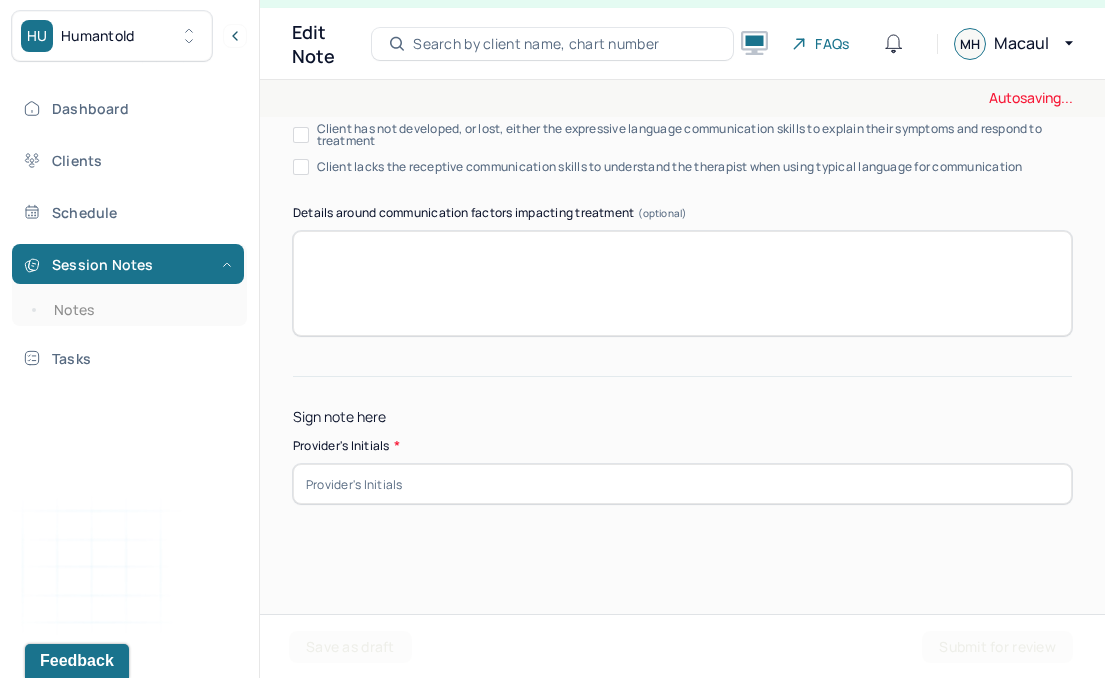 click at bounding box center (682, 484) 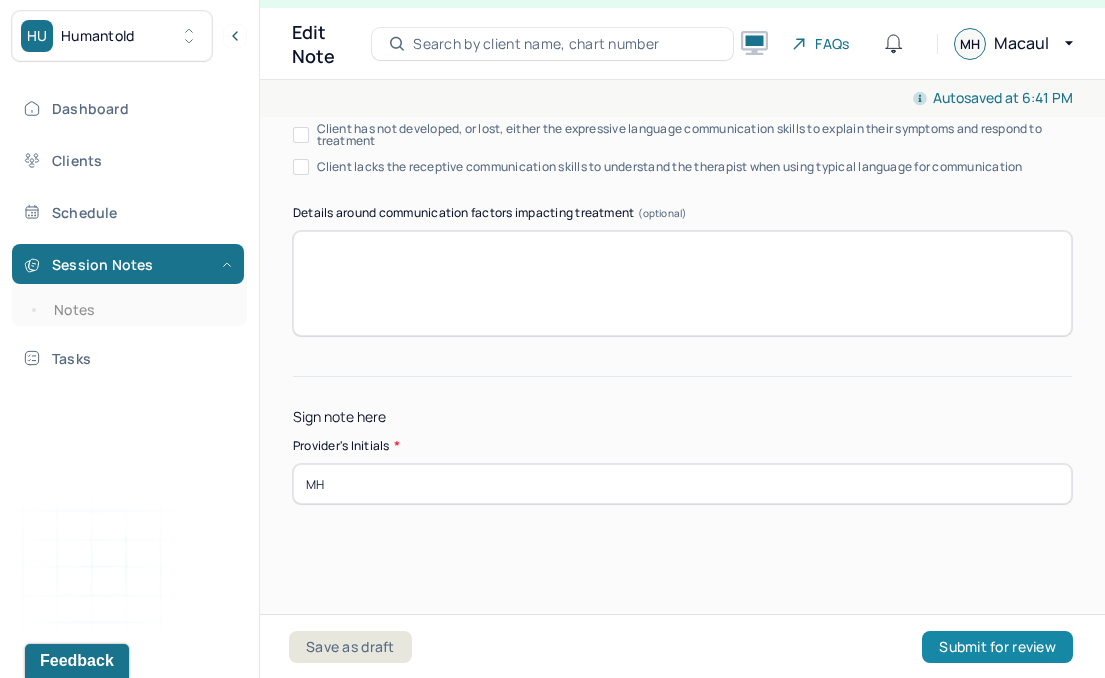type on "MH" 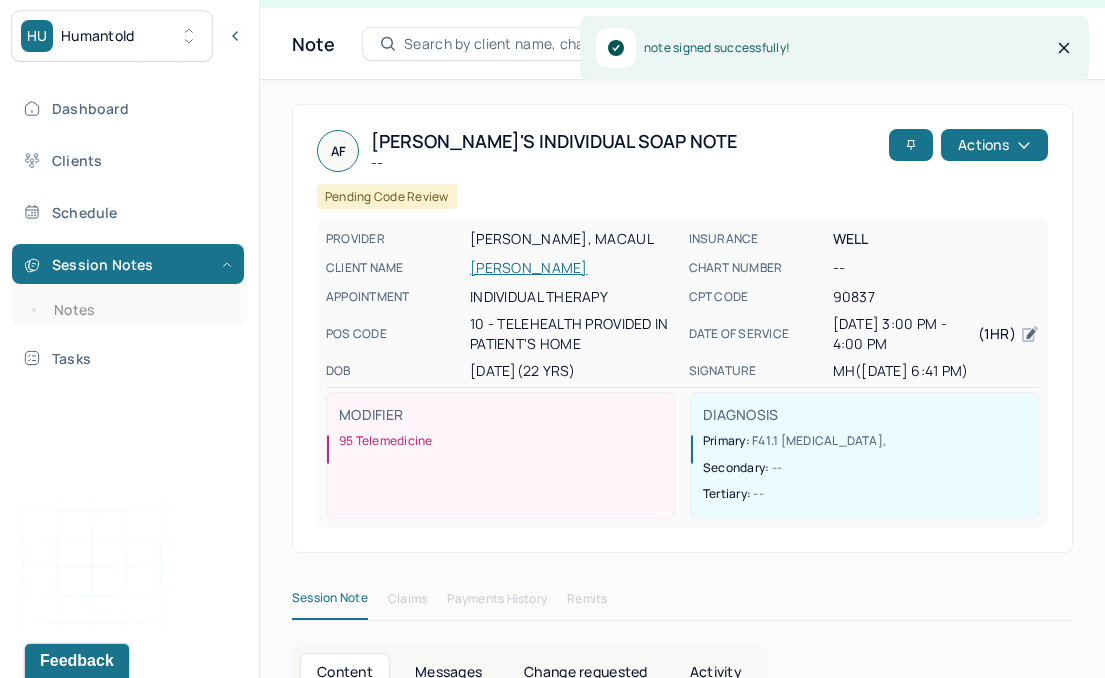 scroll, scrollTop: 0, scrollLeft: 0, axis: both 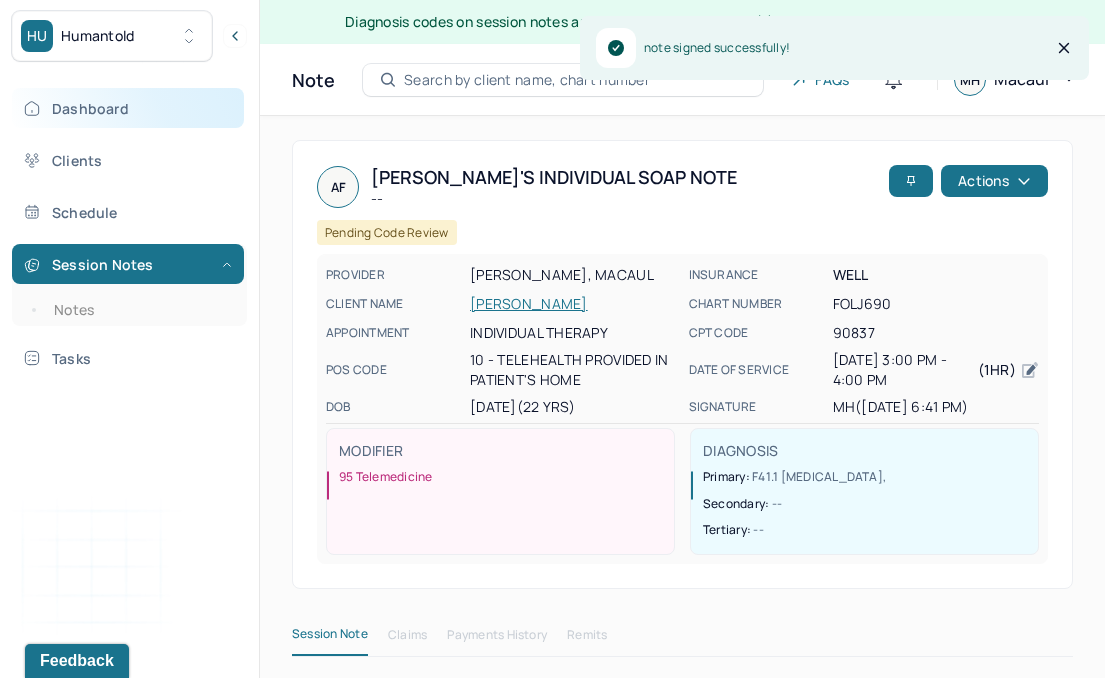 click on "Dashboard" at bounding box center (128, 108) 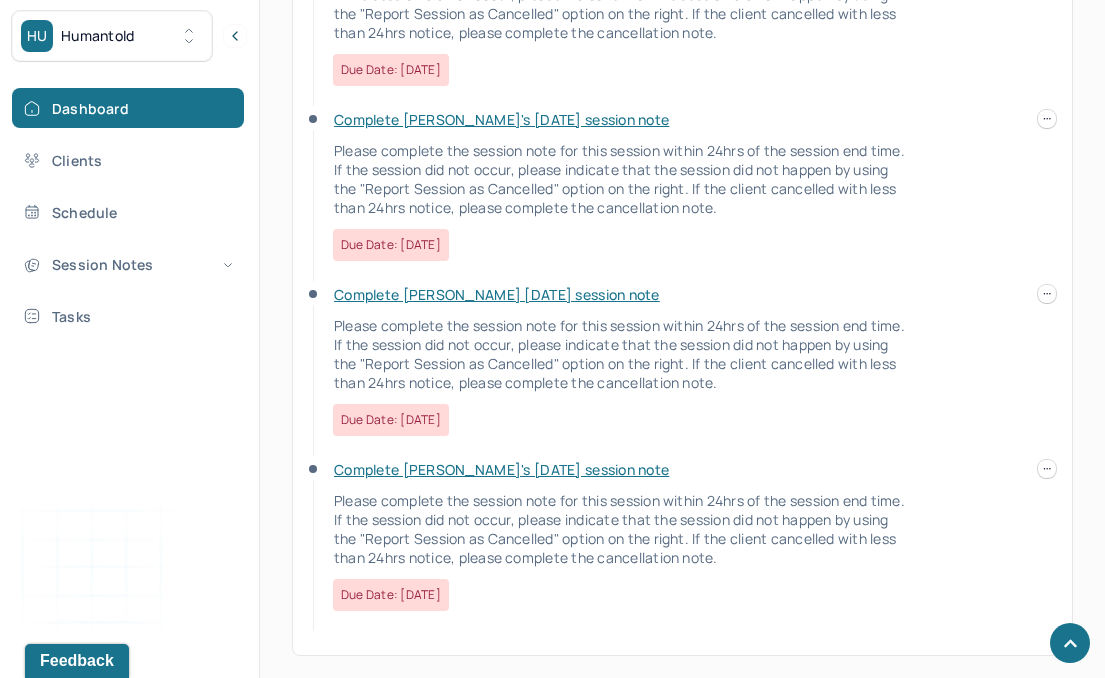 click on "Complete [PERSON_NAME]'s [DATE] session note" at bounding box center [501, 469] 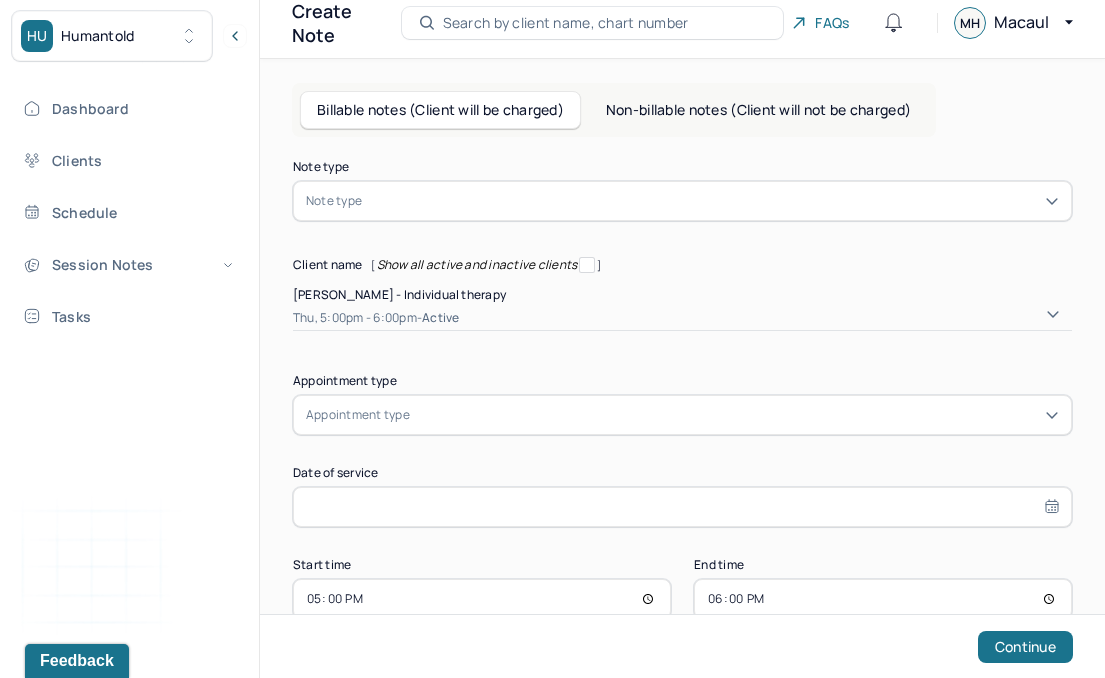 type on "[DATE]" 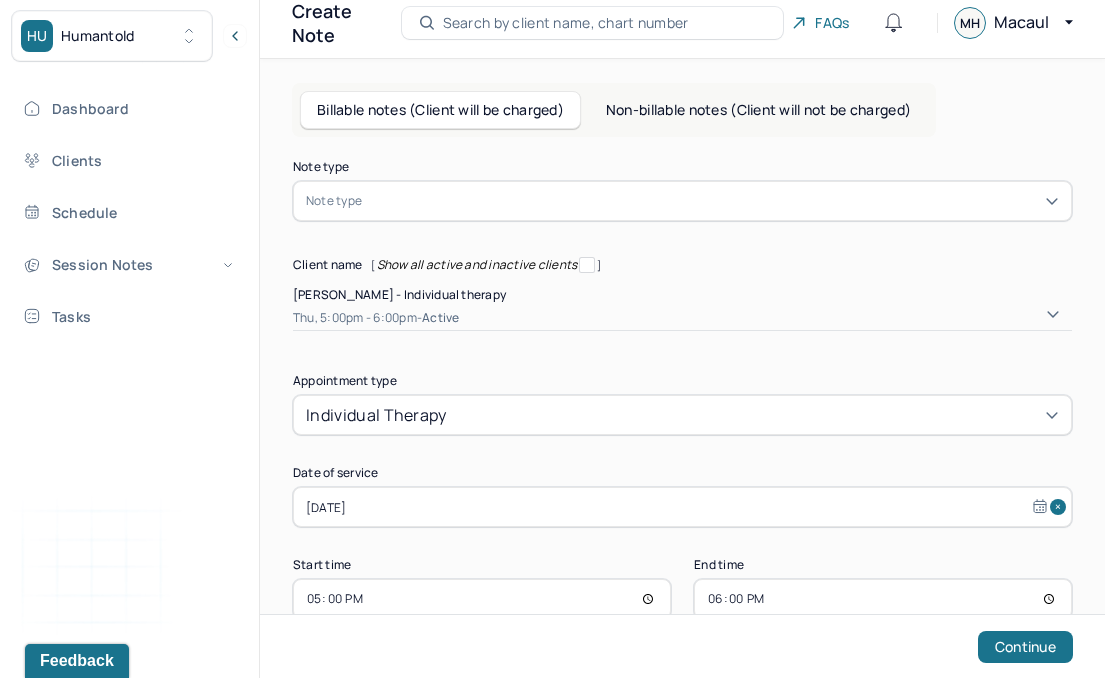 click on "Note type" at bounding box center (682, 201) 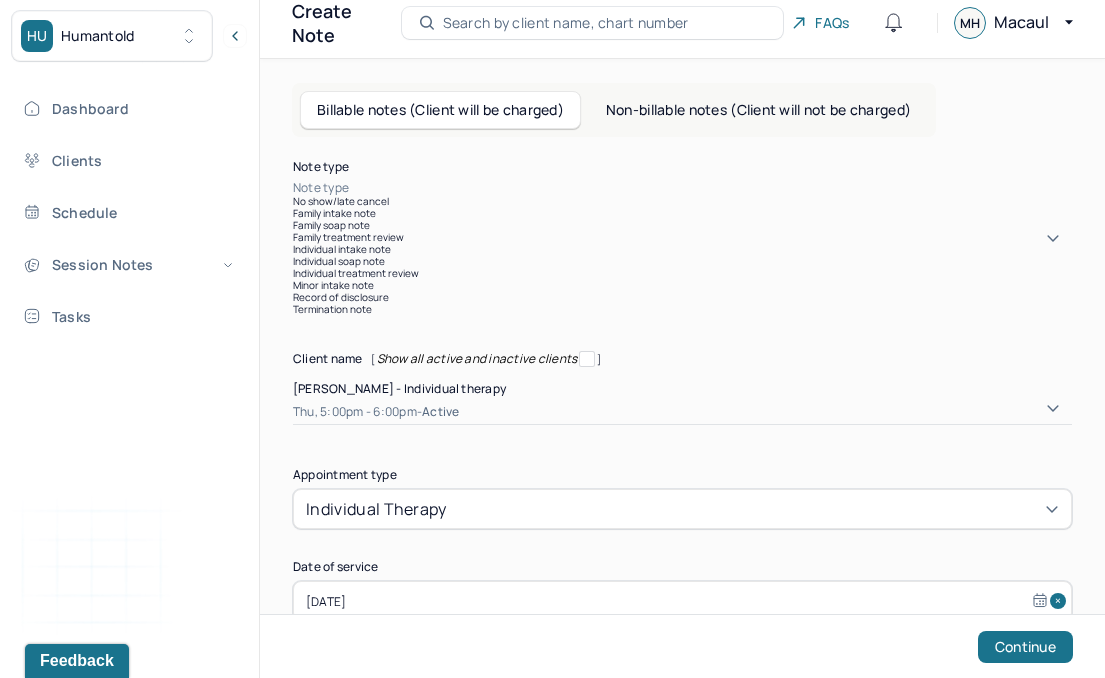 click on "Individual soap note" at bounding box center (682, 261) 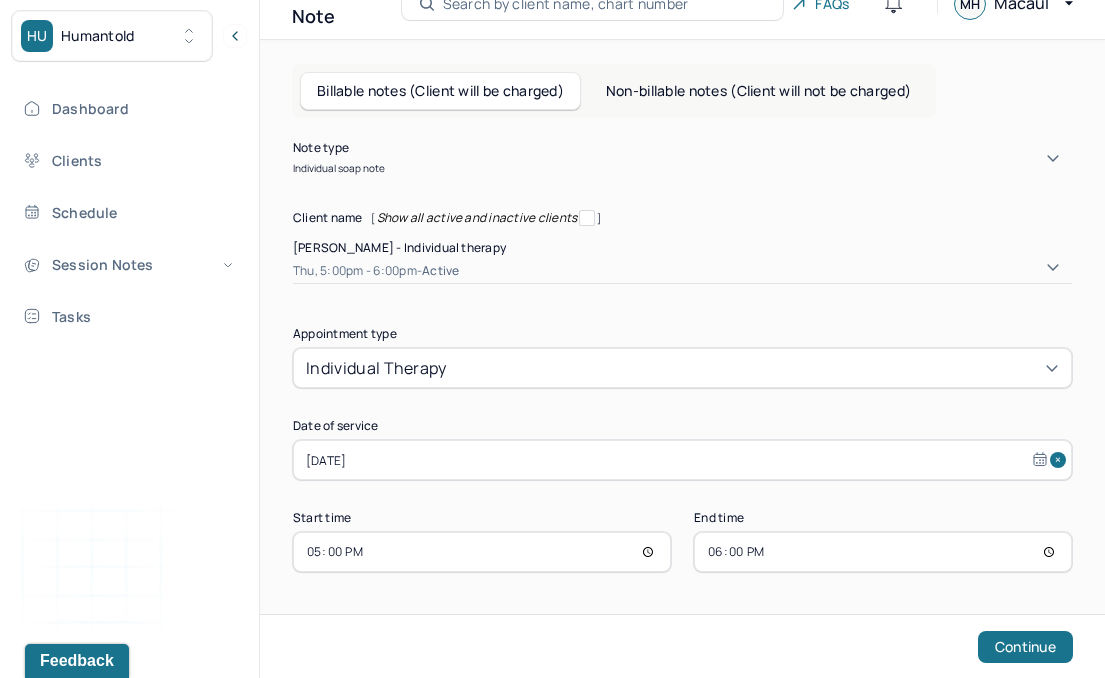 scroll, scrollTop: 94, scrollLeft: 0, axis: vertical 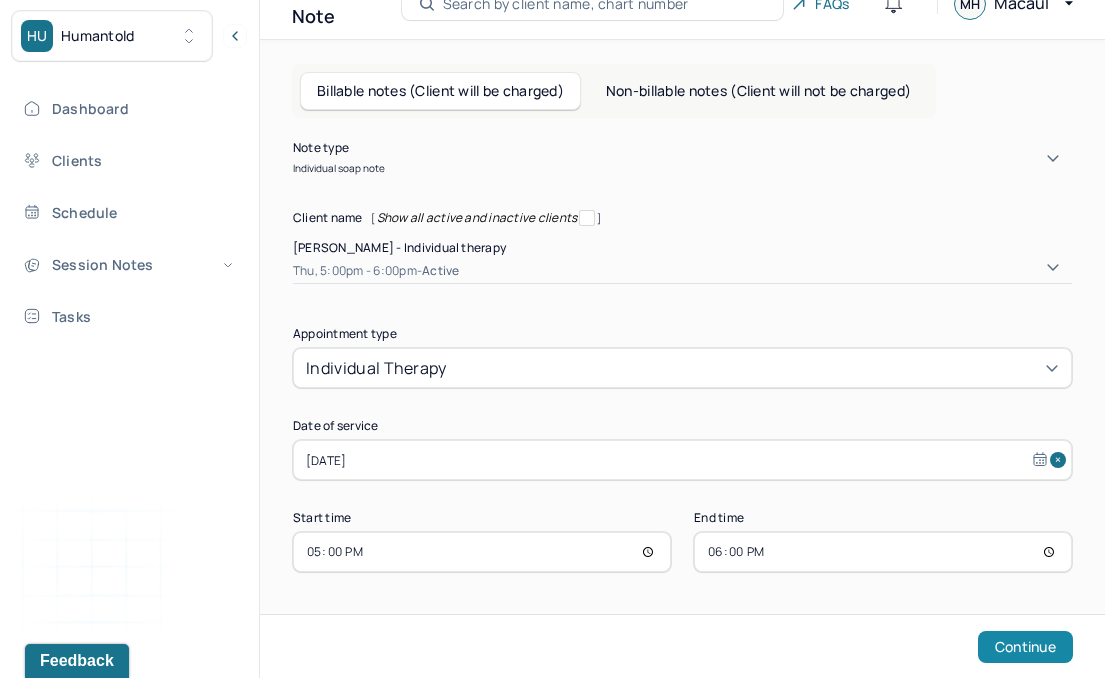 click on "Continue" at bounding box center [1025, 647] 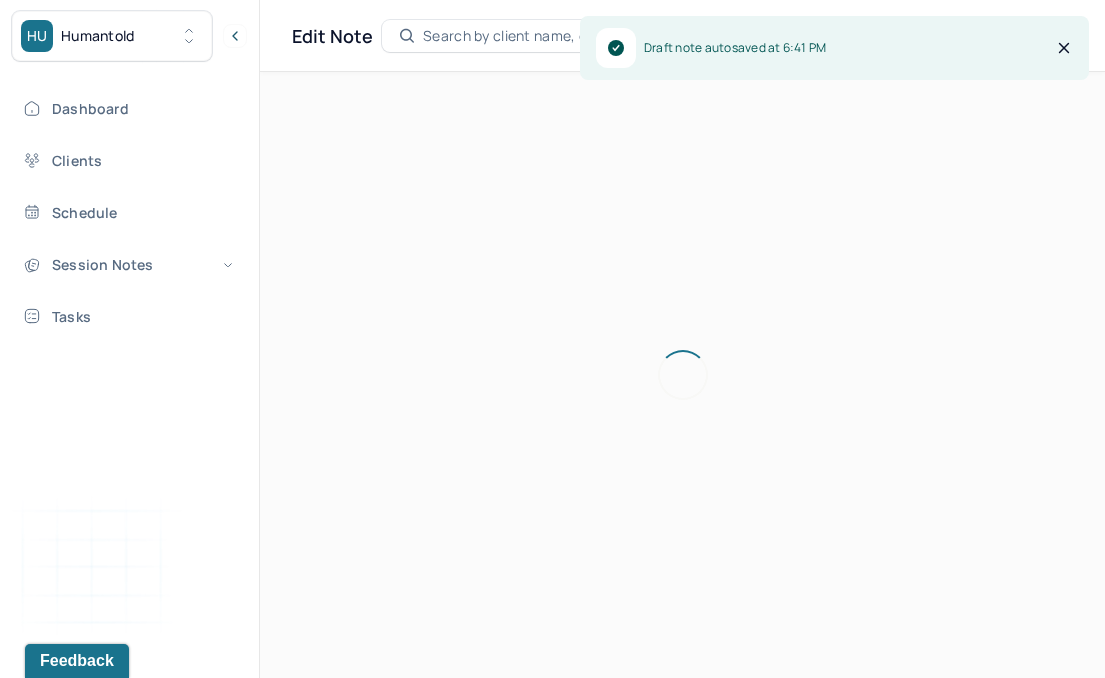 scroll, scrollTop: 36, scrollLeft: 0, axis: vertical 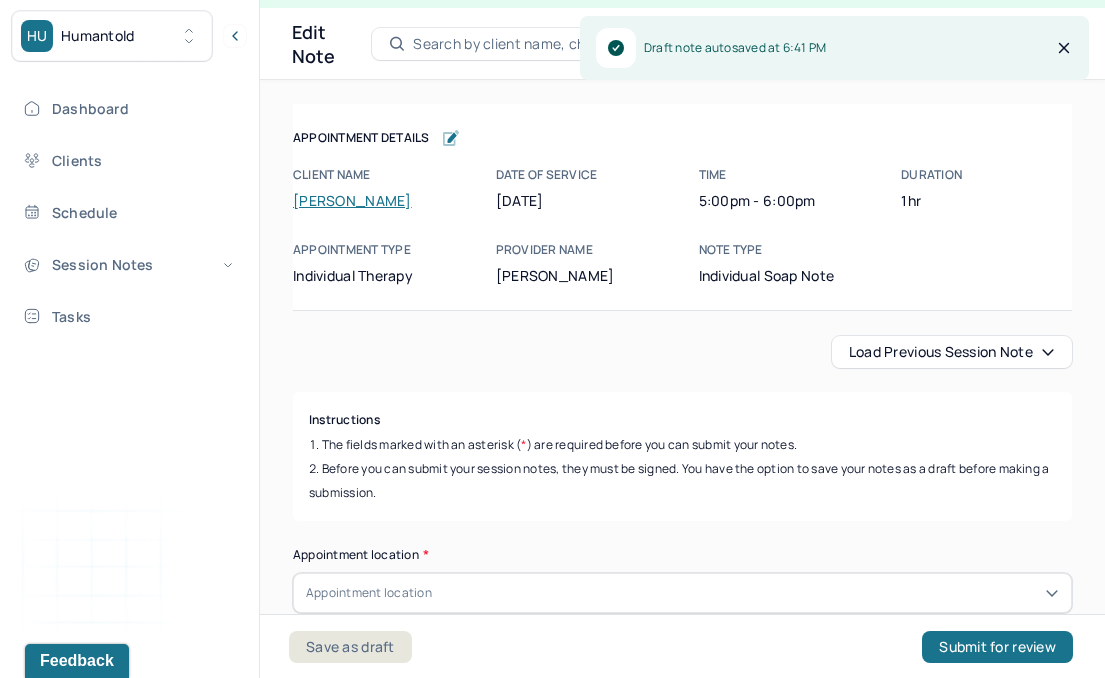 click on "Load previous session note" at bounding box center [952, 352] 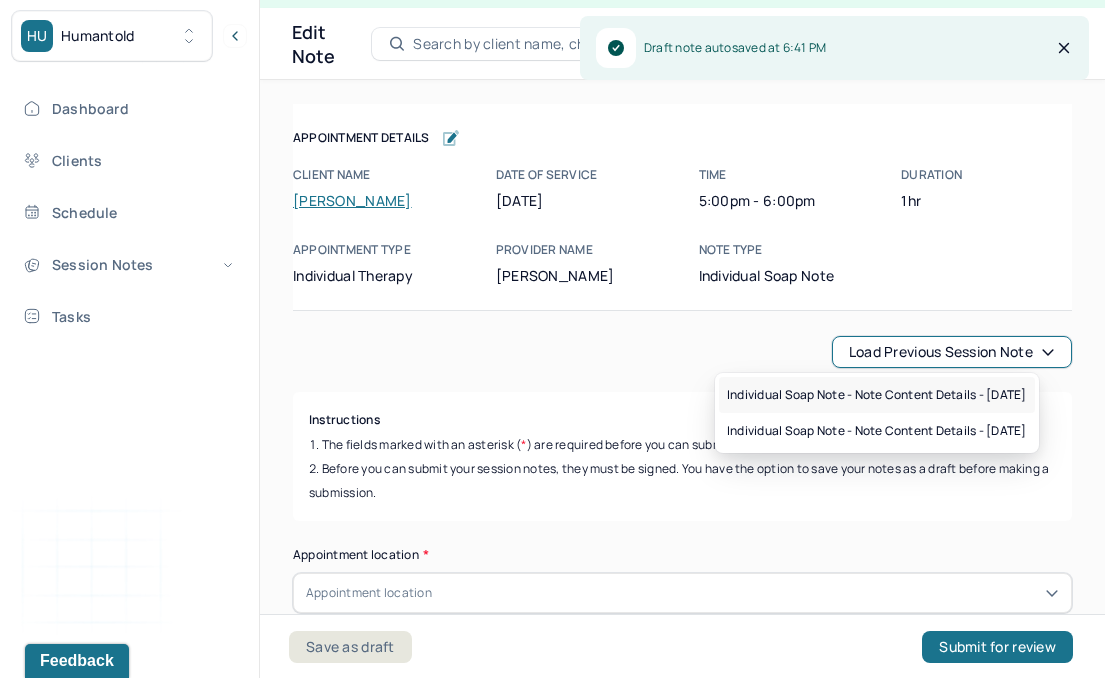 click on "Individual soap note   - Note content Details -   [DATE]" at bounding box center (877, 395) 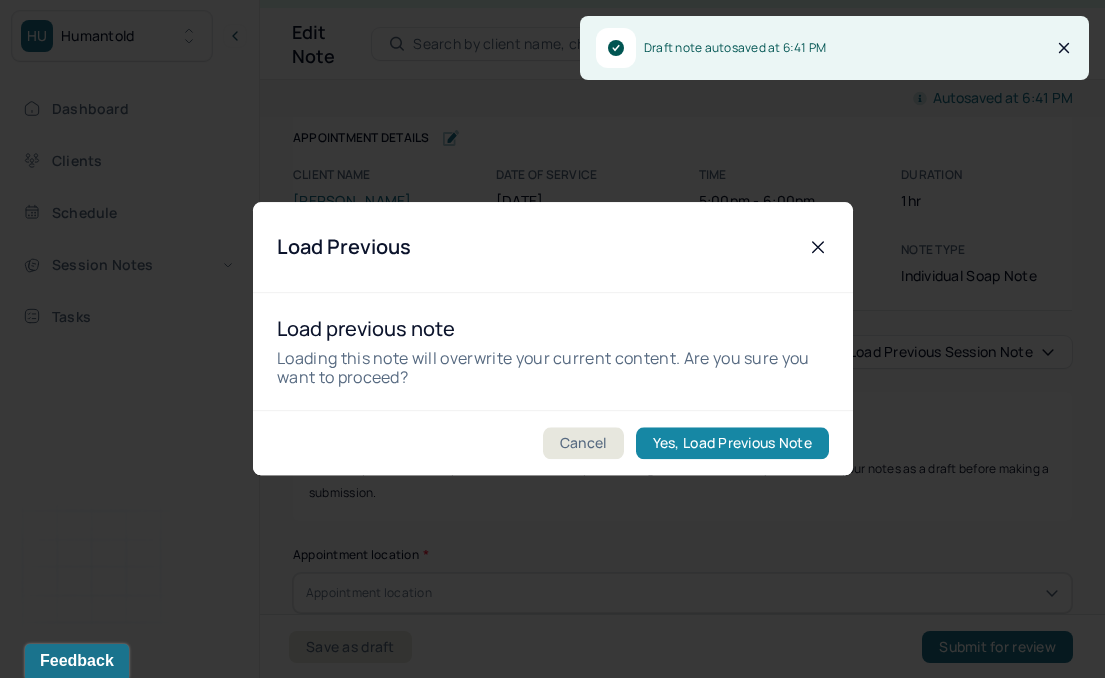 click on "Yes, Load Previous Note" at bounding box center (731, 444) 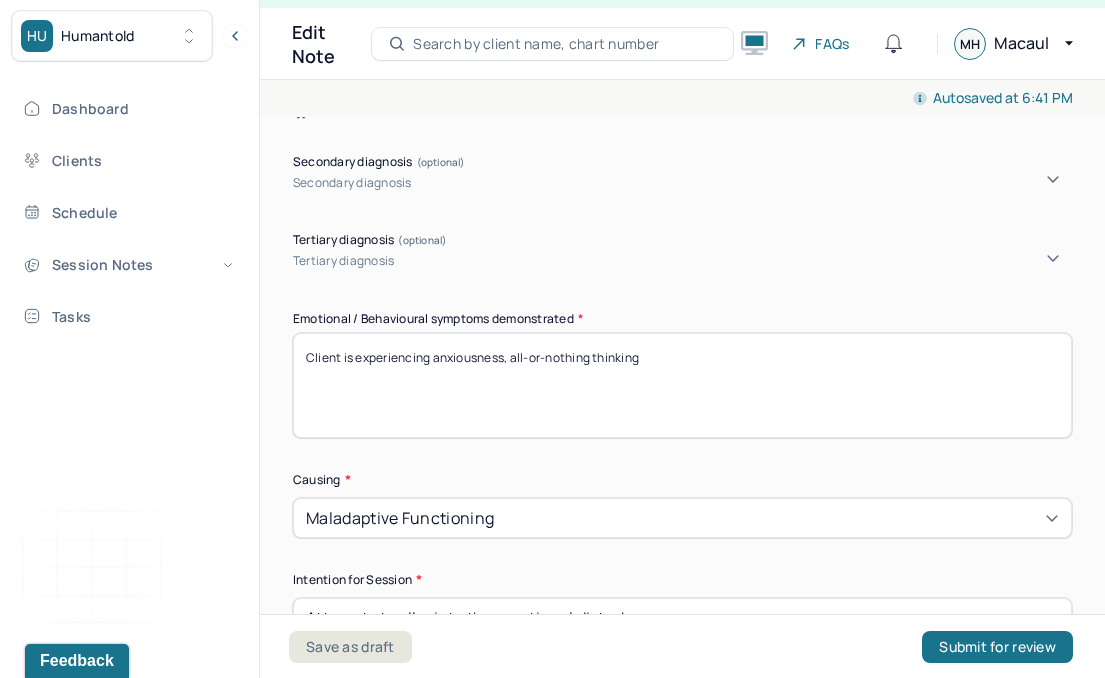 scroll, scrollTop: 887, scrollLeft: 0, axis: vertical 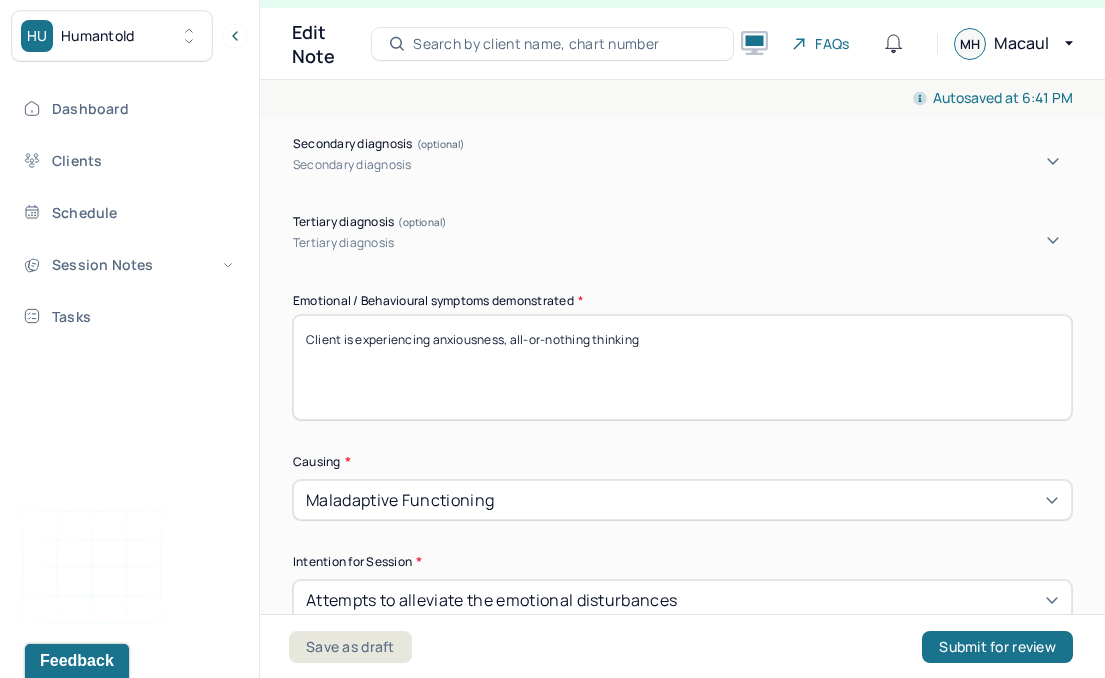 drag, startPoint x: 432, startPoint y: 345, endPoint x: 502, endPoint y: 346, distance: 70.00714 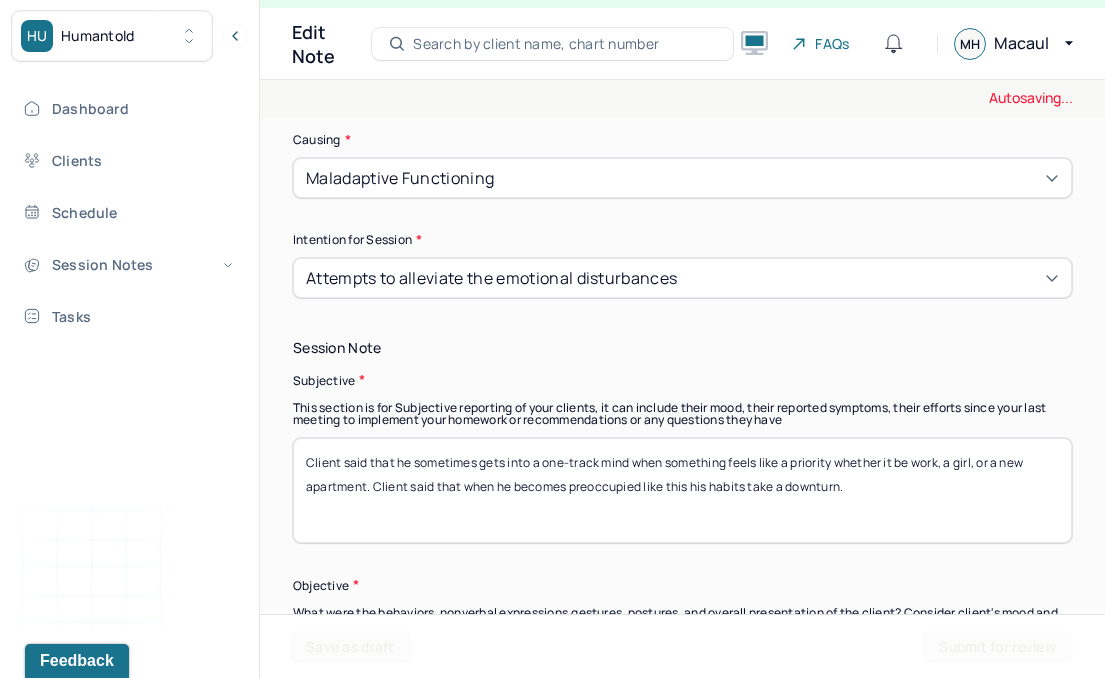 scroll, scrollTop: 1225, scrollLeft: 0, axis: vertical 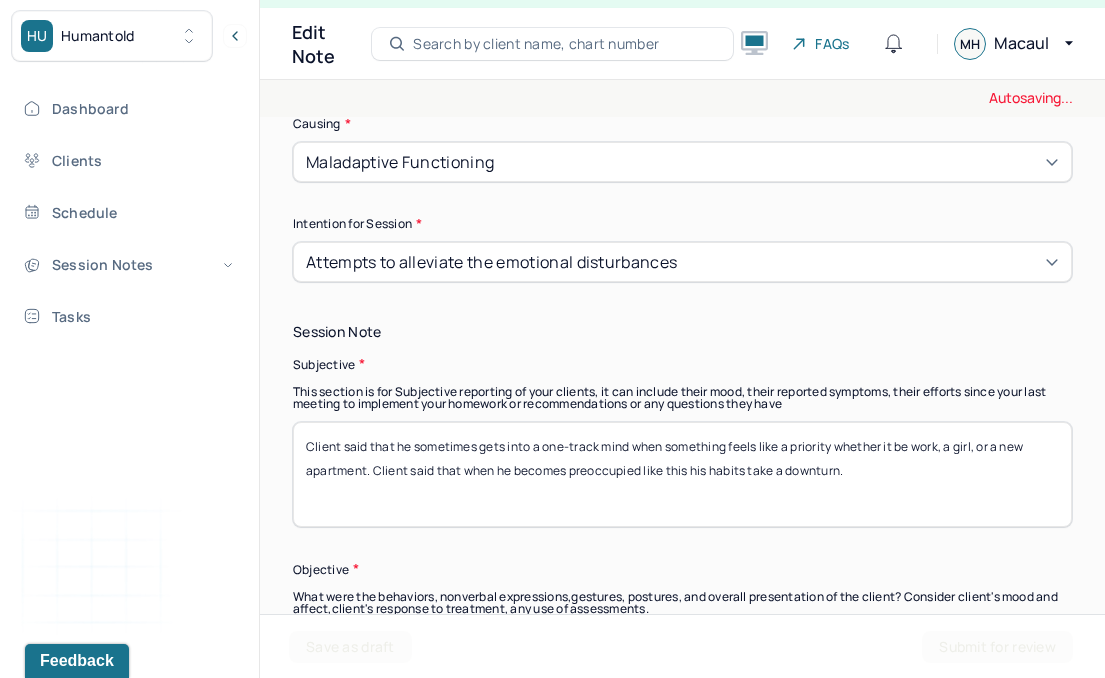 type on "Client is experiencing maladaptive habits, all-or-nothing thinking" 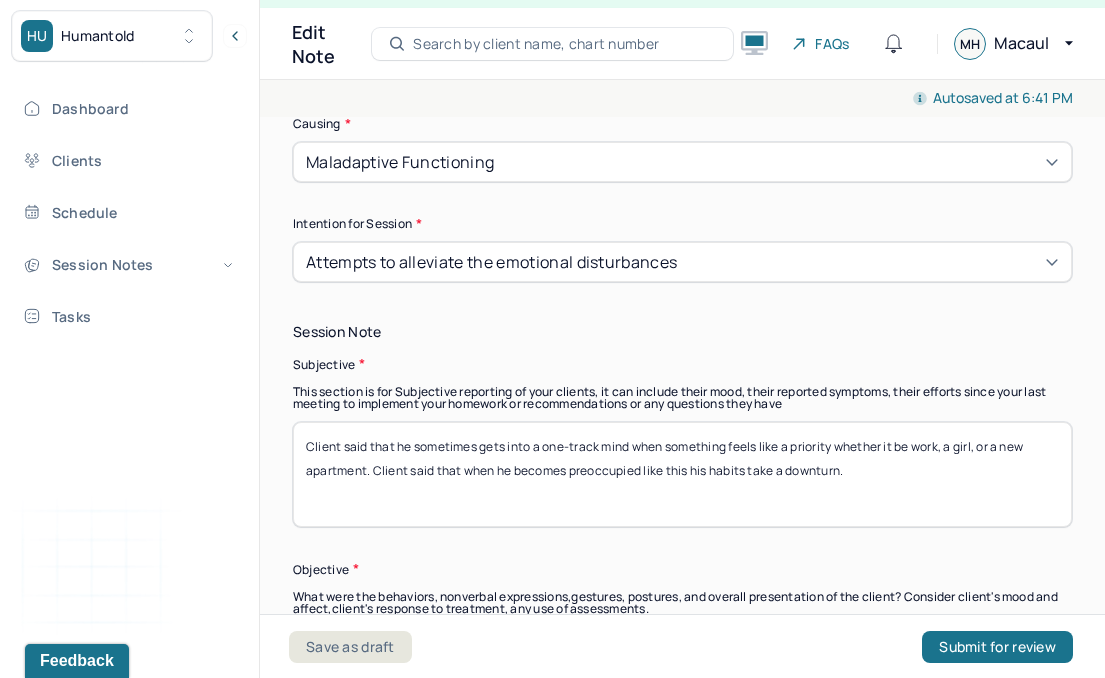 click on "Client said that he sometimes gets into a one-track mind when something feels like a priority whether it be work, a girl, or a new apartment. Client said that when he becomes preoccupied like this his habits take a downturn." at bounding box center (682, 474) 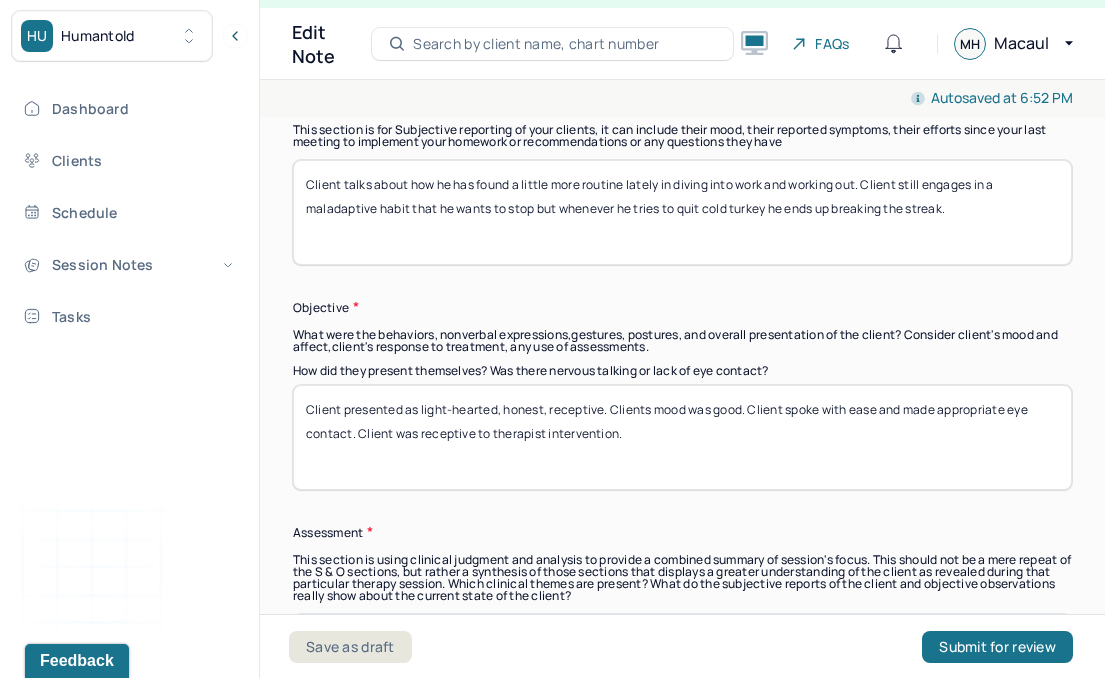 scroll, scrollTop: 1492, scrollLeft: 0, axis: vertical 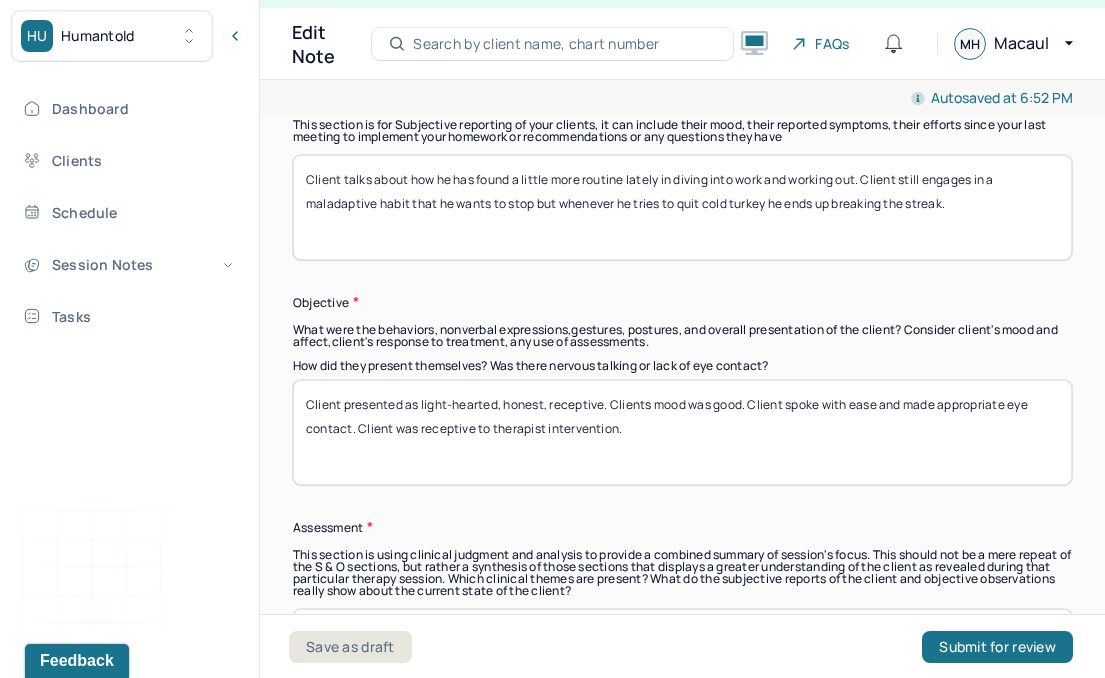 type on "Client talks about how he has found a little more routine lately in diving into work and working out. Client still engages in a maladaptive habit that he wants to stop but whenever he tries to quit cold turkey he ends up breaking the streak." 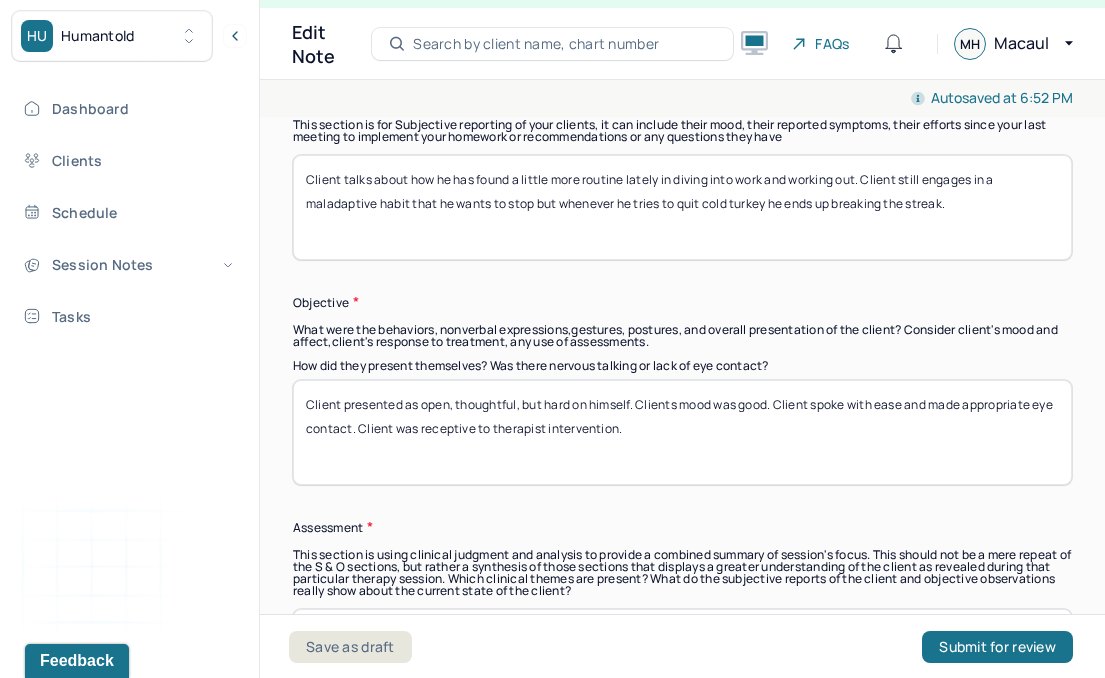 drag, startPoint x: 770, startPoint y: 409, endPoint x: 746, endPoint y: 409, distance: 24 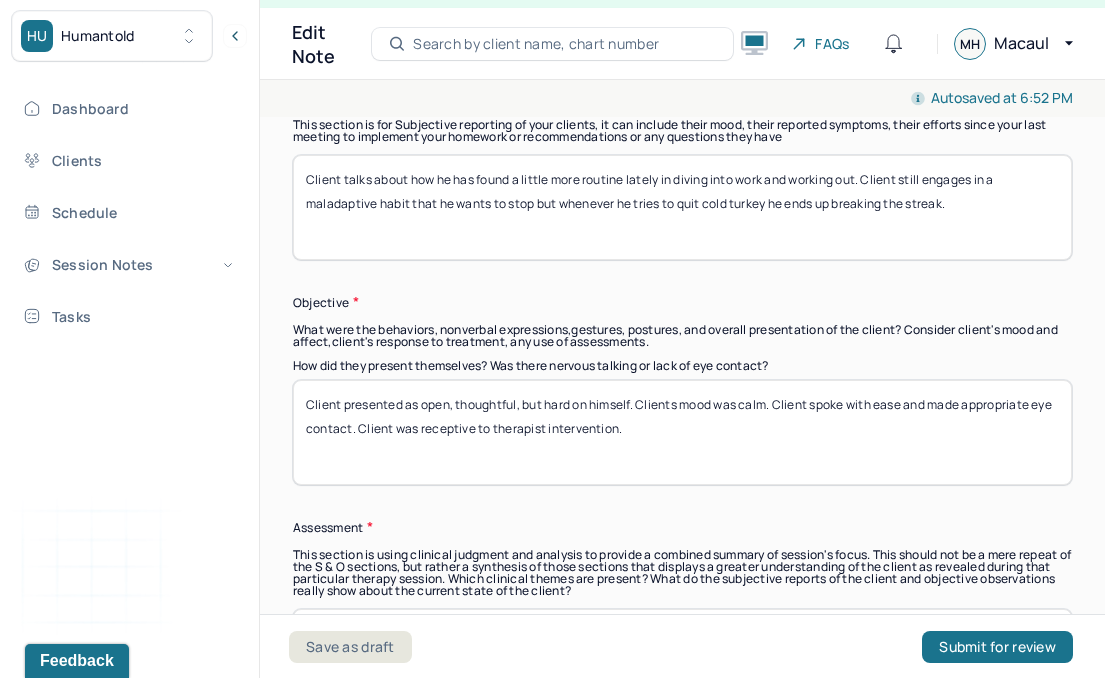 click on "Client presented as open, thoughtful, but hard on himself. Clients mood was good. Client spoke with ease and made appropriate eye contact. Client was receptive to therapist intervention." at bounding box center [682, 432] 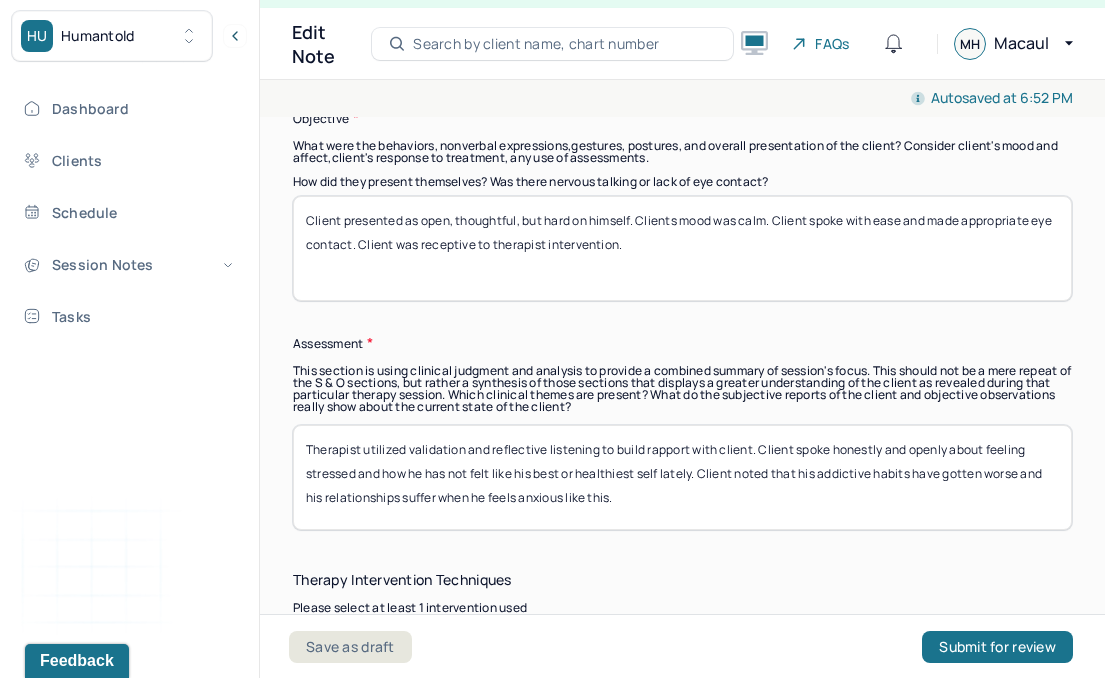 scroll, scrollTop: 1683, scrollLeft: 0, axis: vertical 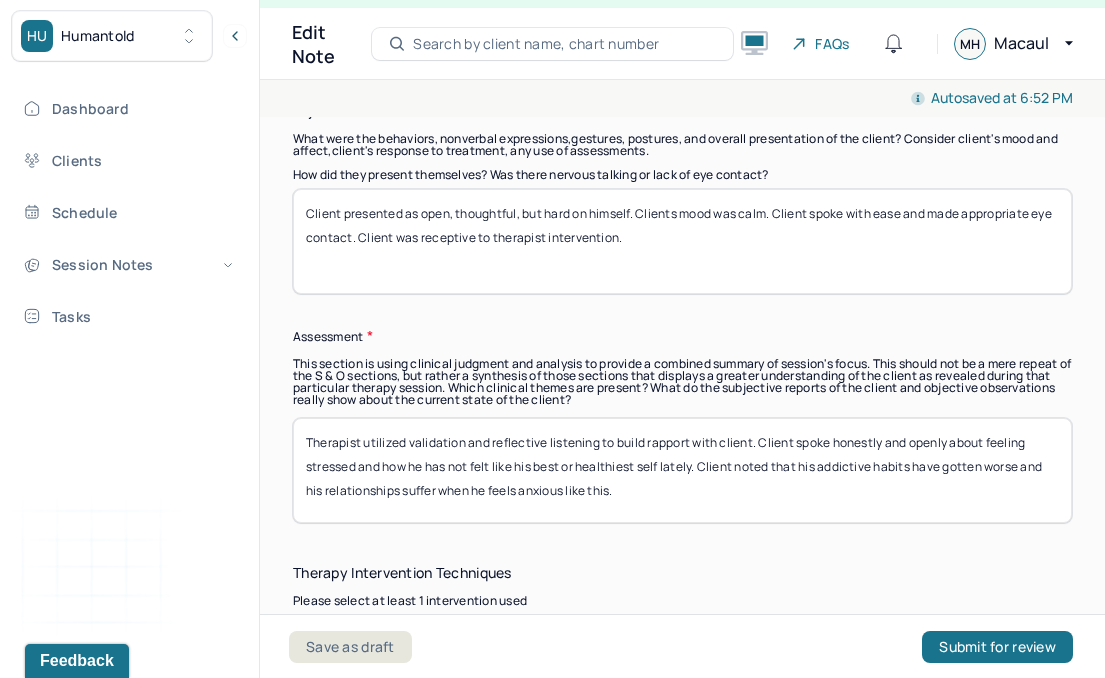 type on "Client presented as open, thoughtful, but hard on himself. Clients mood was calm. Client spoke with ease and made appropriate eye contact. Client was receptive to therapist intervention." 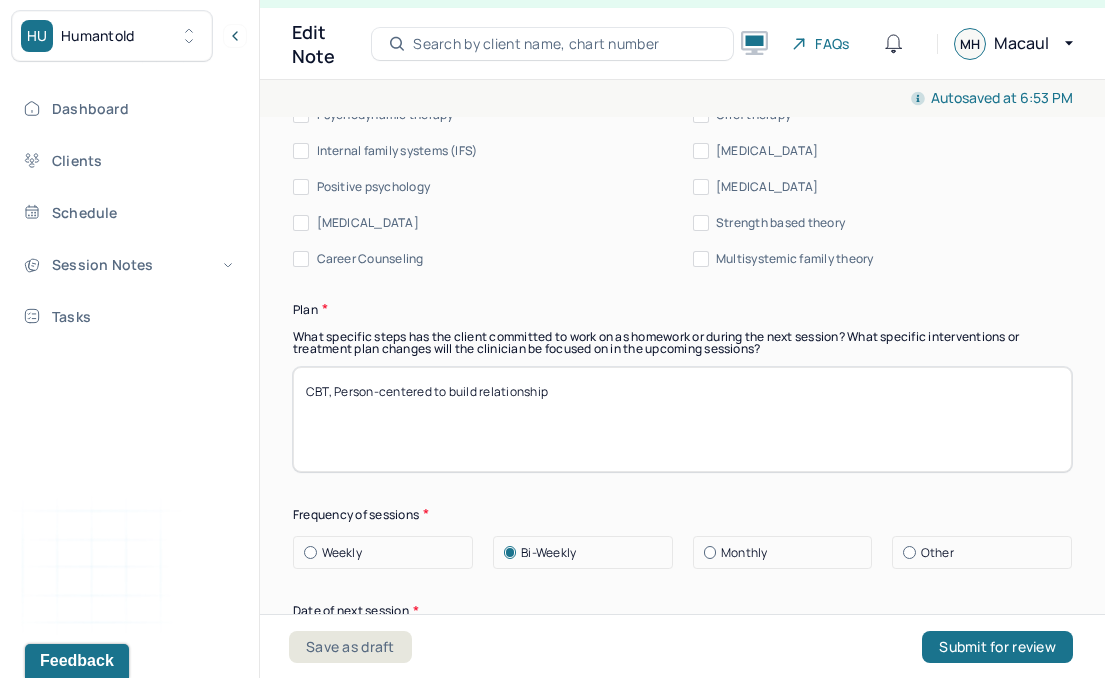 scroll, scrollTop: 2683, scrollLeft: 0, axis: vertical 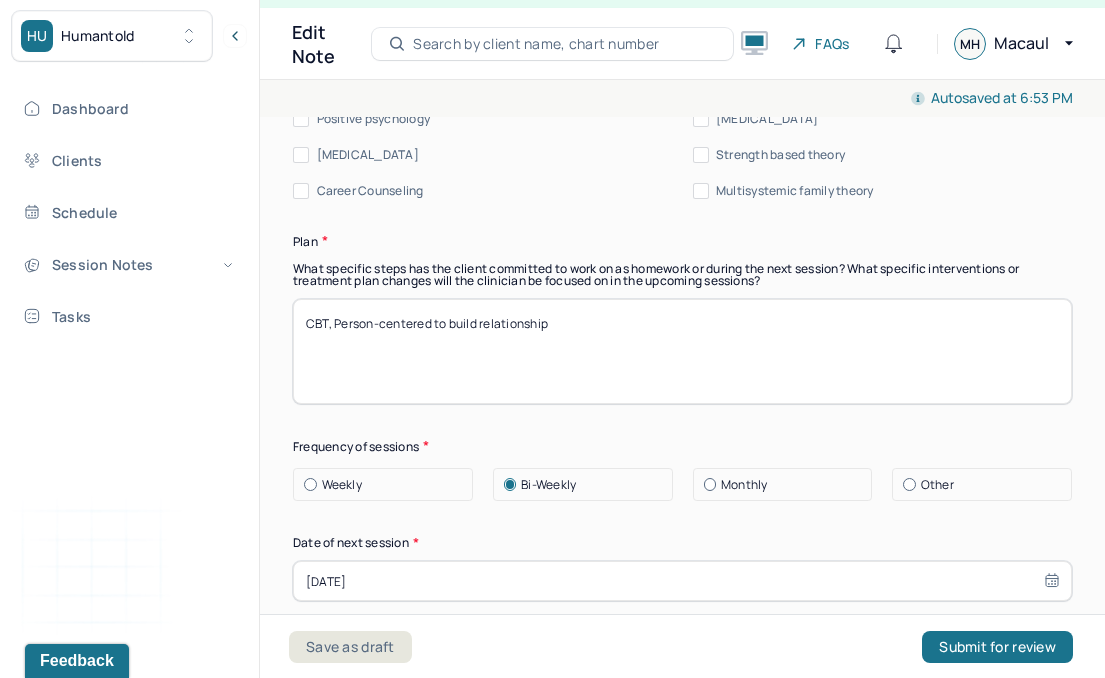 type on "Therapist continues to work to build rapport with client. Session was geared toward a maladaptive habit client continuously tries to break. Client has streaks of quitting the habit then feels a lot of shame/guilt when he breaks it. Therapist and client explored triggers and negative self-talk." 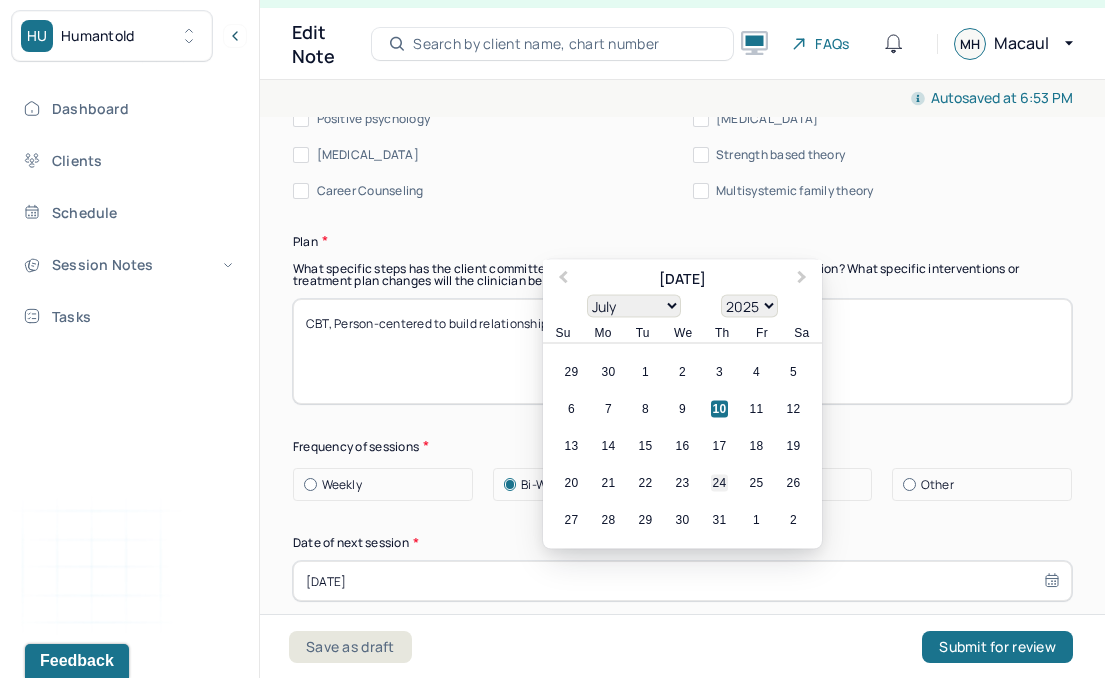 click on "24" at bounding box center [719, 483] 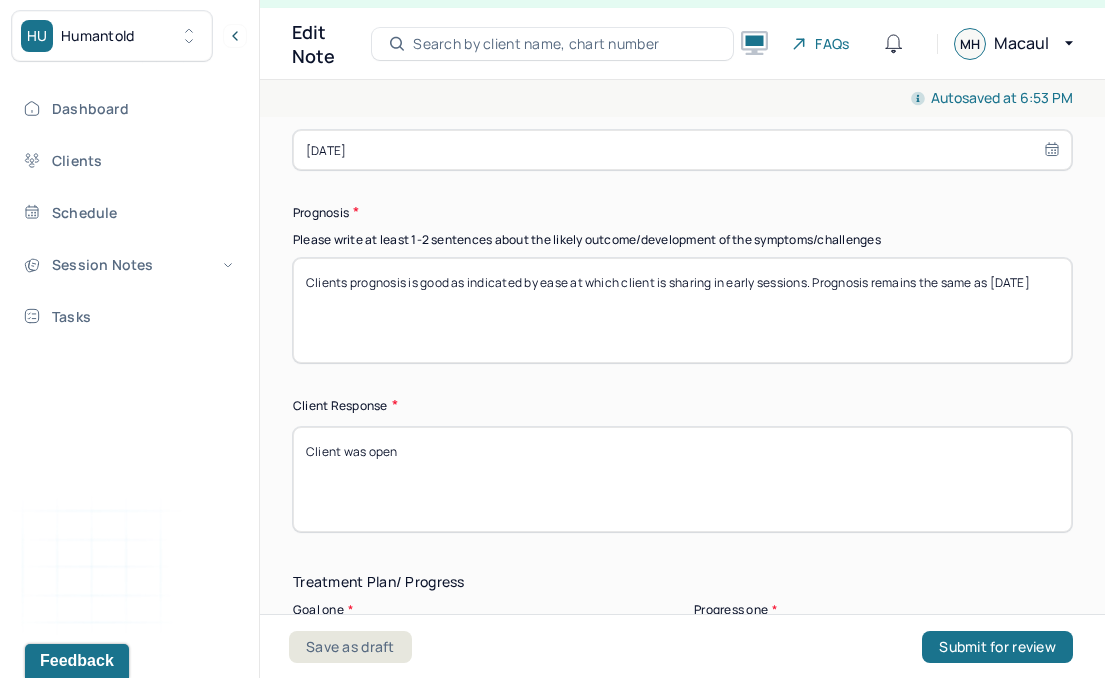 scroll, scrollTop: 3138, scrollLeft: 0, axis: vertical 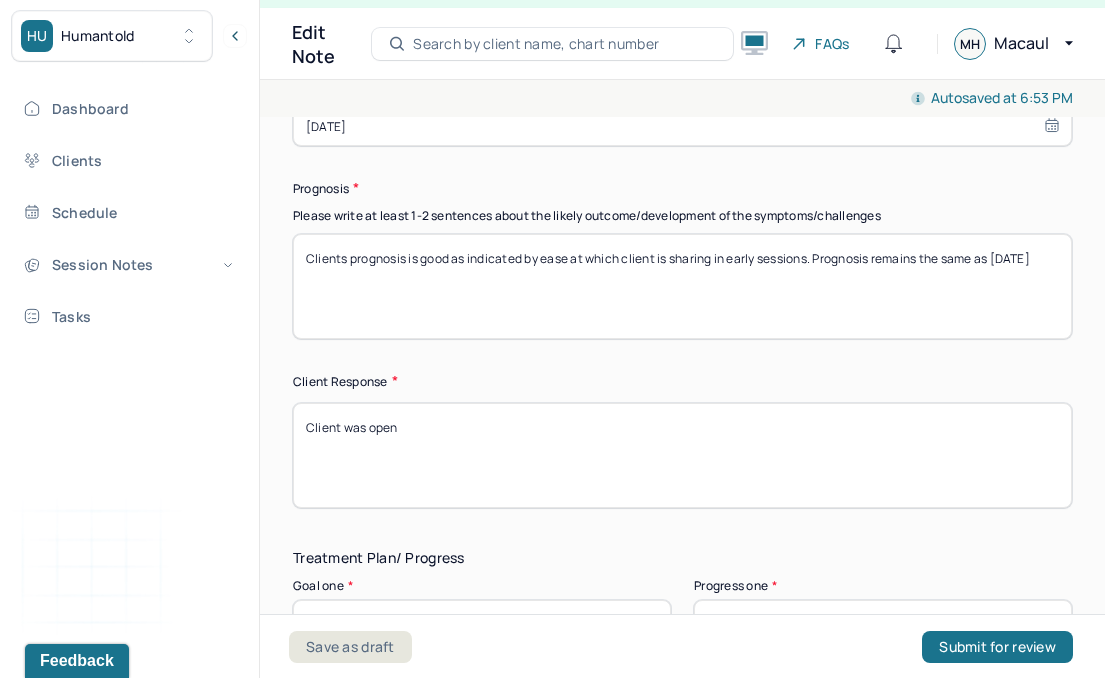 click on "Client was open" at bounding box center (682, 455) 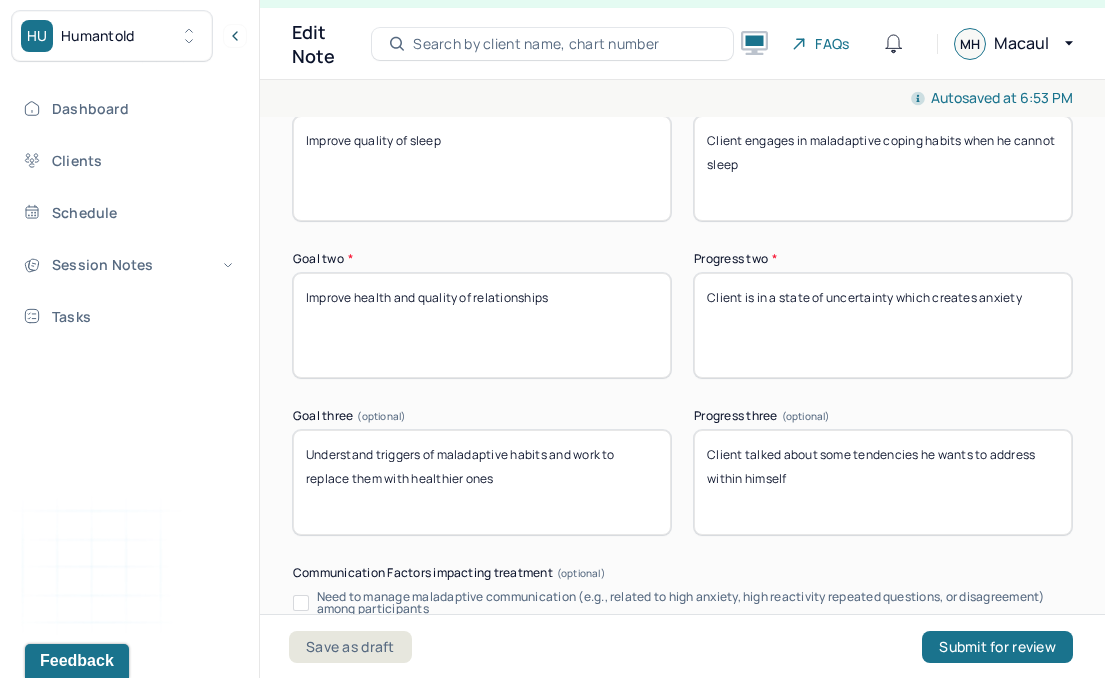 scroll, scrollTop: 3625, scrollLeft: 0, axis: vertical 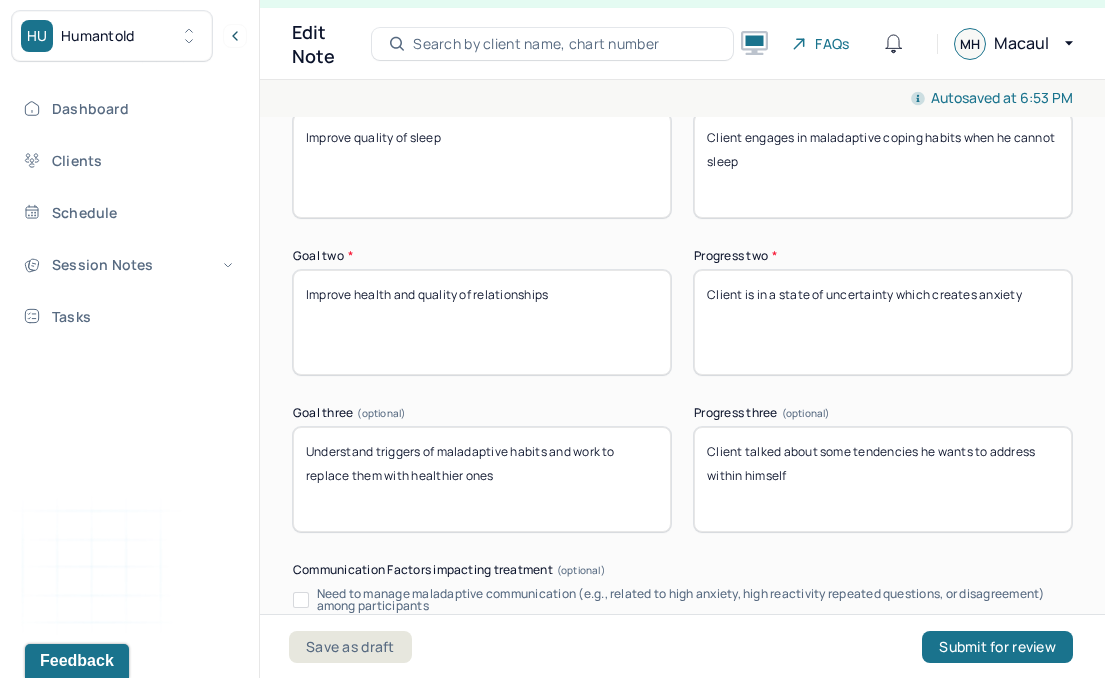 type on "Client was honest" 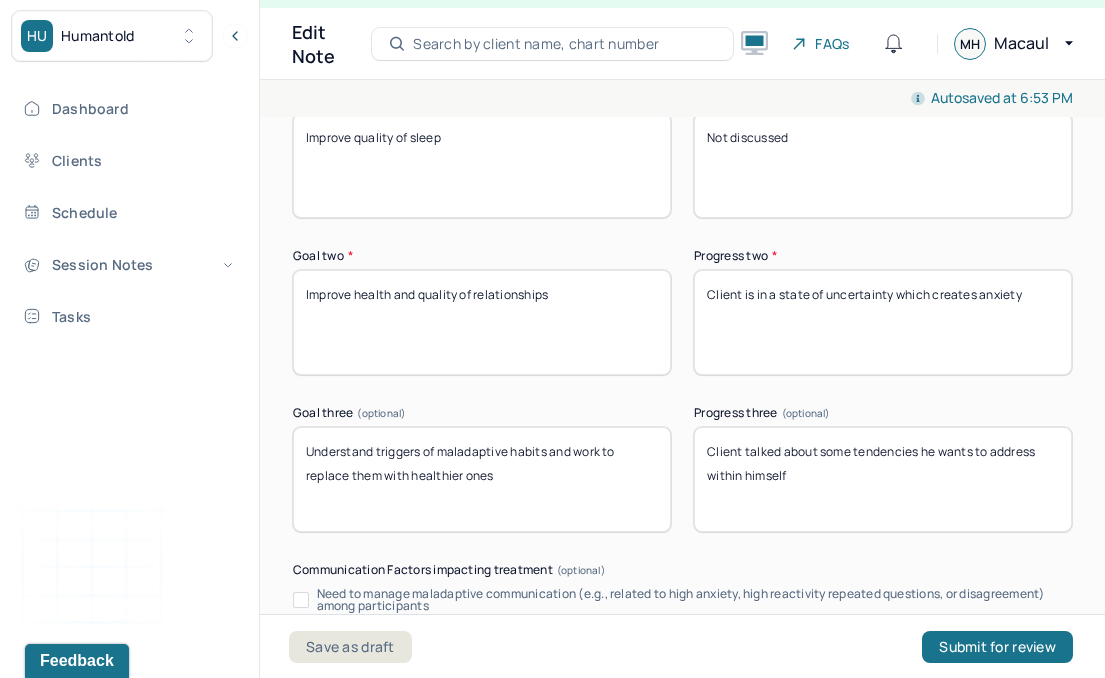 type on "Not discussed" 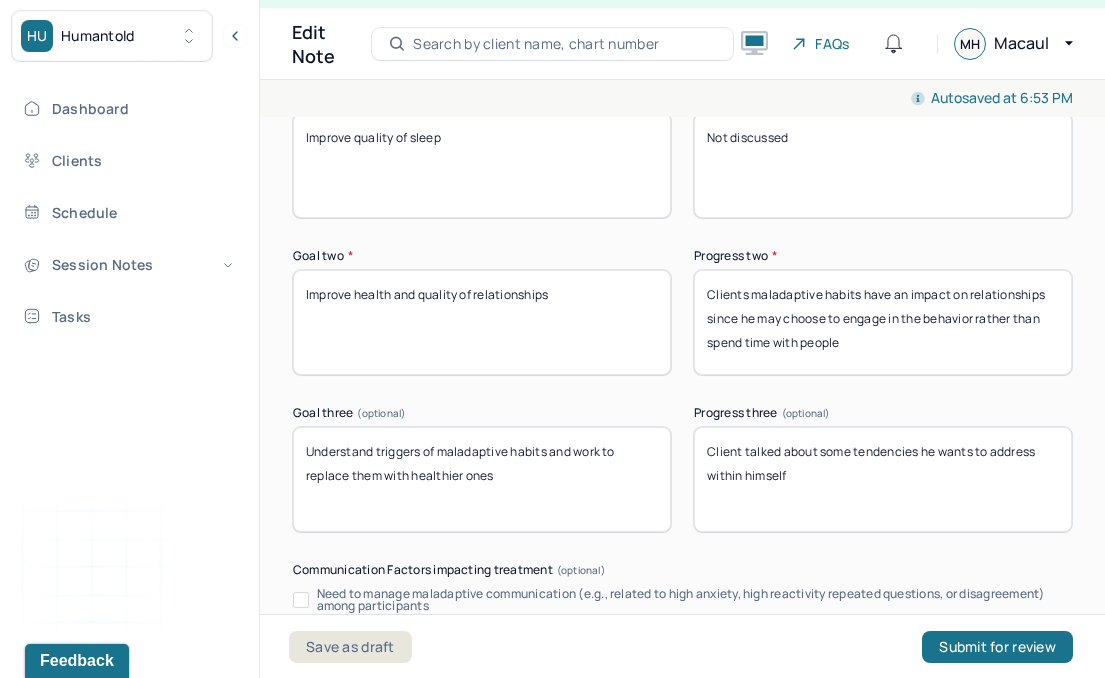 type on "Clients maladaptive habits have an impact on relationships since he may choose to engage in the behavior rather than spend time with people" 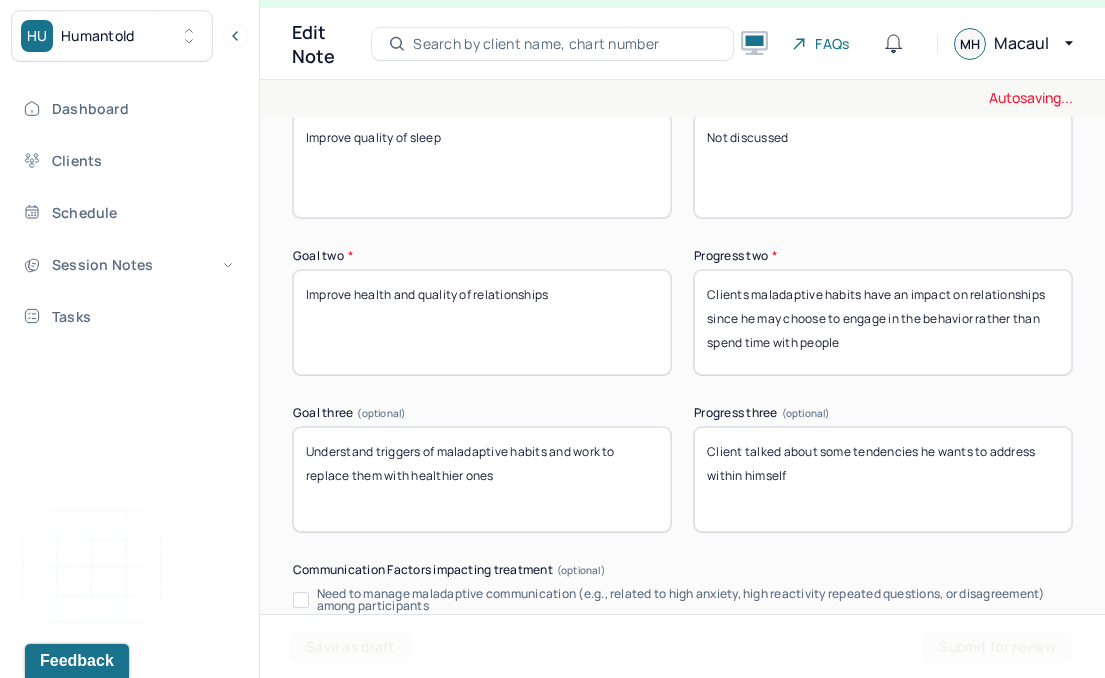 click on "Client talked about some tendencies he wants to address within himself" at bounding box center (883, 479) 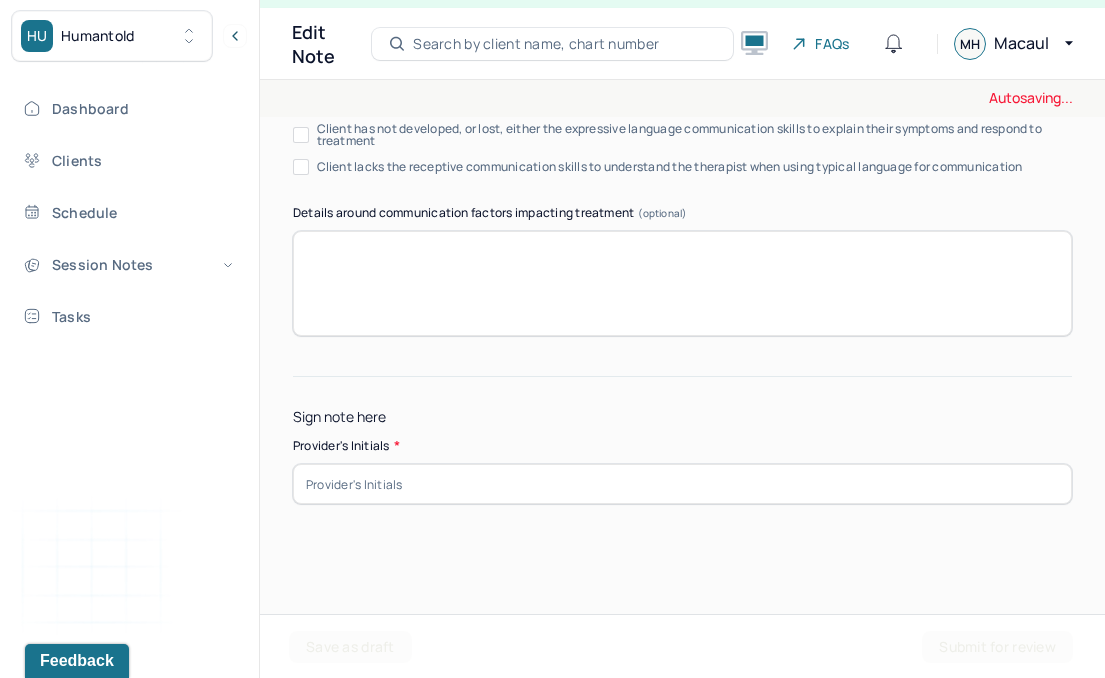 scroll, scrollTop: 4221, scrollLeft: 0, axis: vertical 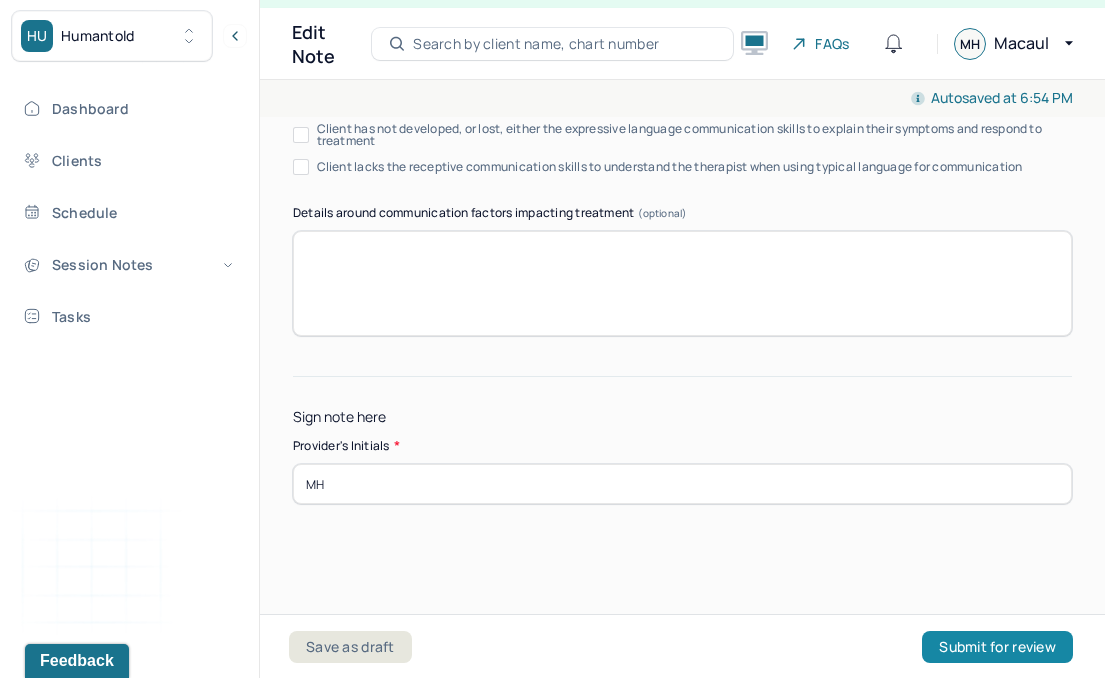 type on "MH" 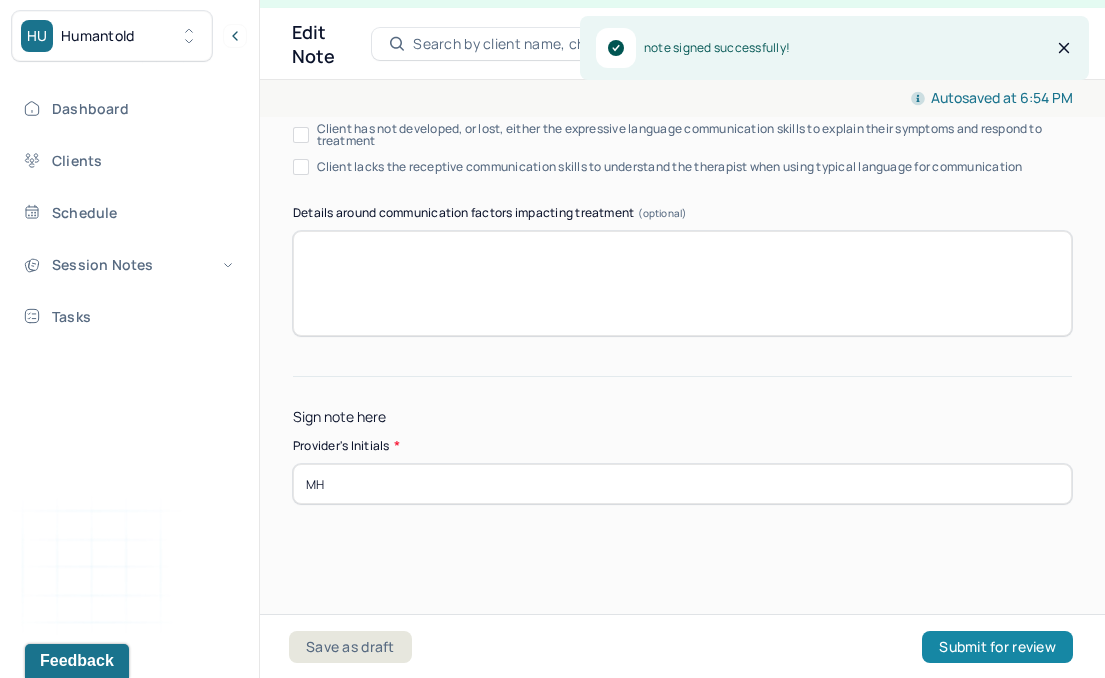 scroll, scrollTop: 0, scrollLeft: 0, axis: both 